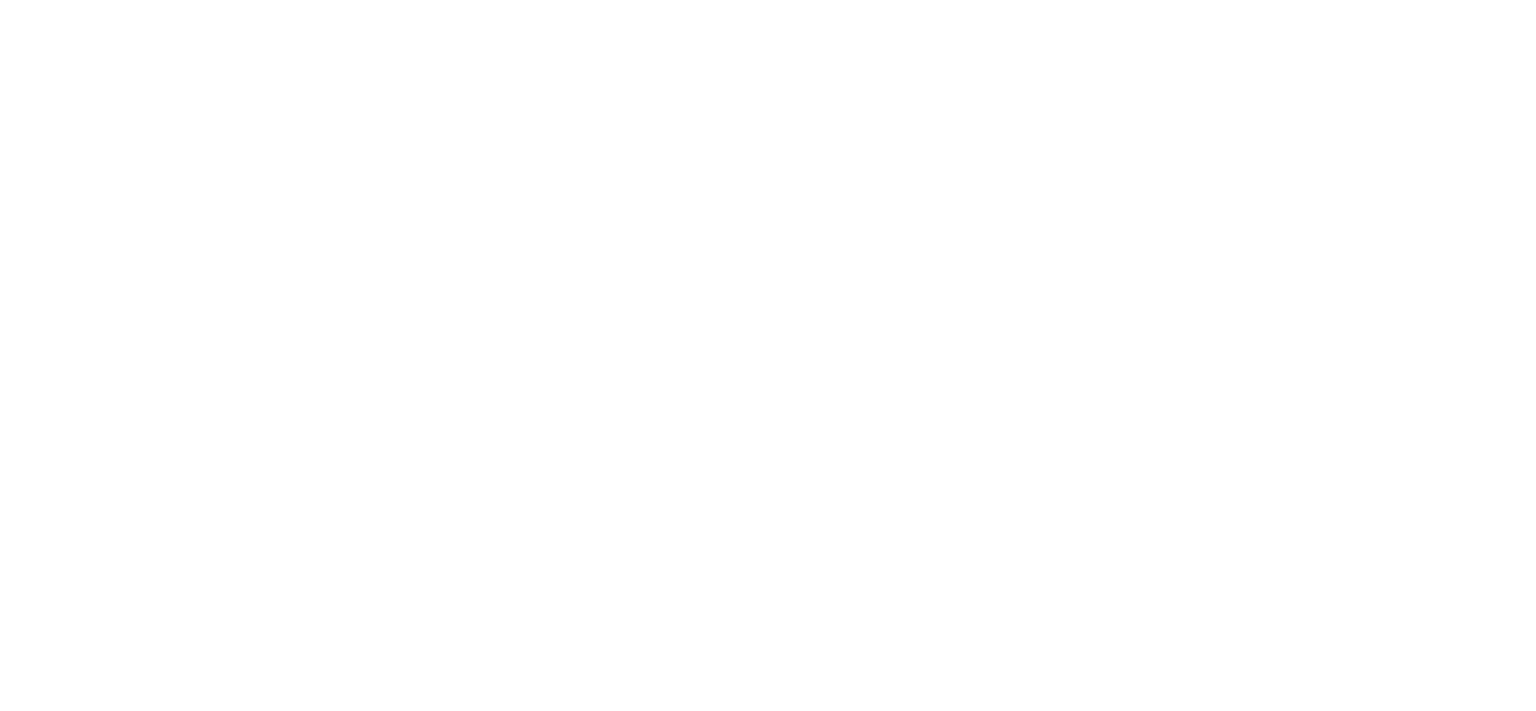 scroll, scrollTop: 0, scrollLeft: 0, axis: both 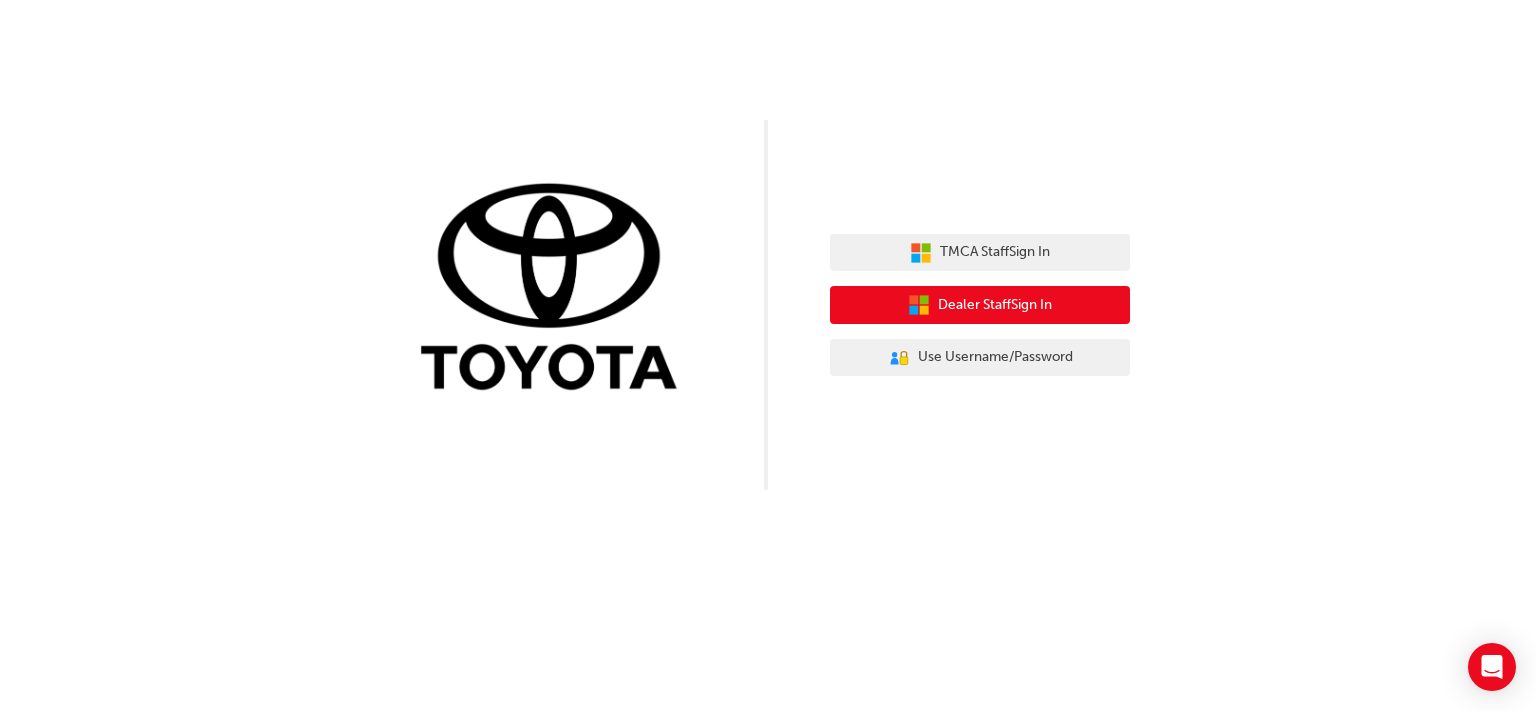 click on "Dealer Staff  Sign In" at bounding box center (995, 305) 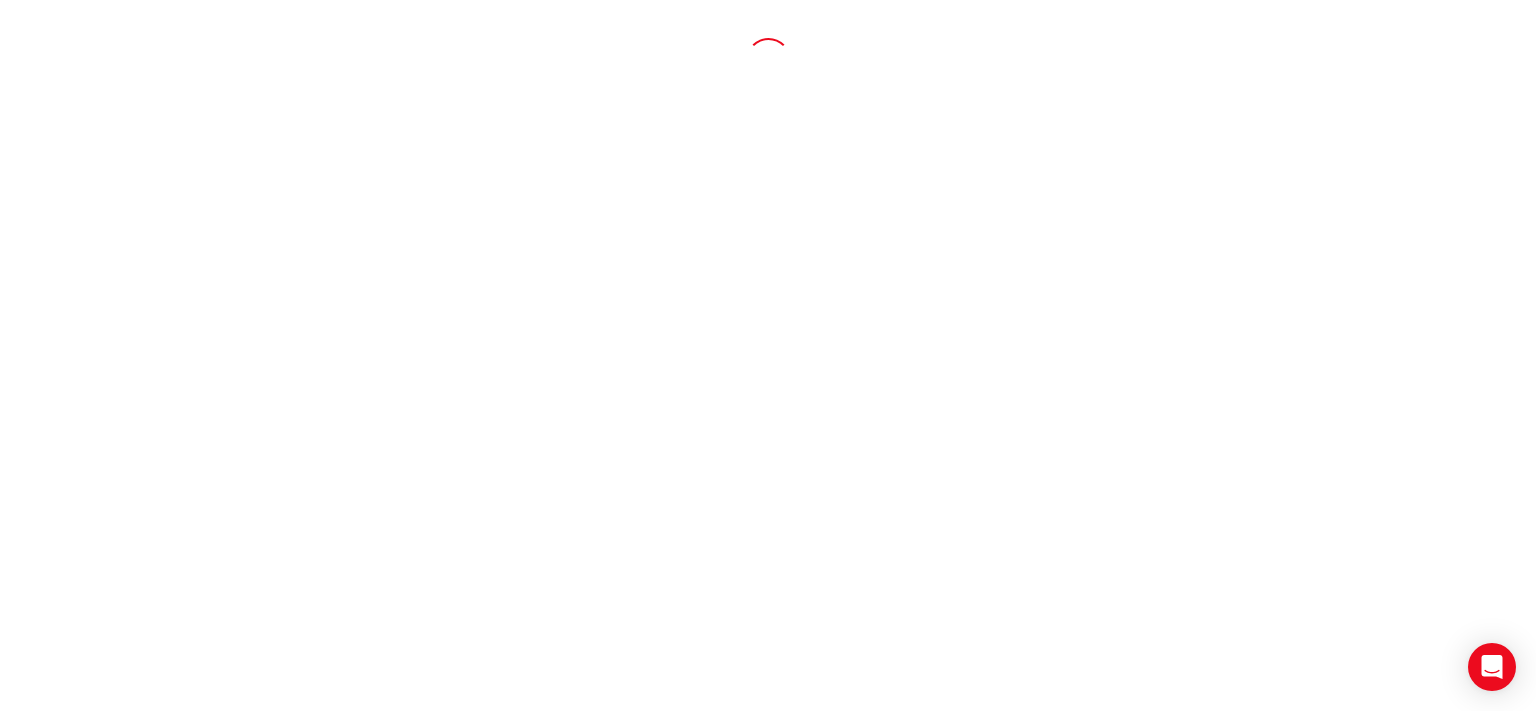 scroll, scrollTop: 0, scrollLeft: 0, axis: both 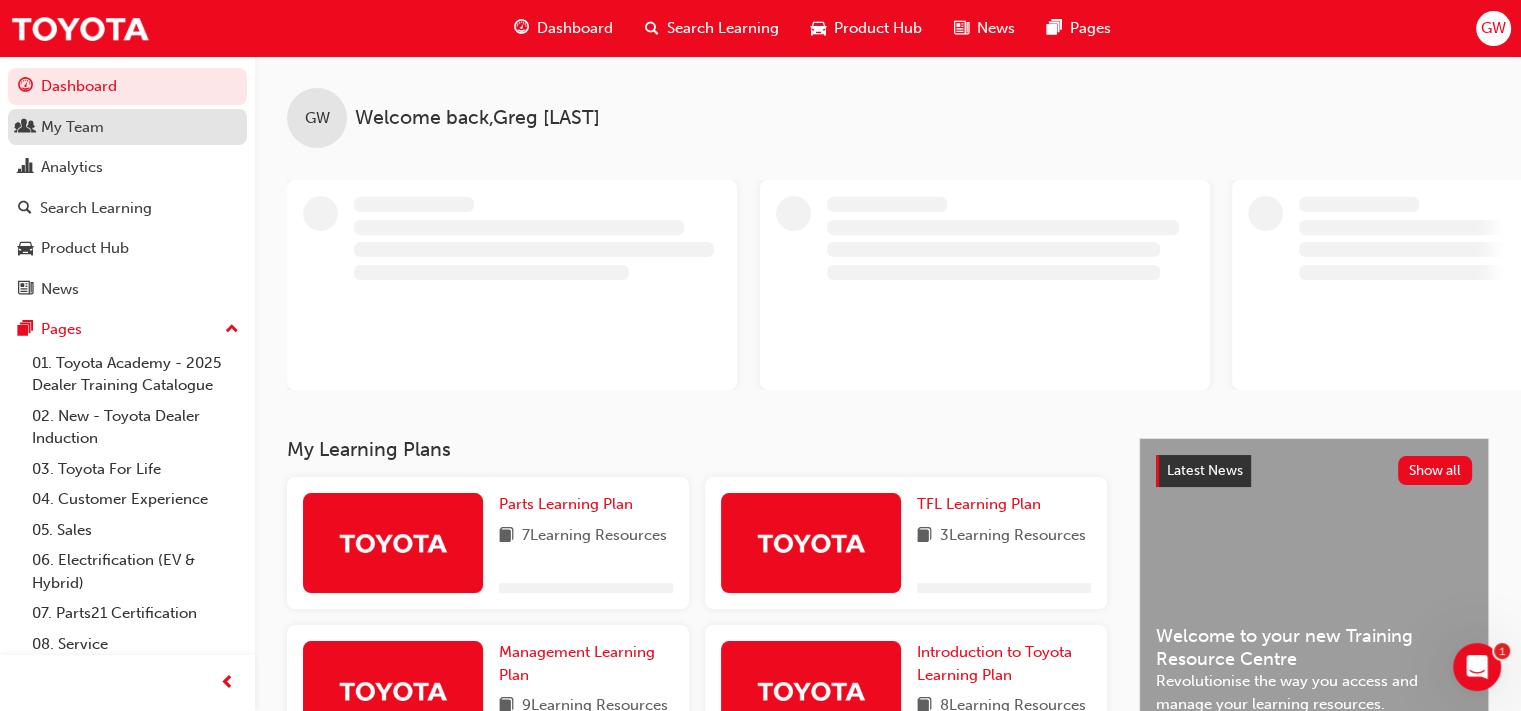 click on "My Team" at bounding box center (127, 127) 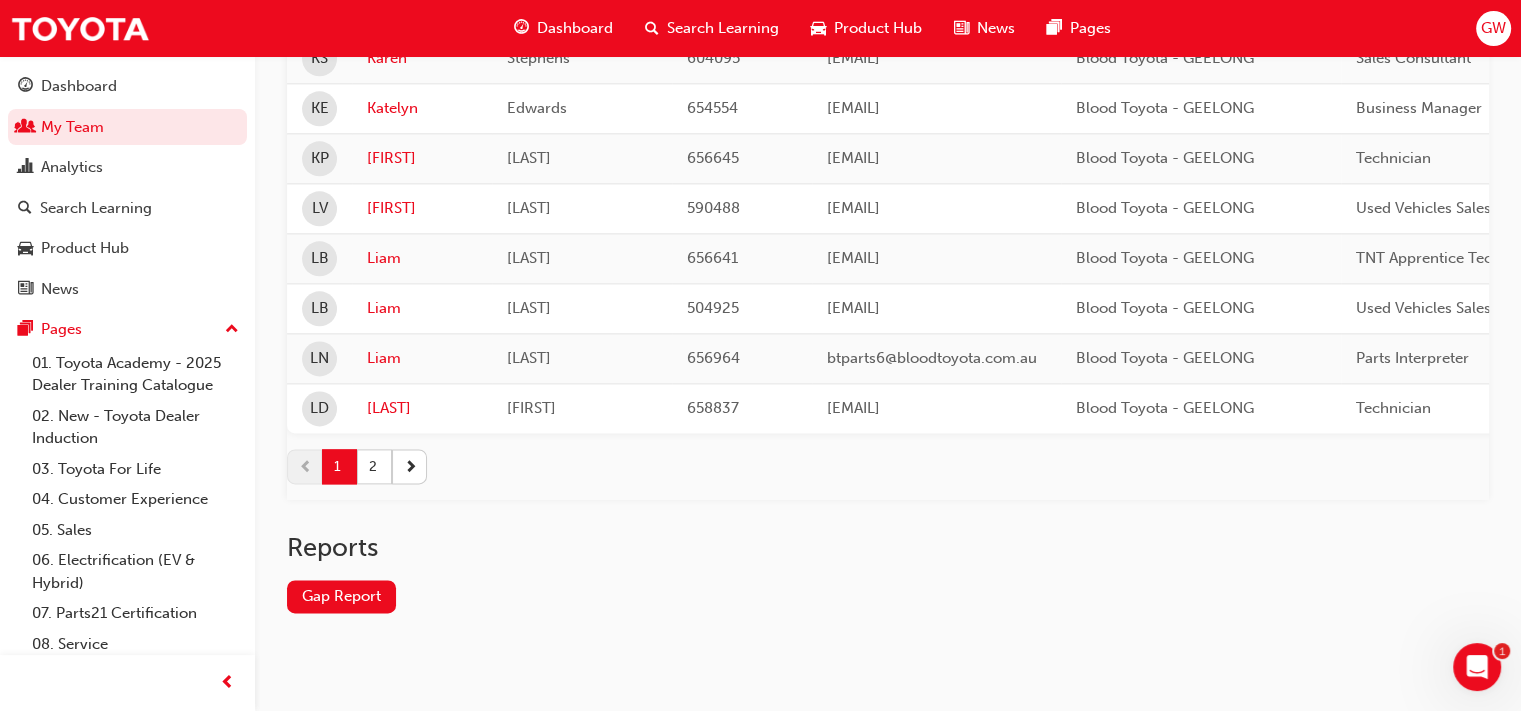 scroll, scrollTop: 2542, scrollLeft: 0, axis: vertical 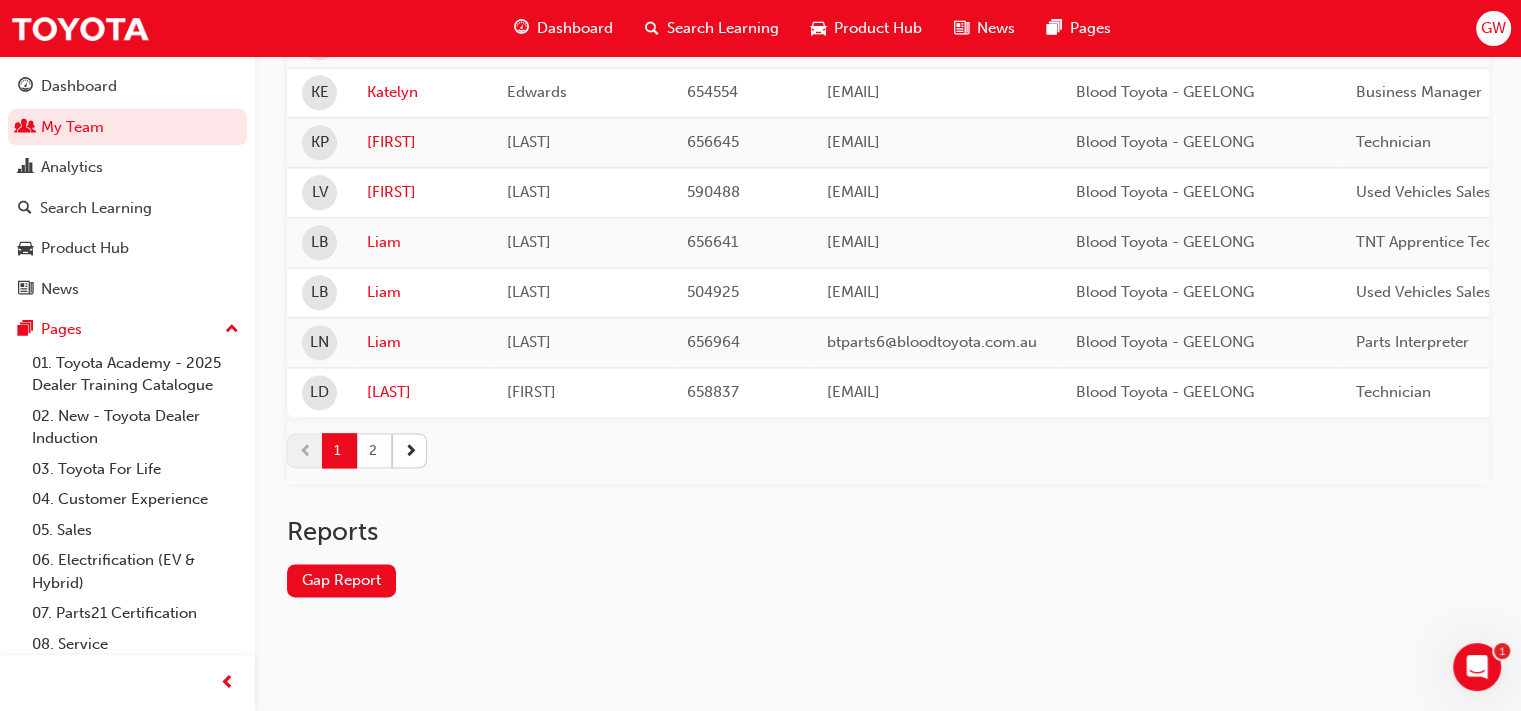 click on "2" at bounding box center [374, 450] 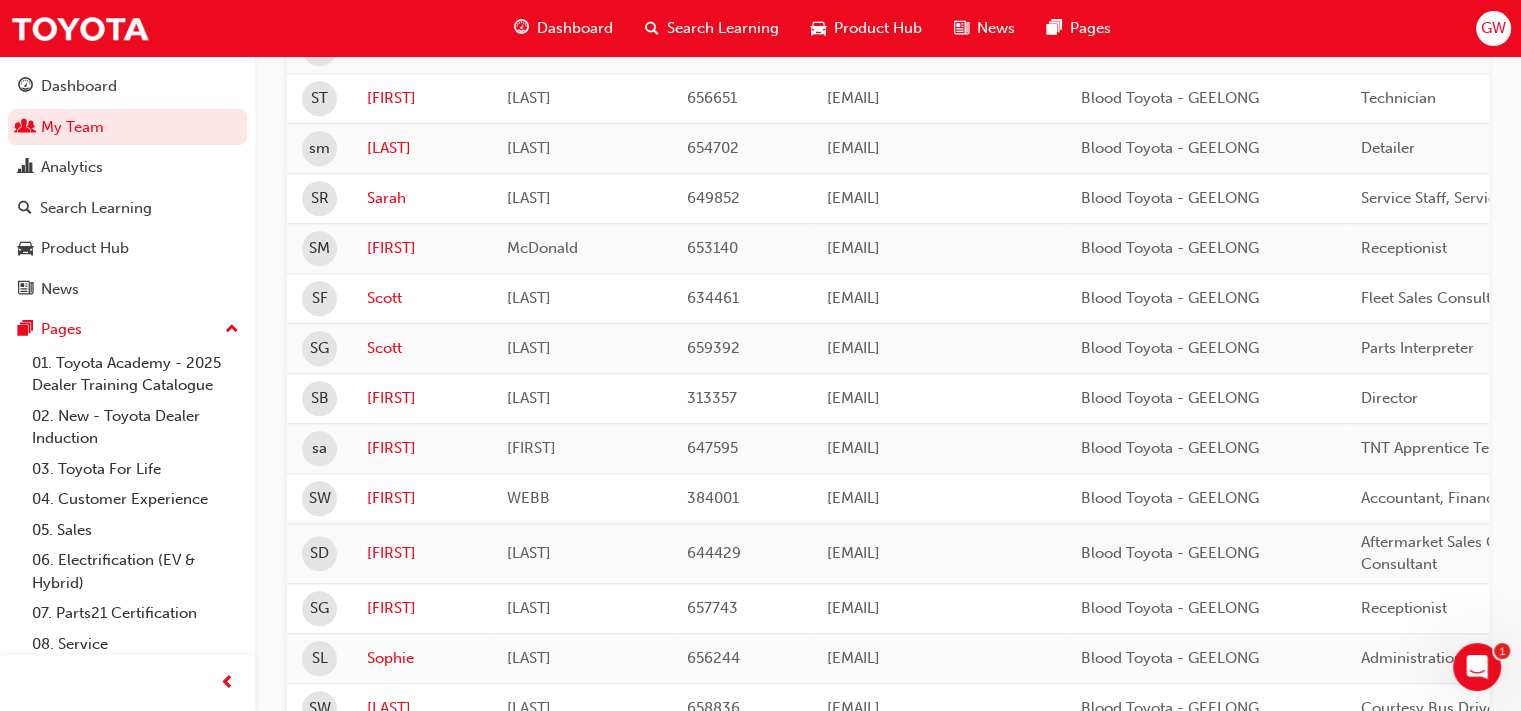 scroll, scrollTop: 1552, scrollLeft: 0, axis: vertical 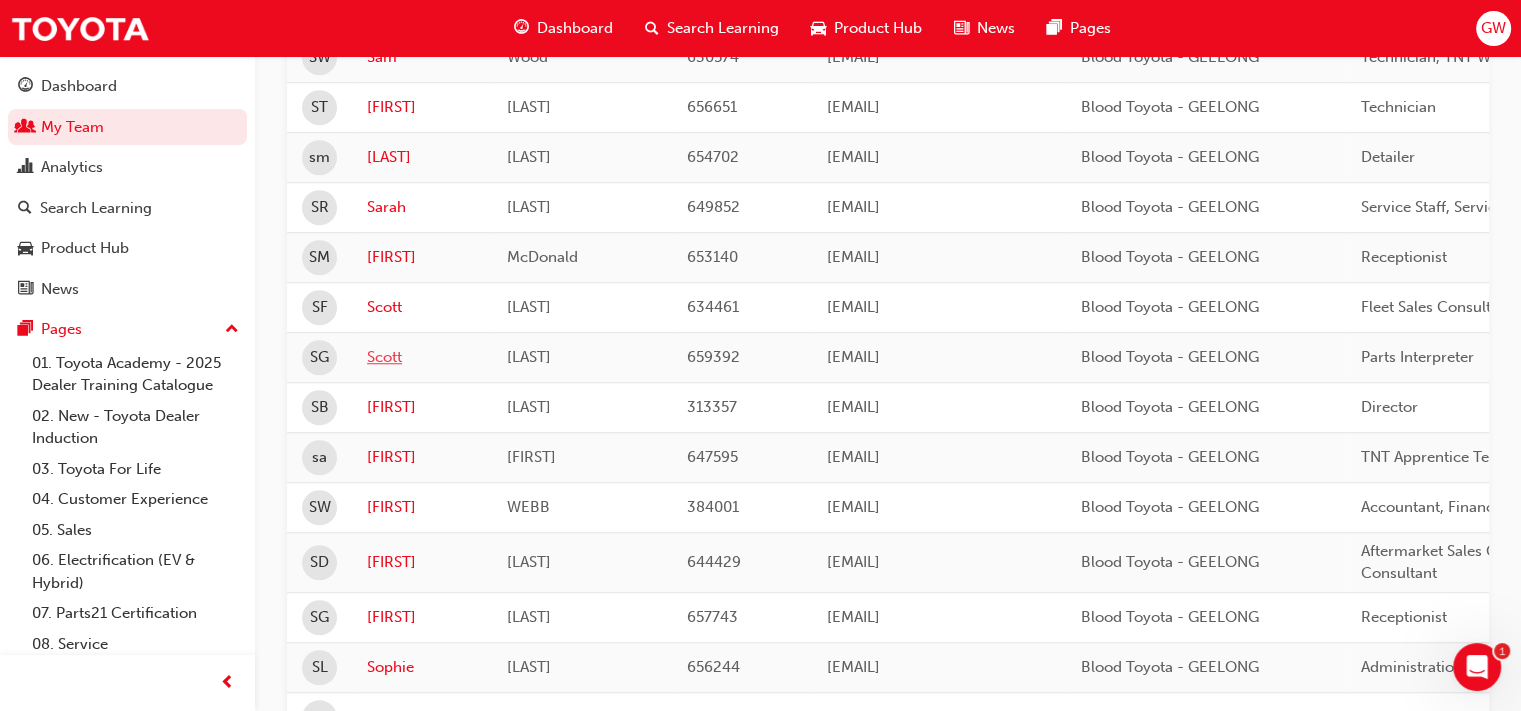click on "Scott" at bounding box center [422, 357] 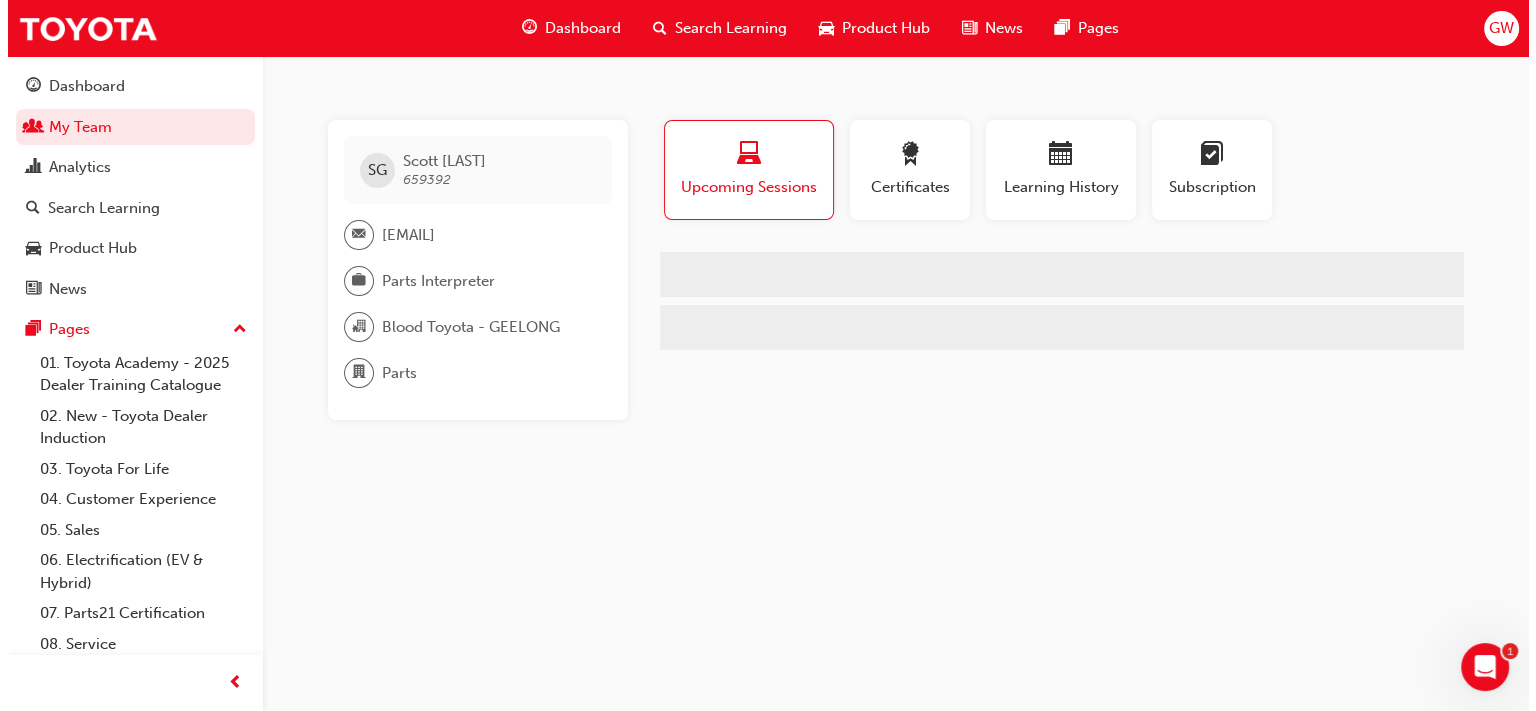 scroll, scrollTop: 0, scrollLeft: 0, axis: both 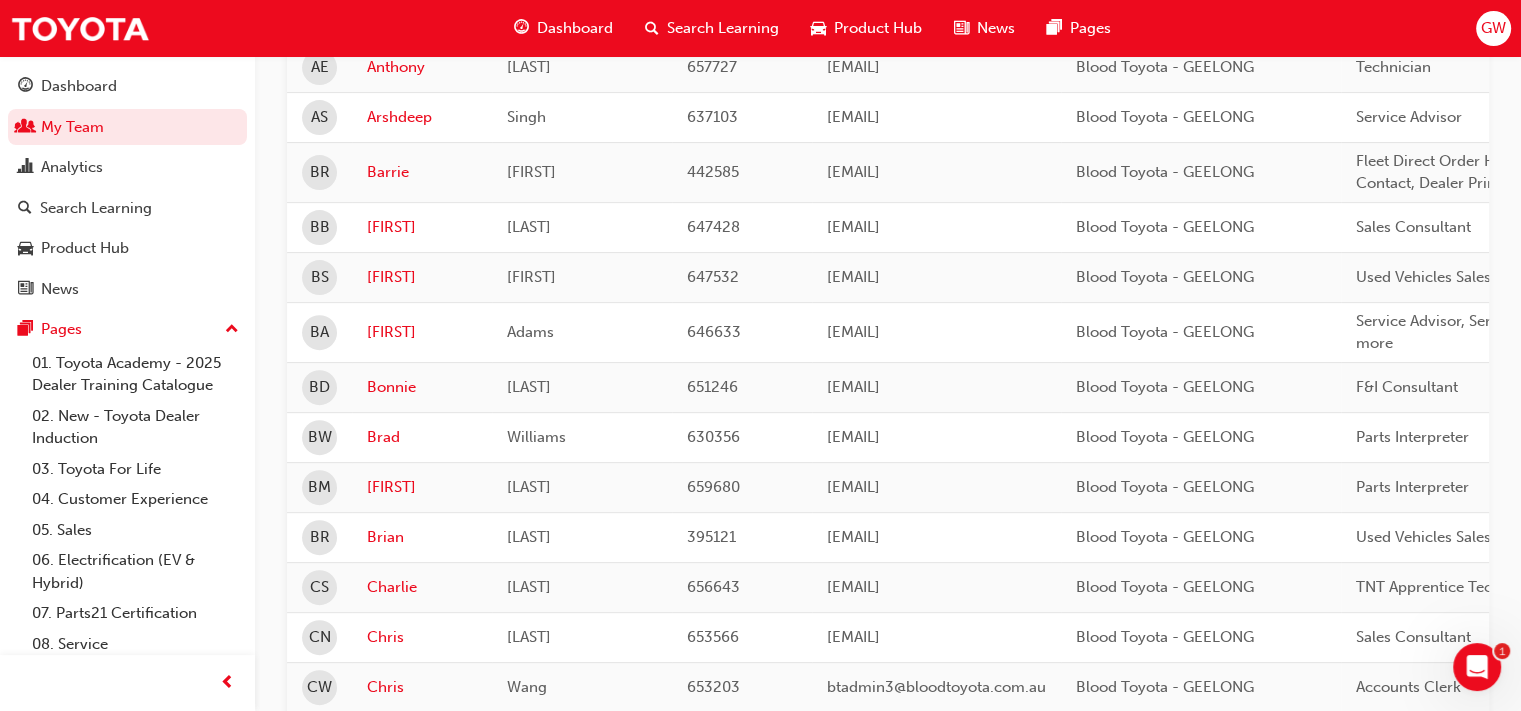 click on "BM" at bounding box center (319, 487) 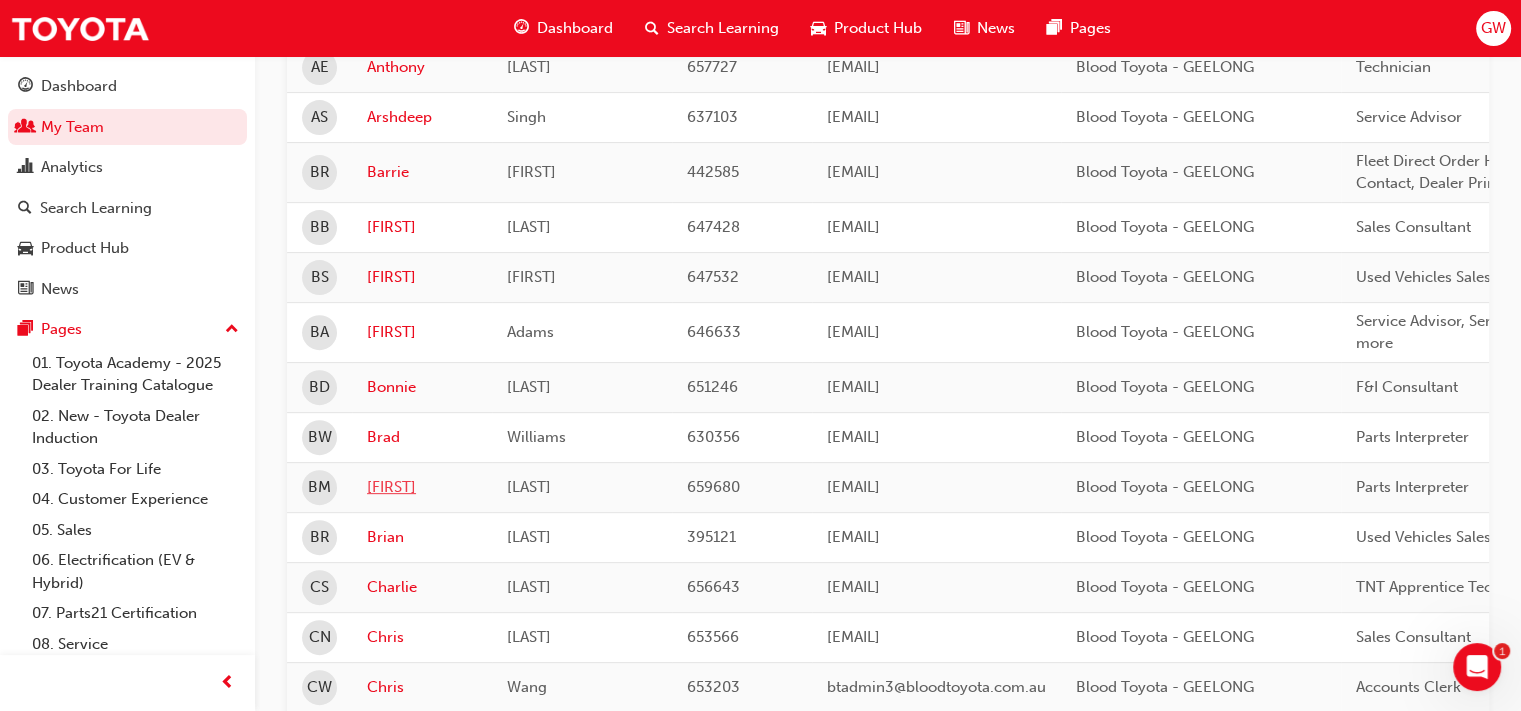 click on "[FIRST]" at bounding box center (422, 487) 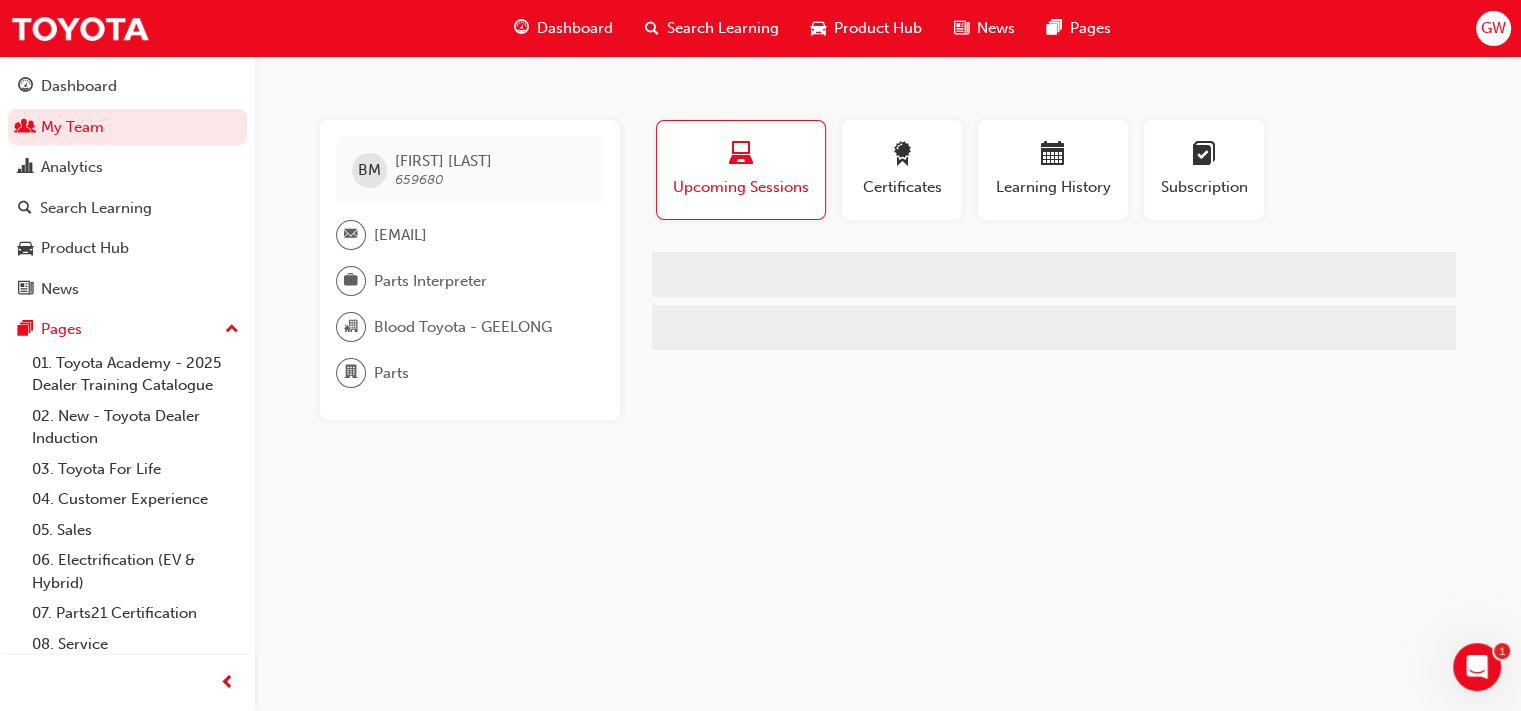 scroll, scrollTop: 0, scrollLeft: 0, axis: both 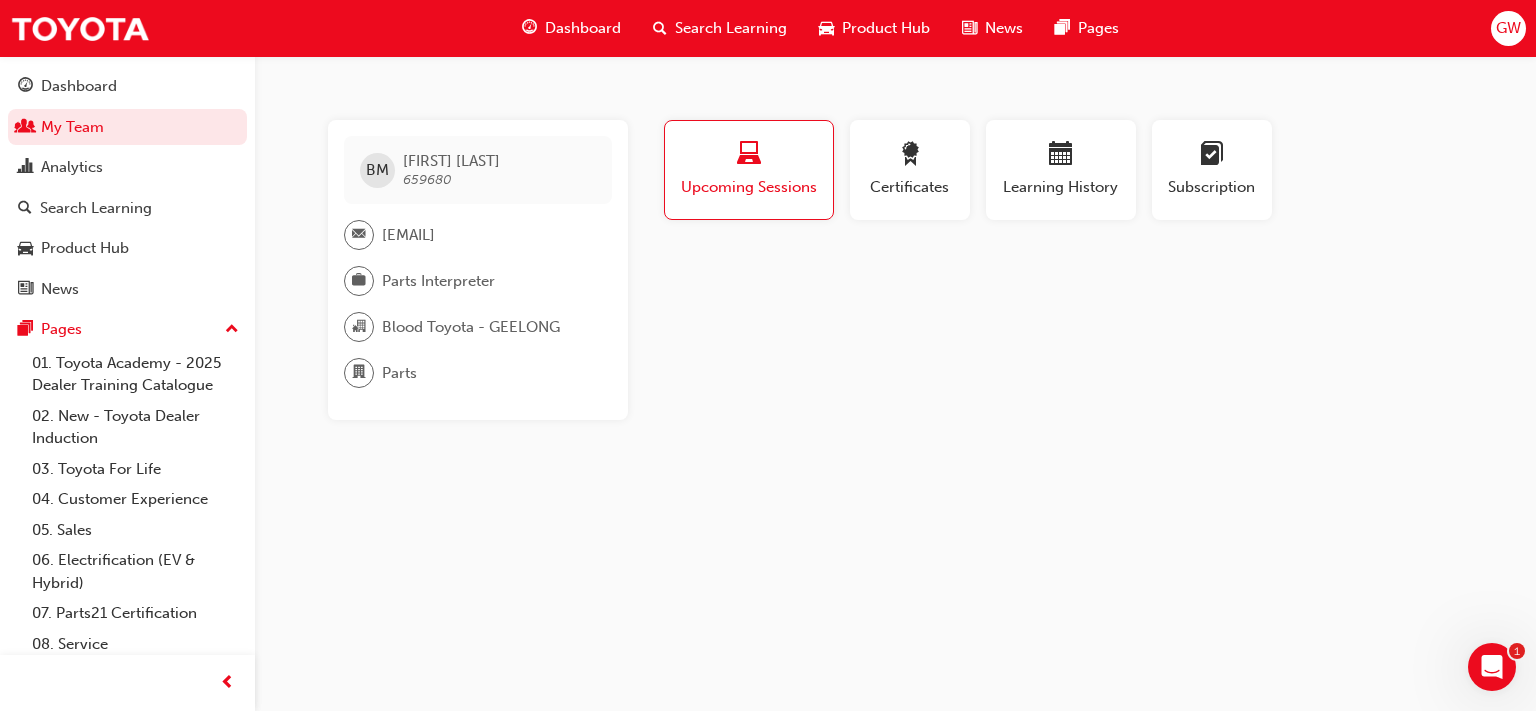 click on "Upcoming Sessions" at bounding box center (749, 170) 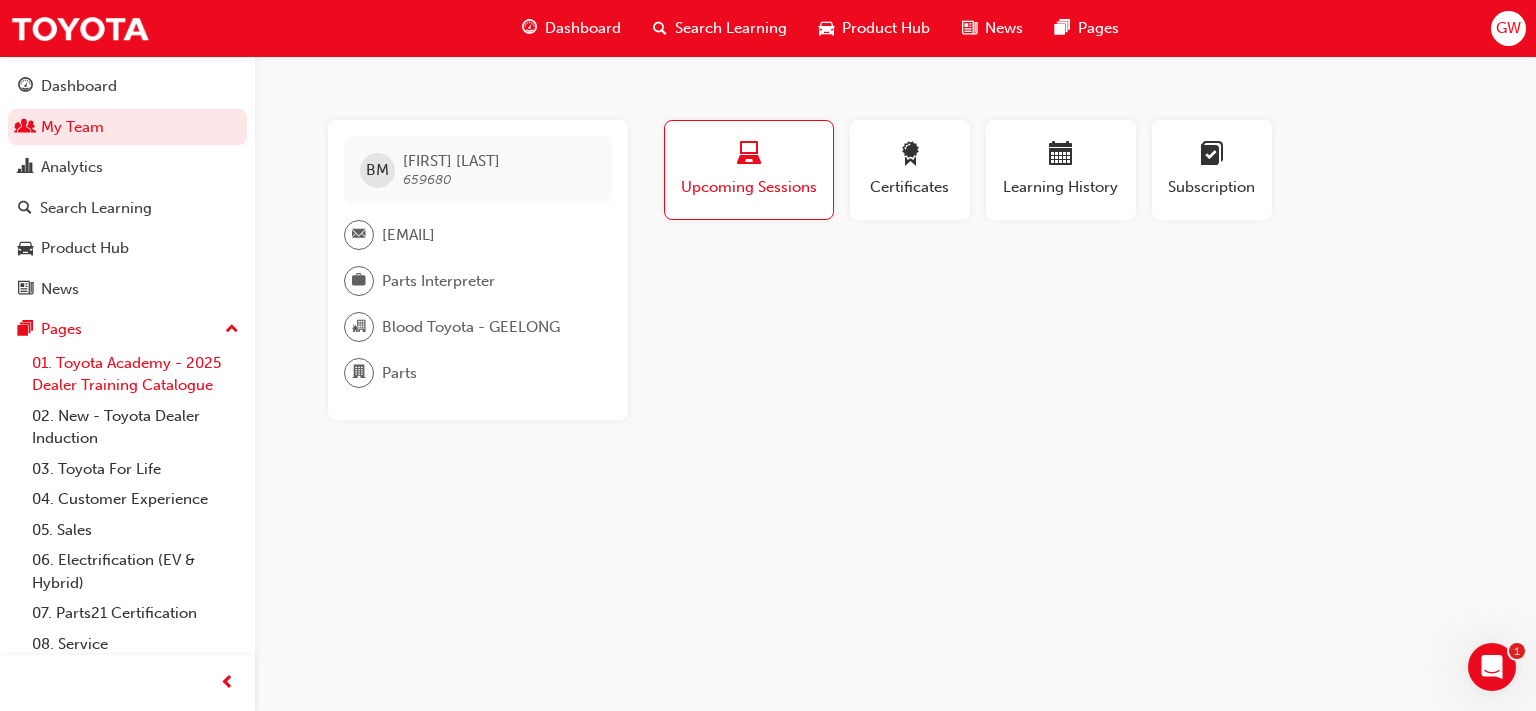 click on "01. Toyota Academy - 2025 Dealer Training Catalogue" at bounding box center (135, 374) 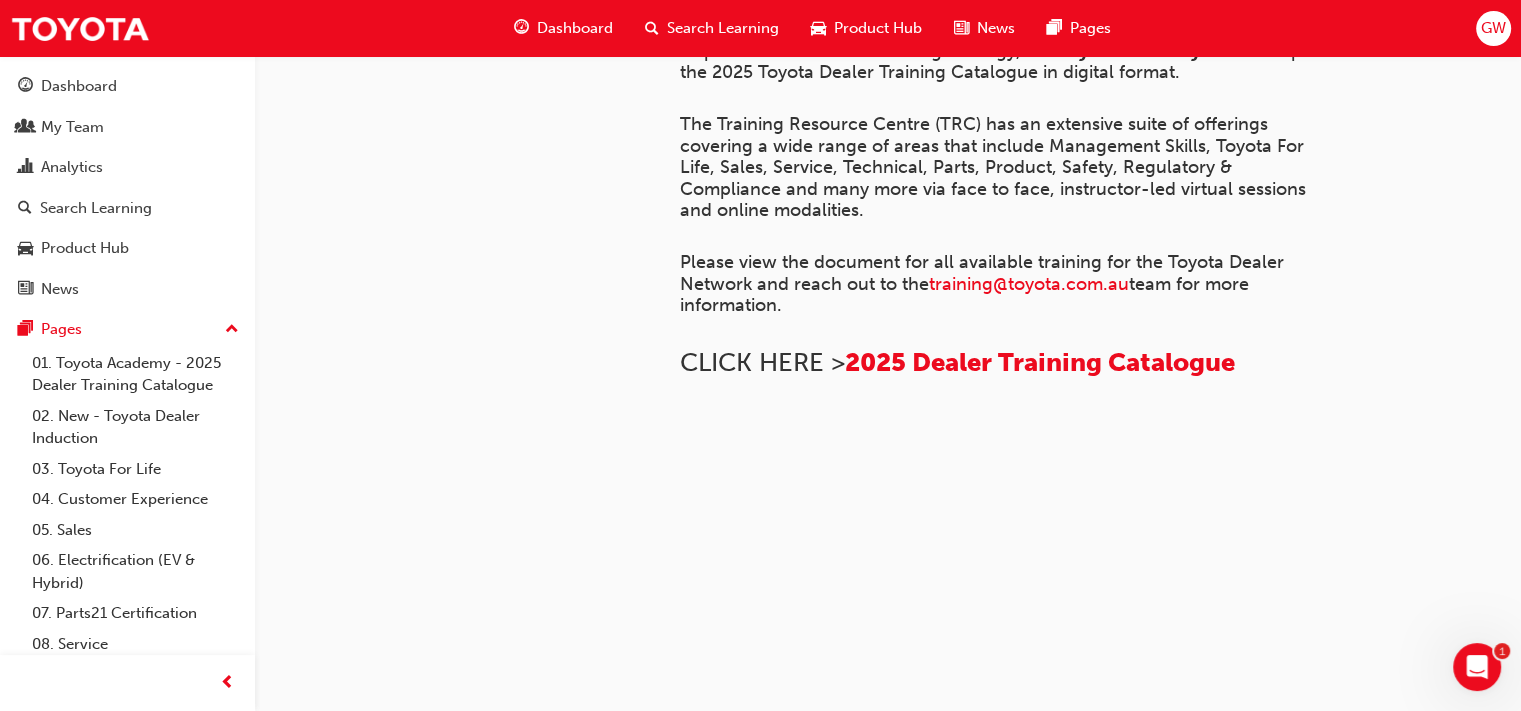 scroll, scrollTop: 668, scrollLeft: 0, axis: vertical 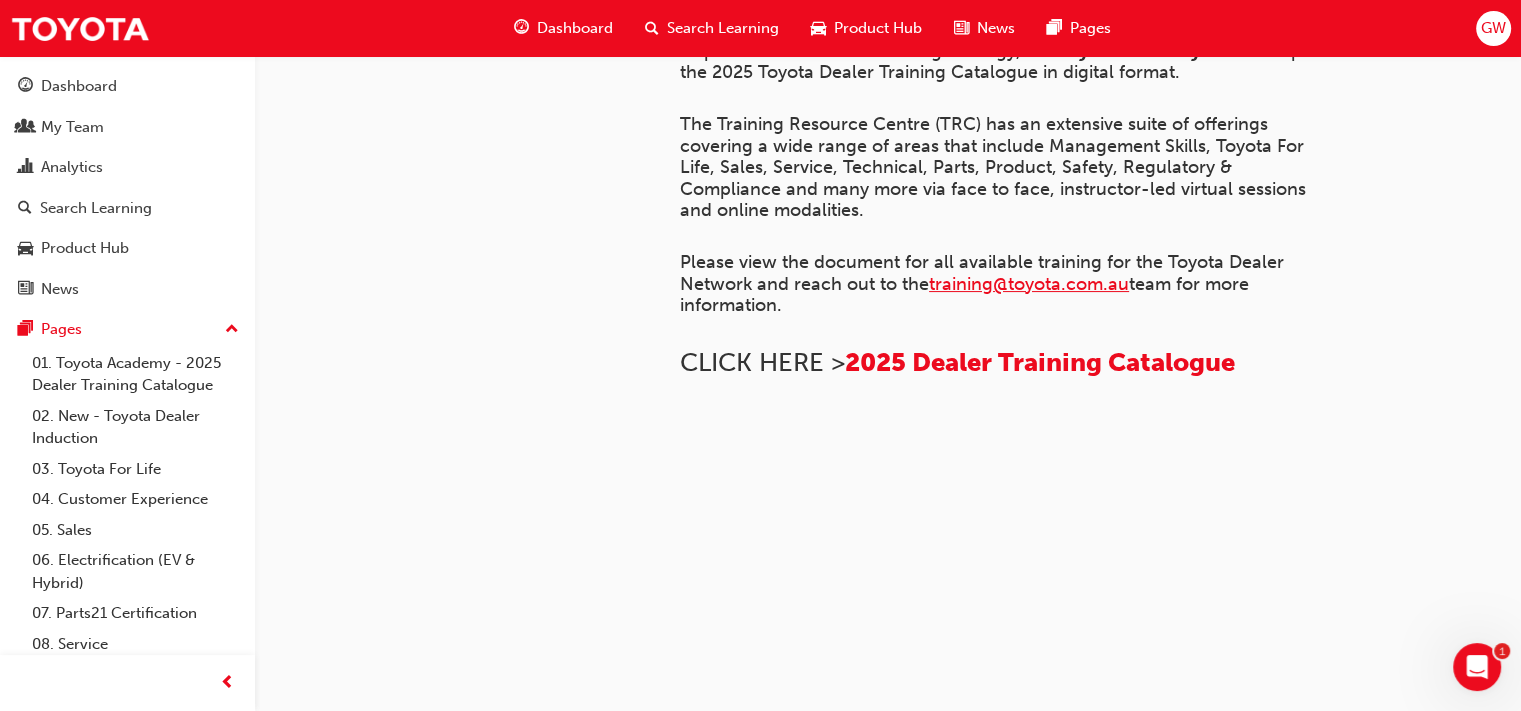 click on "training@toyota.com.au" at bounding box center (1029, 284) 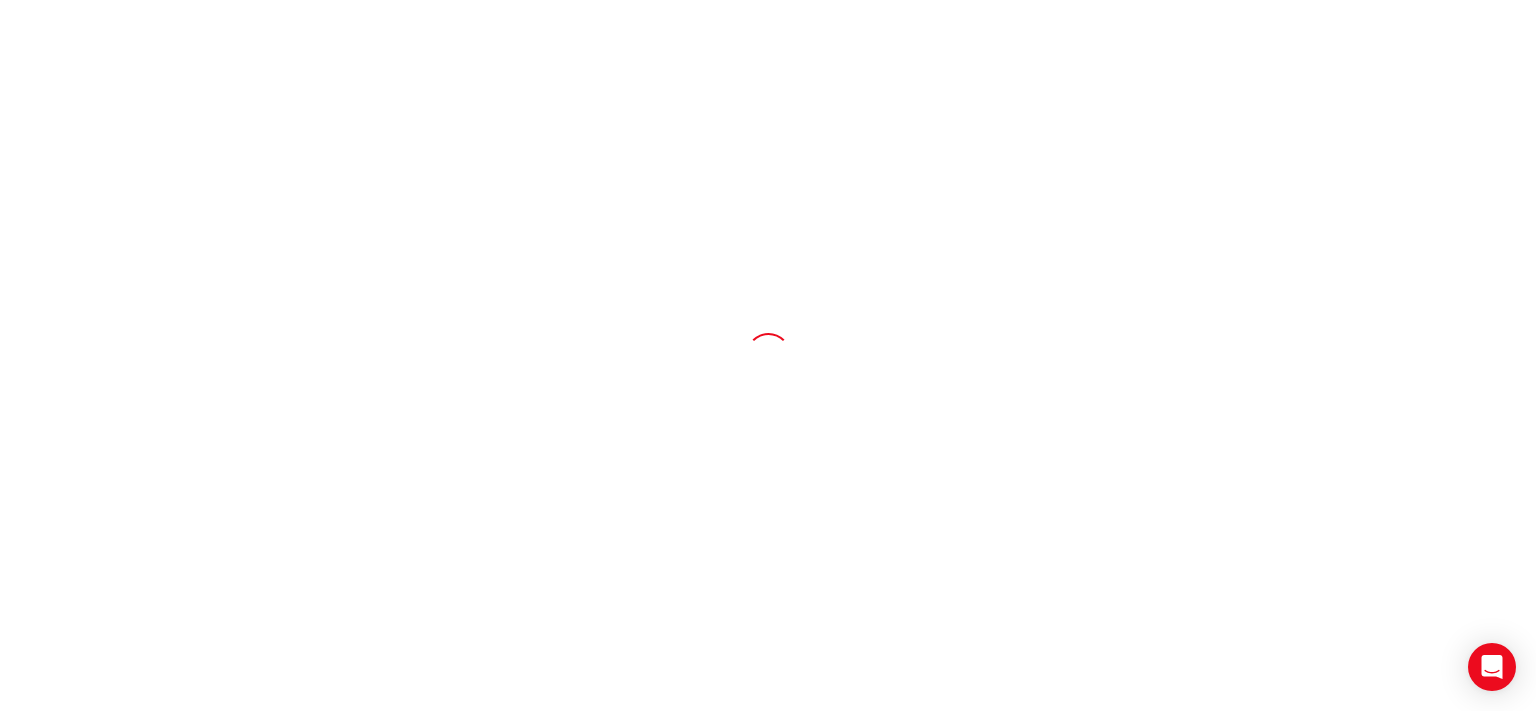 scroll, scrollTop: 0, scrollLeft: 0, axis: both 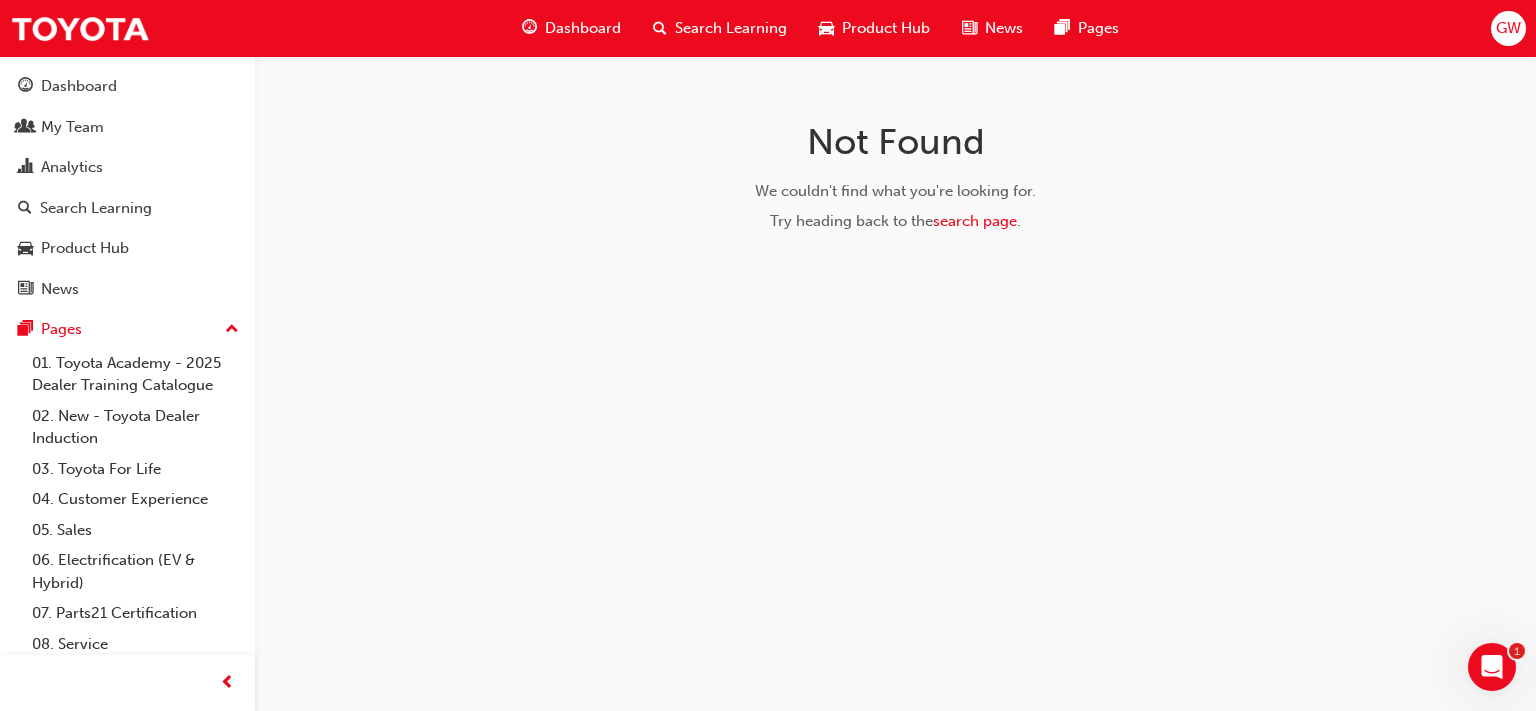 click on "Dashboard" at bounding box center (583, 28) 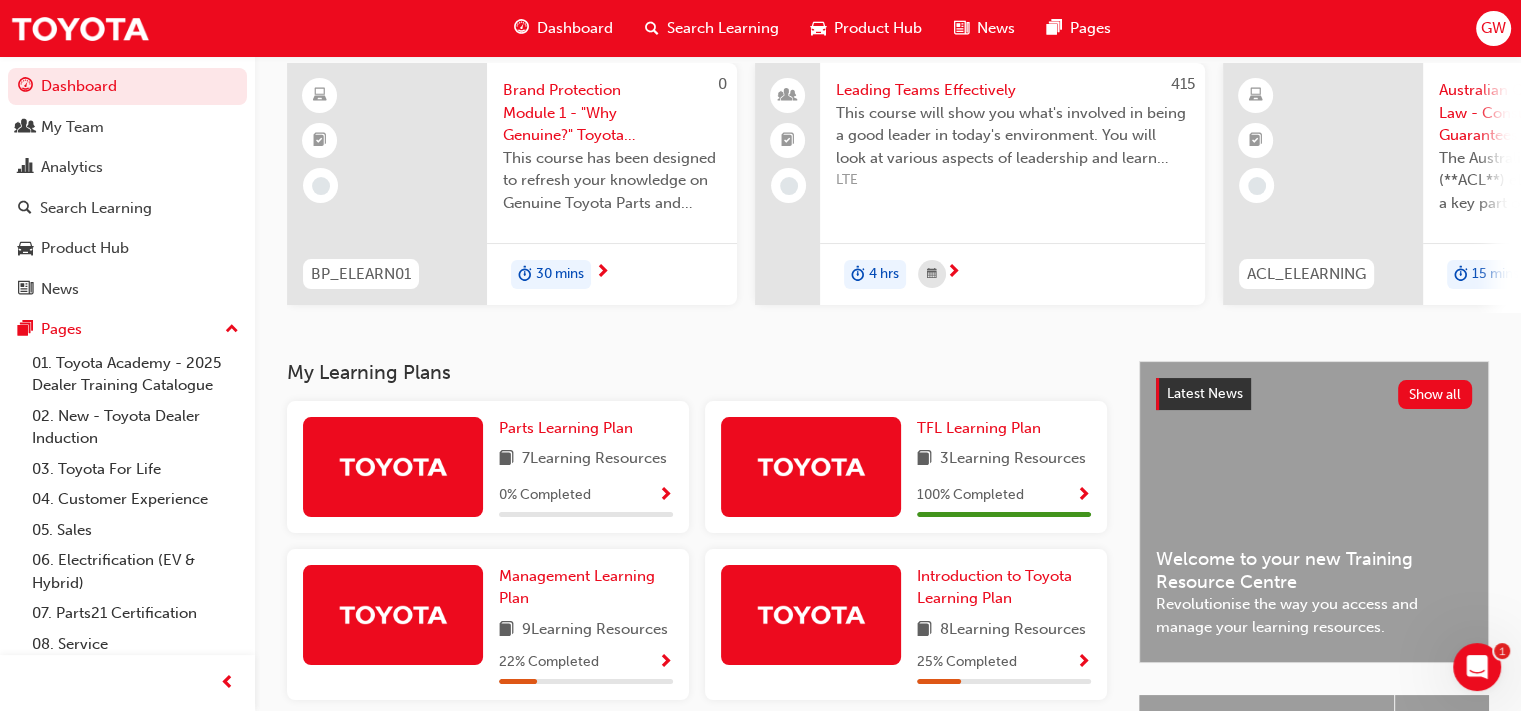 scroll, scrollTop: 200, scrollLeft: 0, axis: vertical 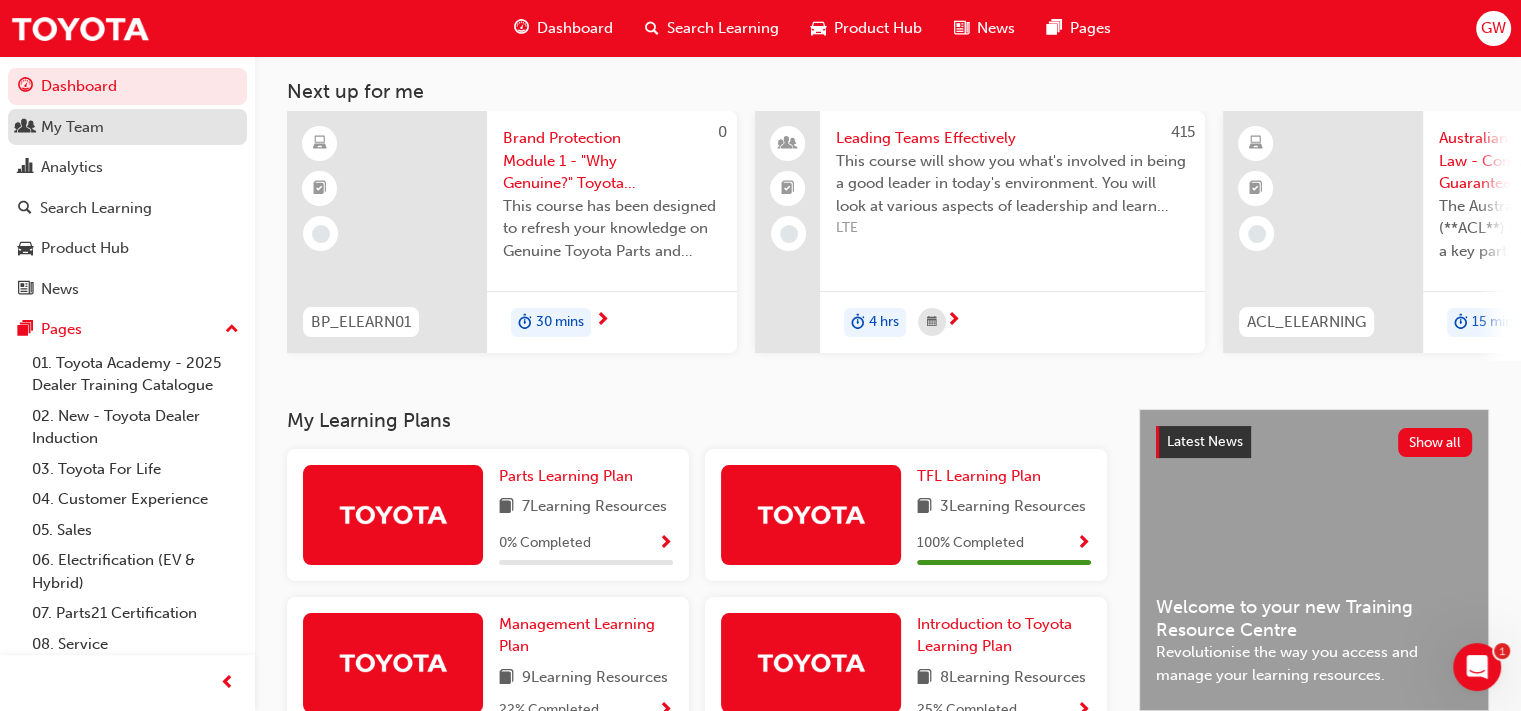 click on "My Team" at bounding box center [127, 127] 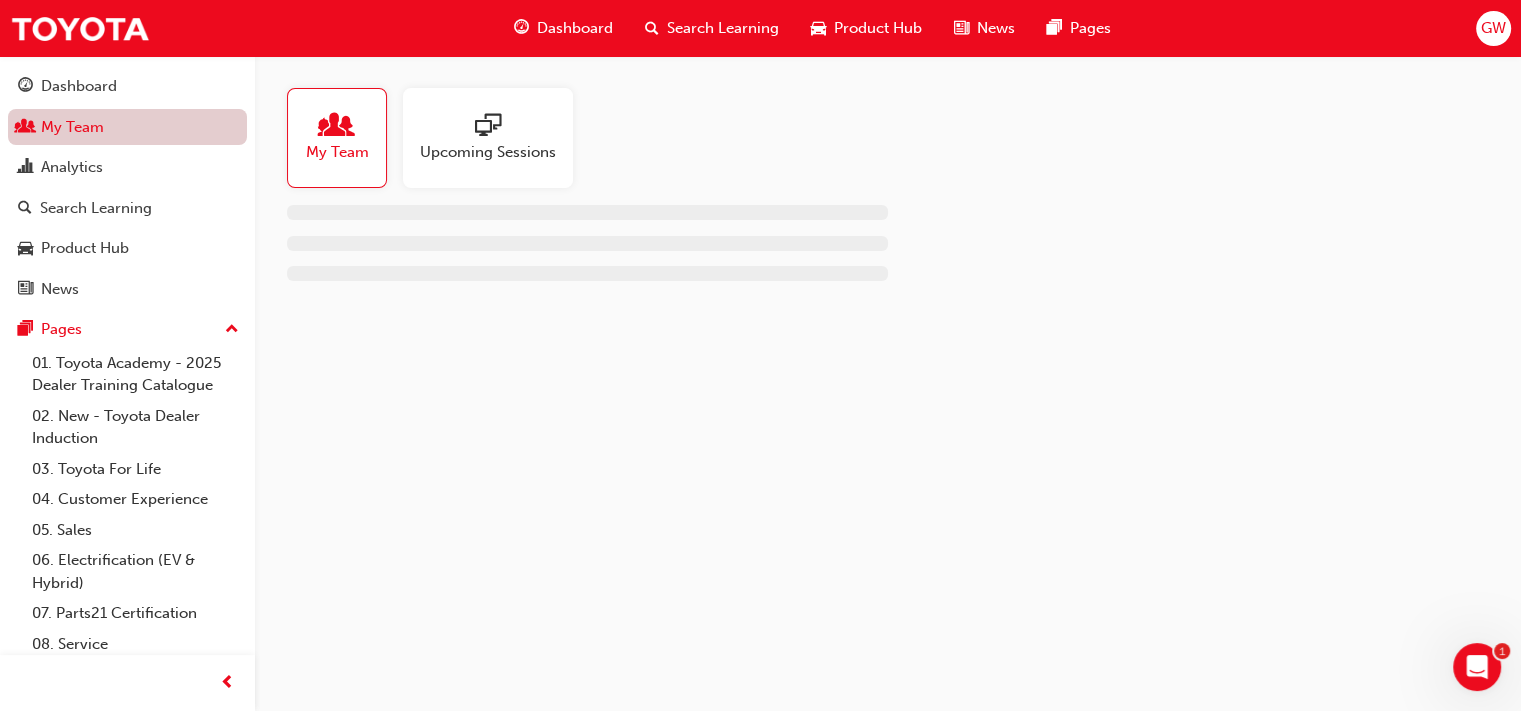 scroll, scrollTop: 0, scrollLeft: 0, axis: both 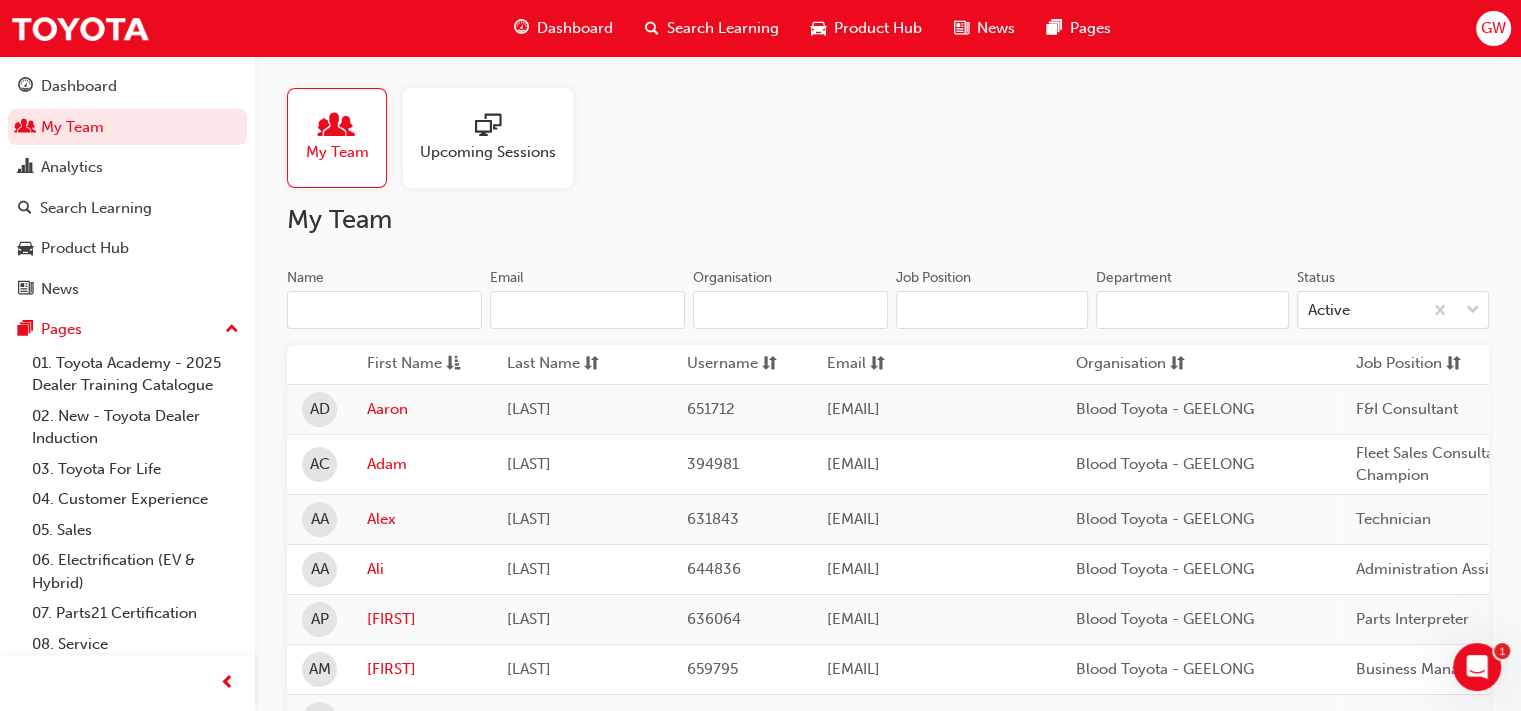 click at bounding box center (488, 127) 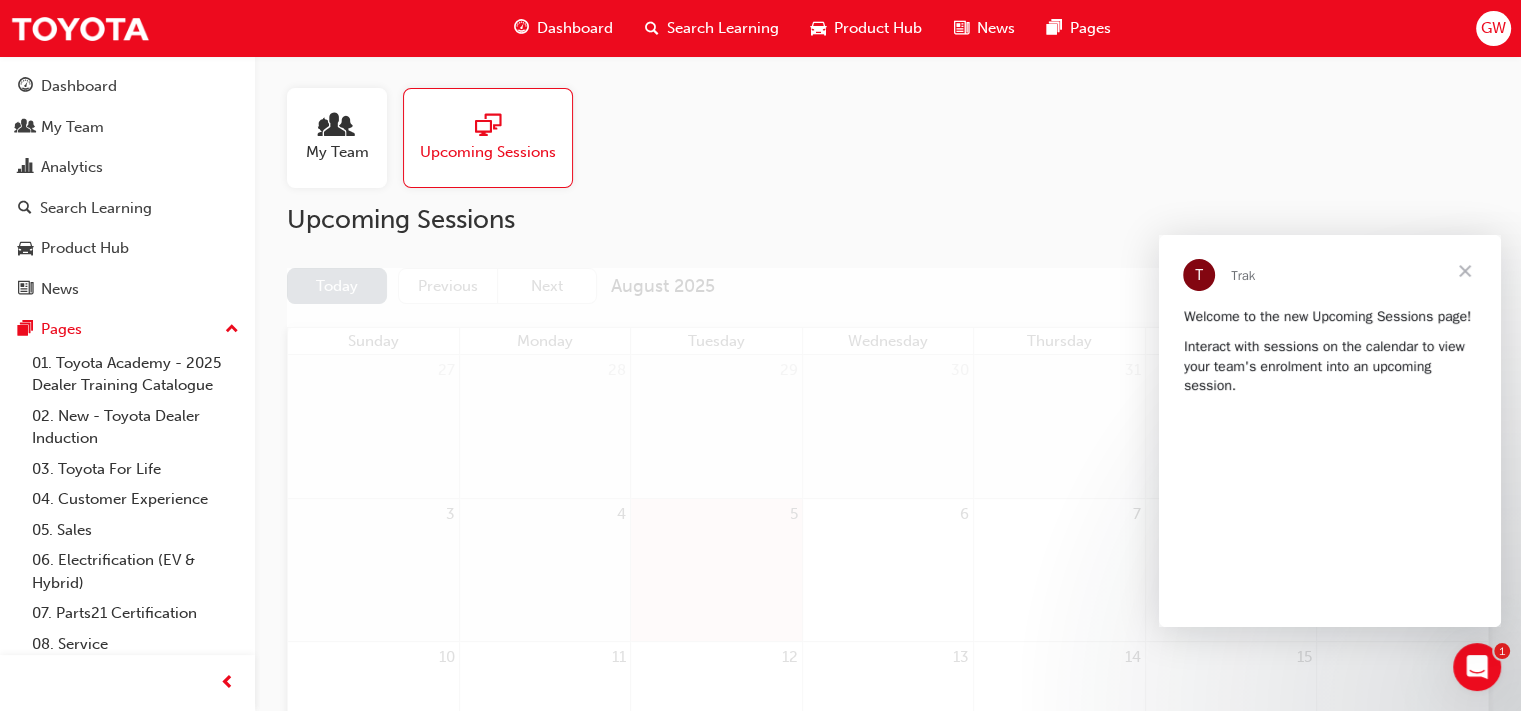 scroll, scrollTop: 0, scrollLeft: 0, axis: both 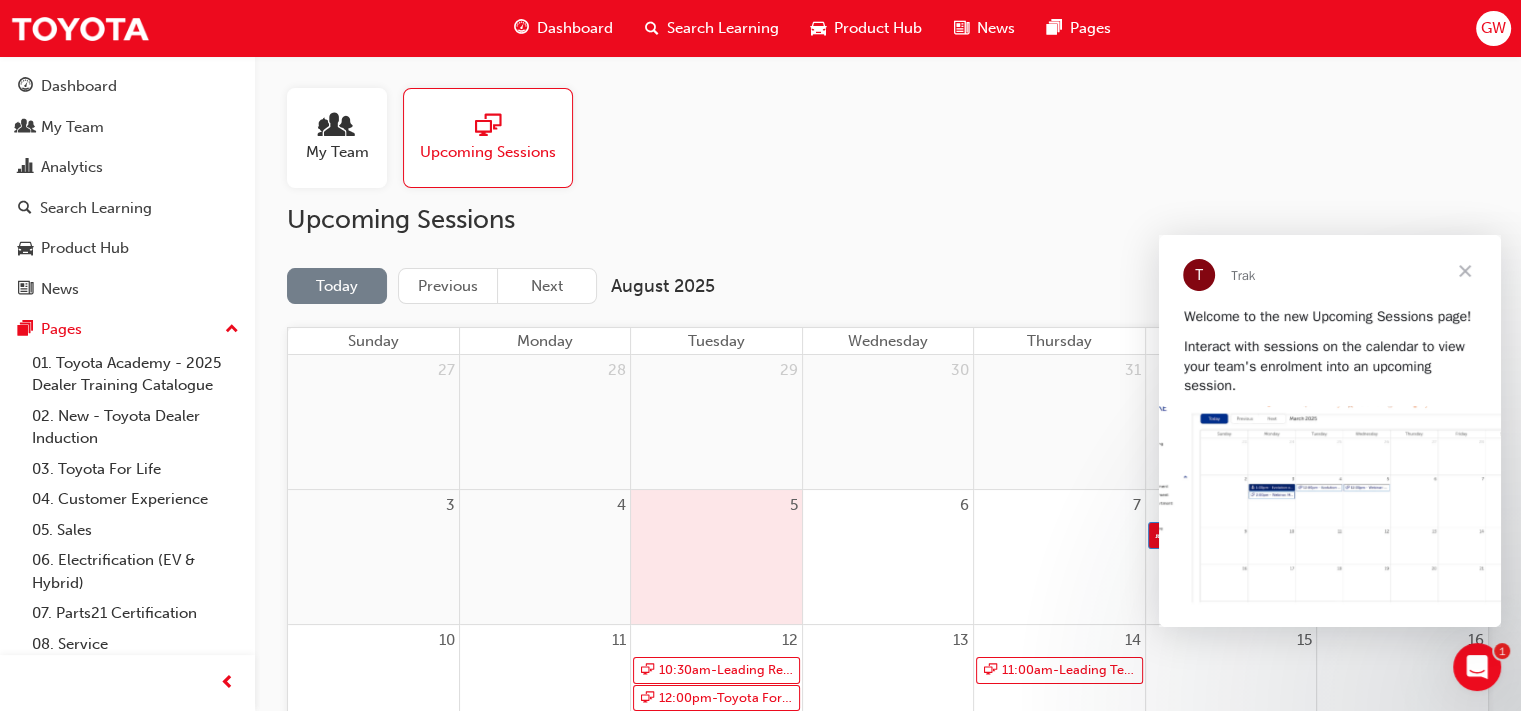 click at bounding box center [1465, 271] 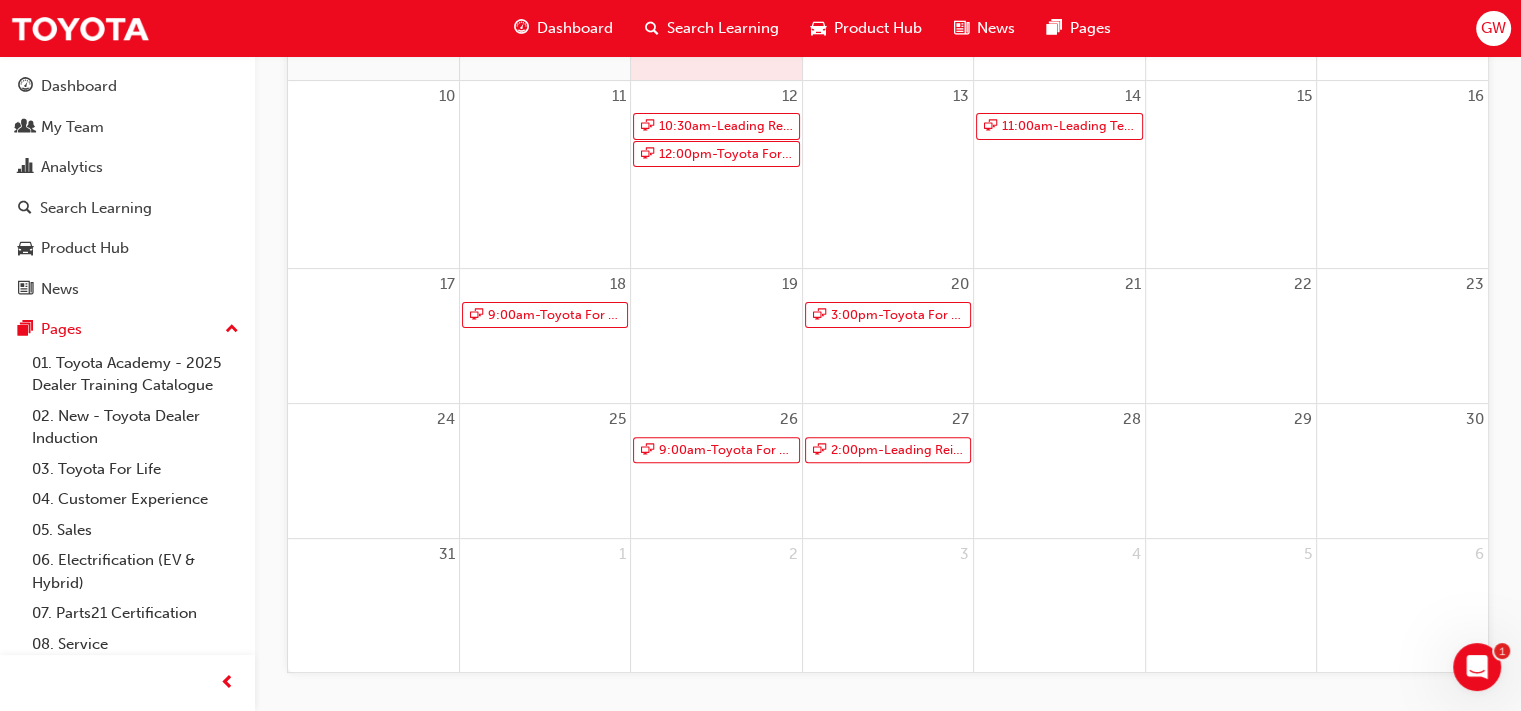 scroll, scrollTop: 604, scrollLeft: 0, axis: vertical 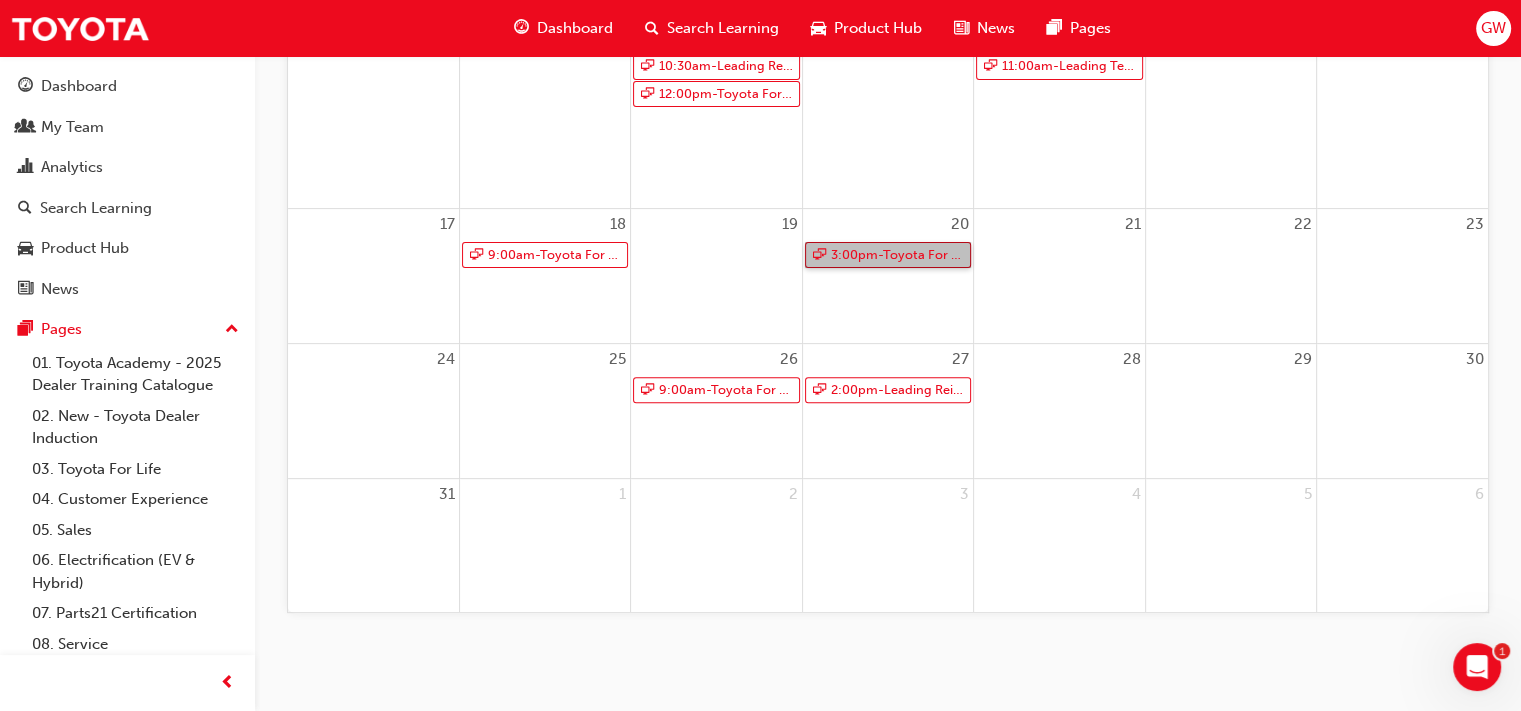 click on "3:00pm  -  Toyota For Life In Action - Virtual Classroom" at bounding box center (888, 255) 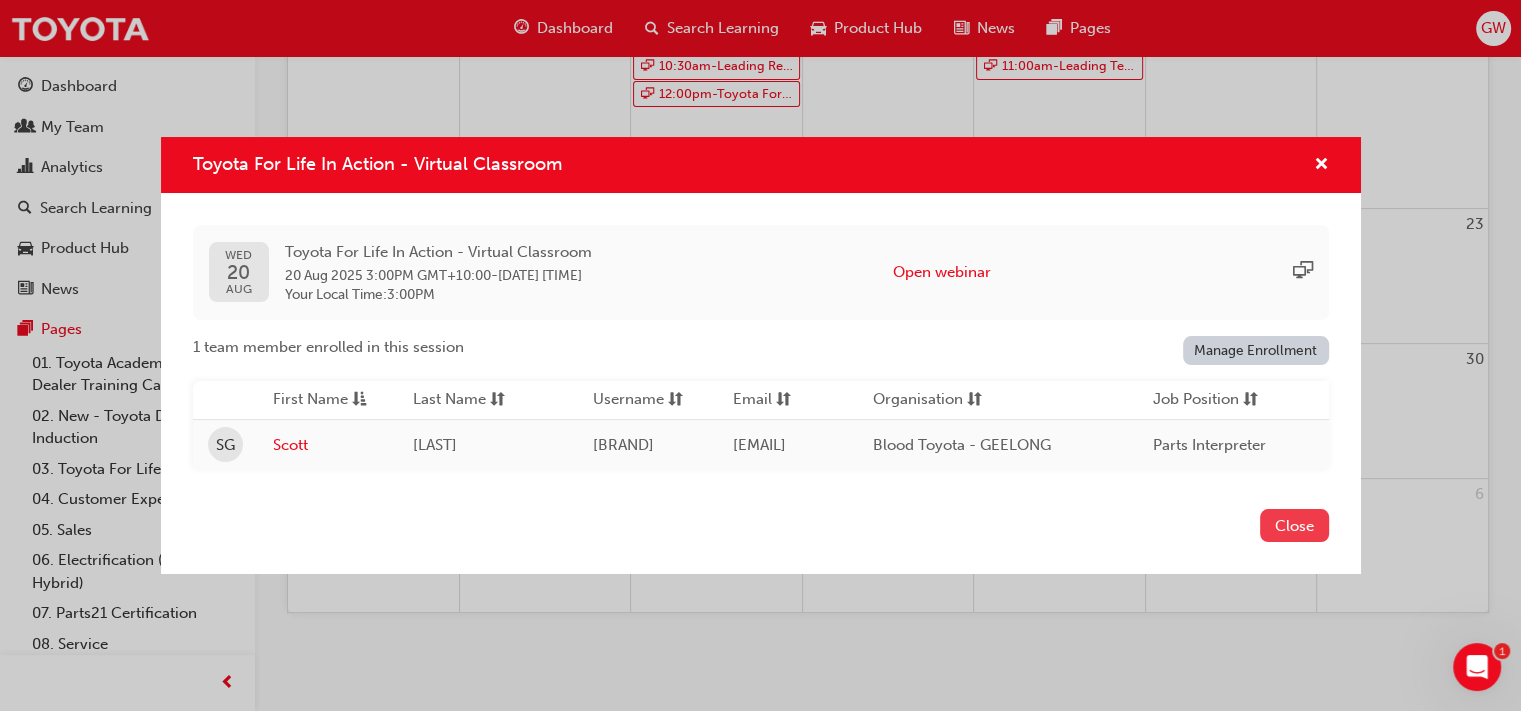 click on "Close" at bounding box center (1294, 525) 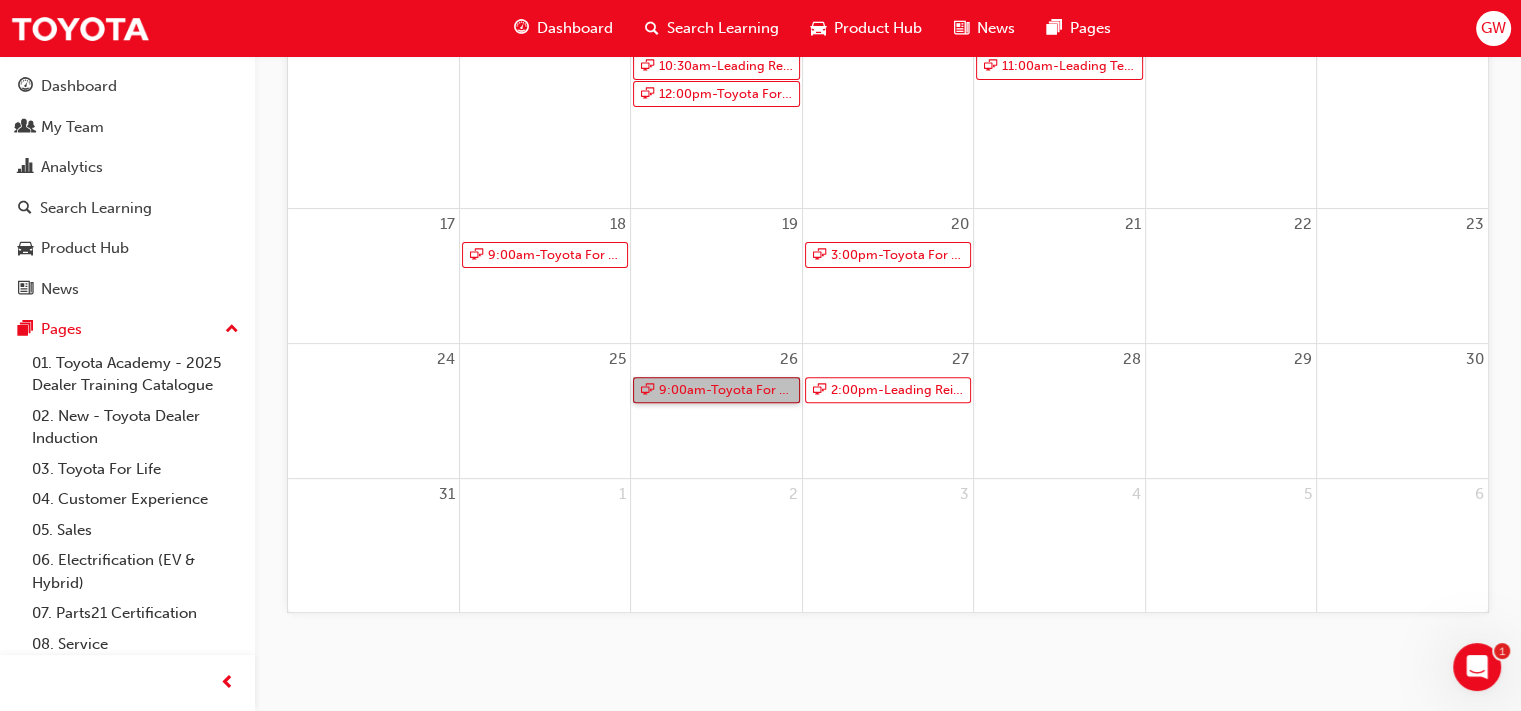 click on "9:00am  -  Toyota For Life In Action - Virtual Classroom" at bounding box center [716, 390] 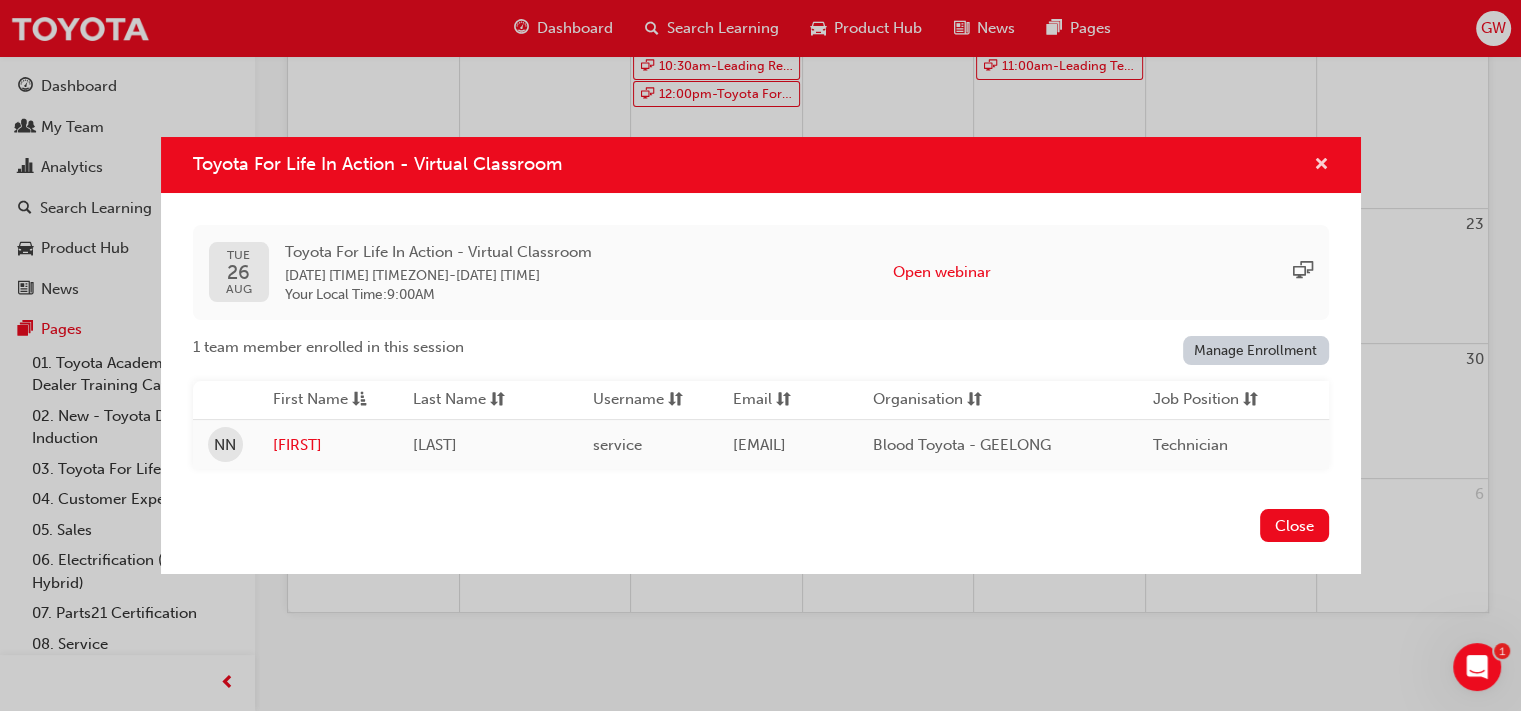 click at bounding box center [1321, 166] 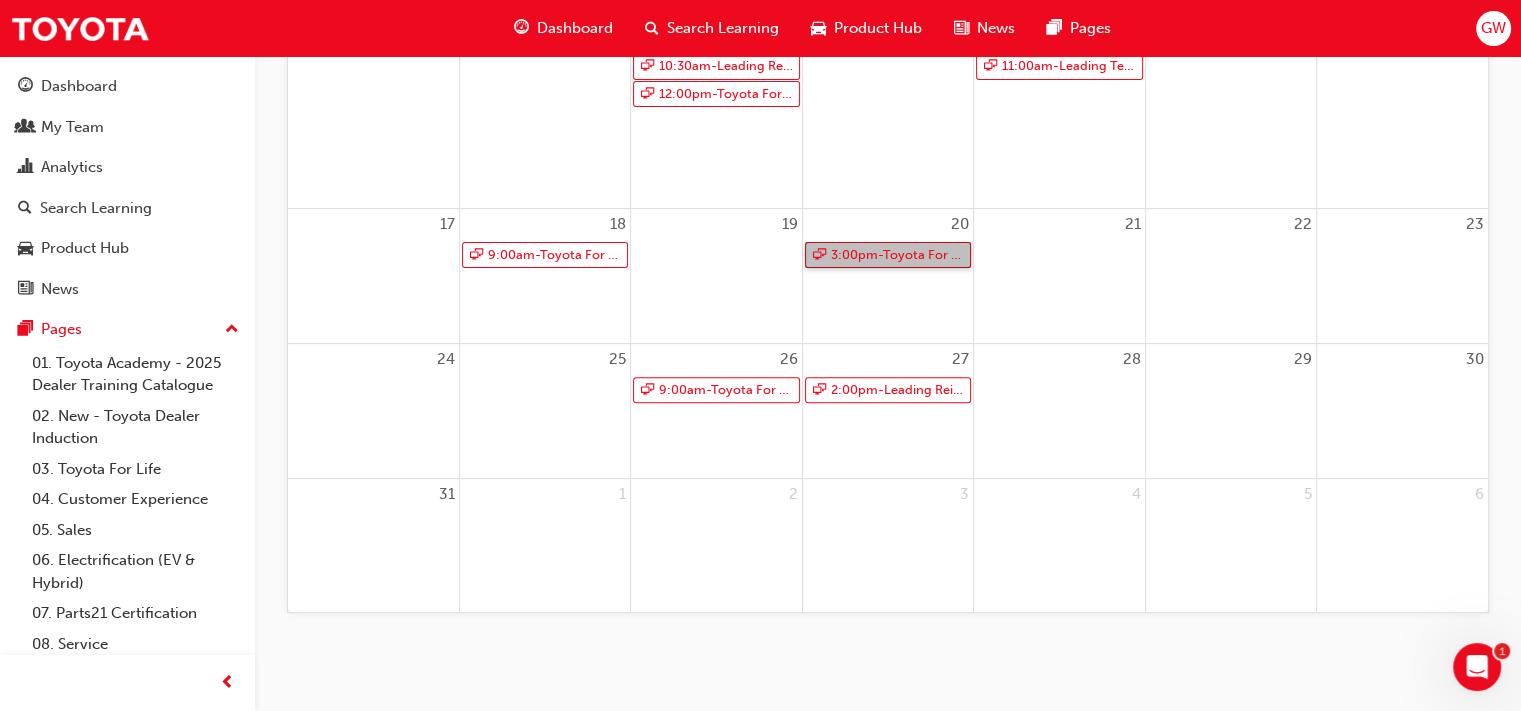 click on "3:00pm  -  Toyota For Life In Action - Virtual Classroom" at bounding box center [888, 255] 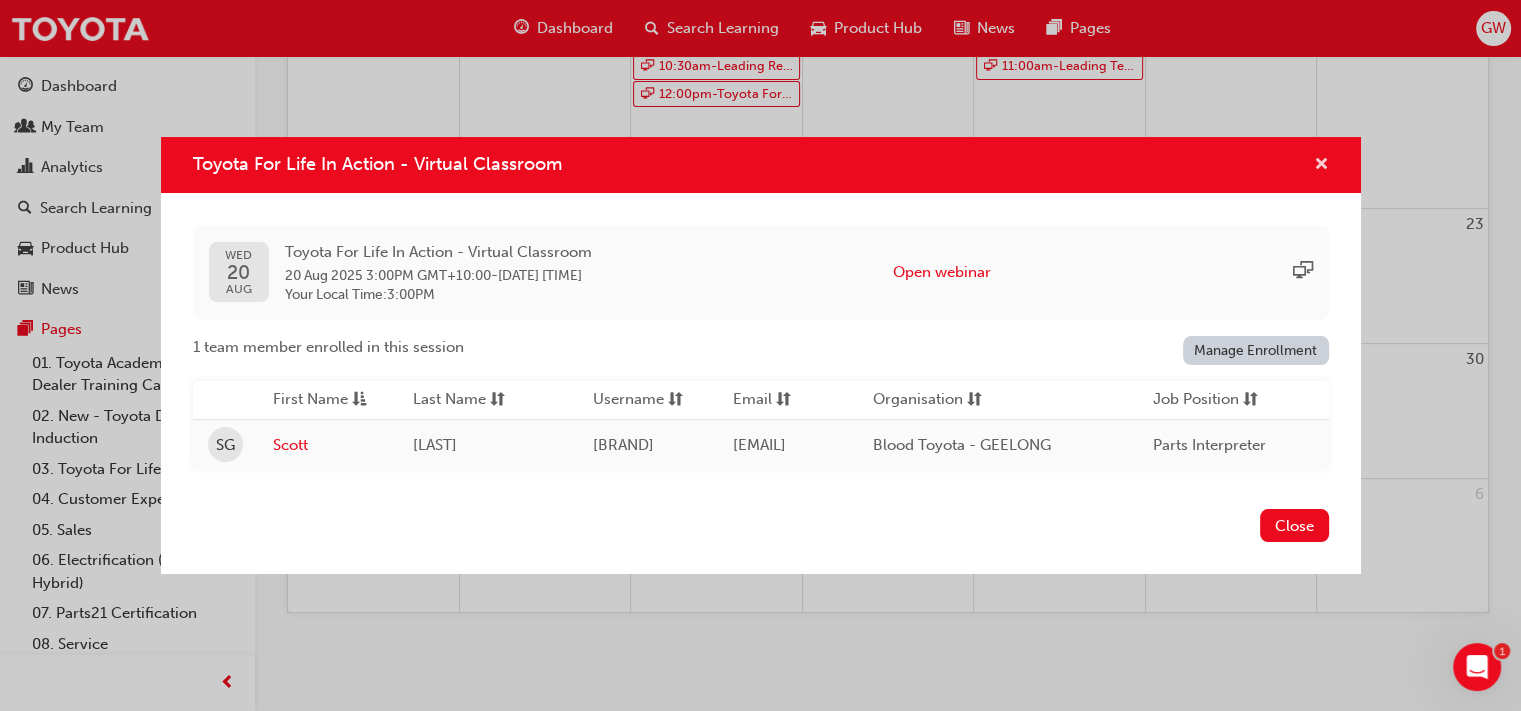 click at bounding box center [1321, 166] 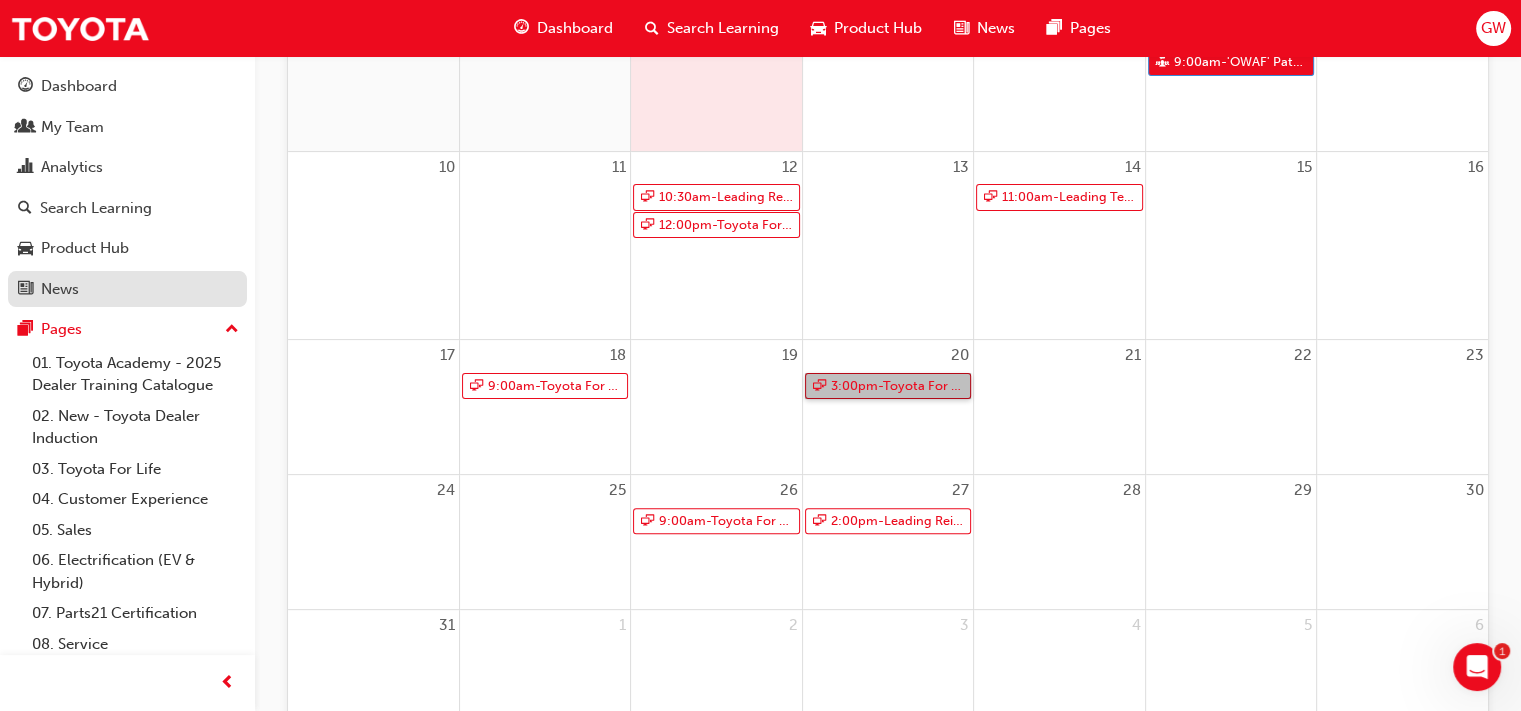 scroll, scrollTop: 204, scrollLeft: 0, axis: vertical 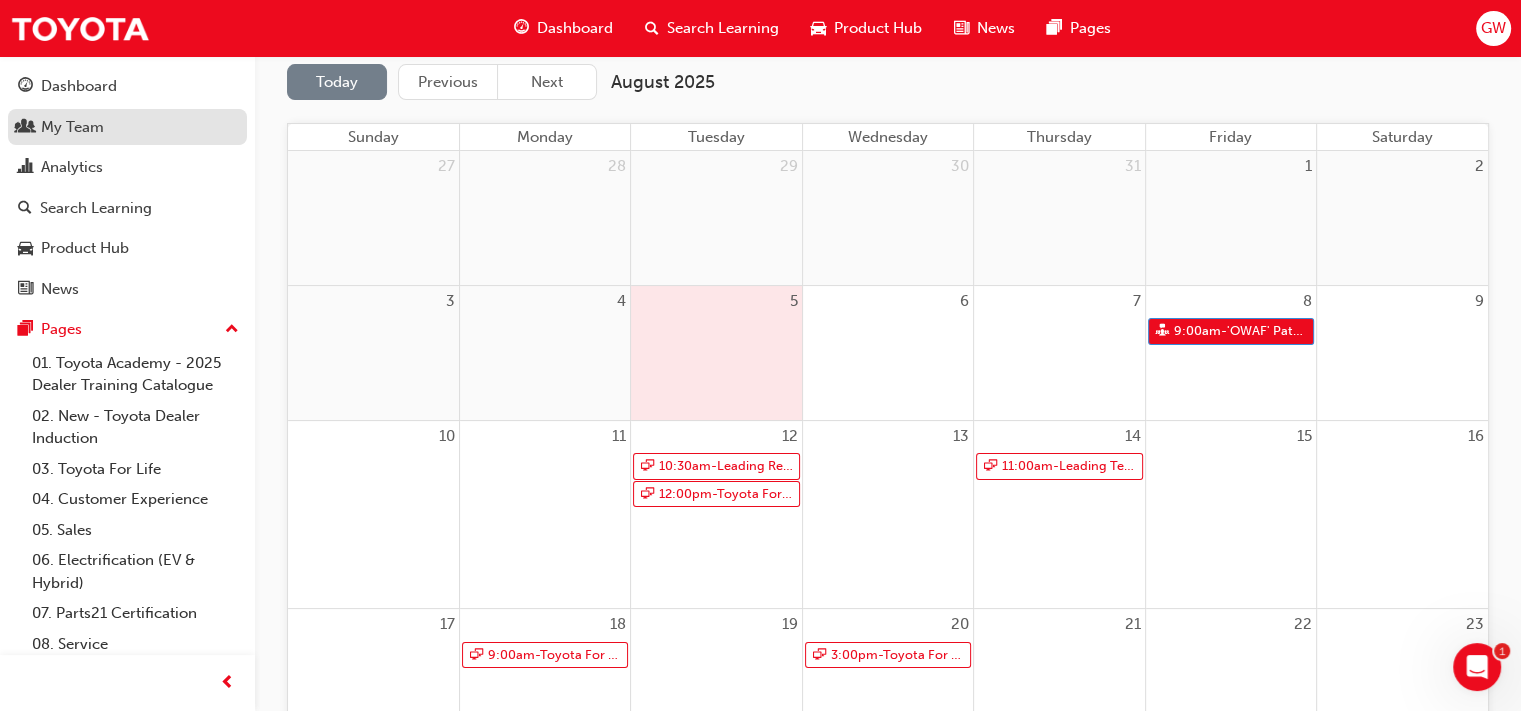 click on "My Team" at bounding box center [127, 127] 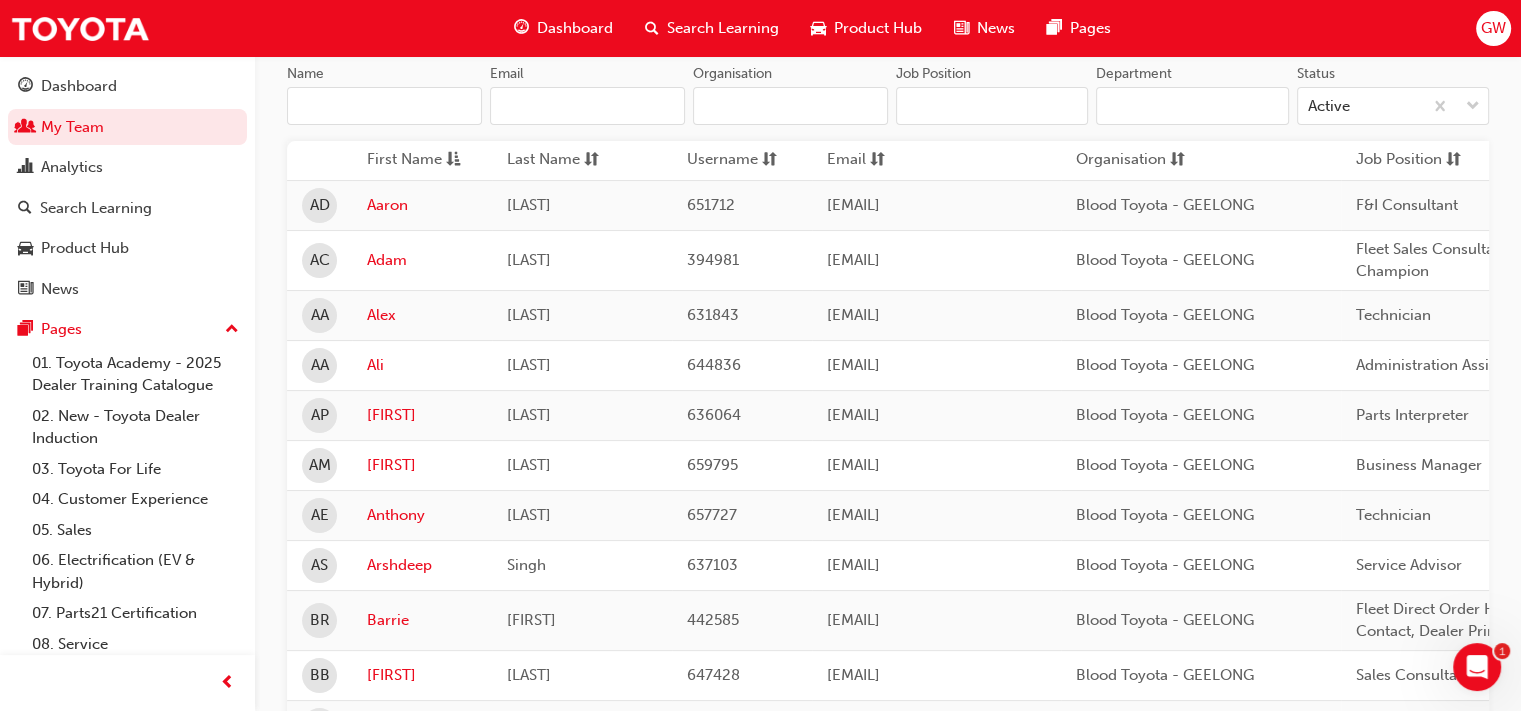 scroll, scrollTop: 704, scrollLeft: 0, axis: vertical 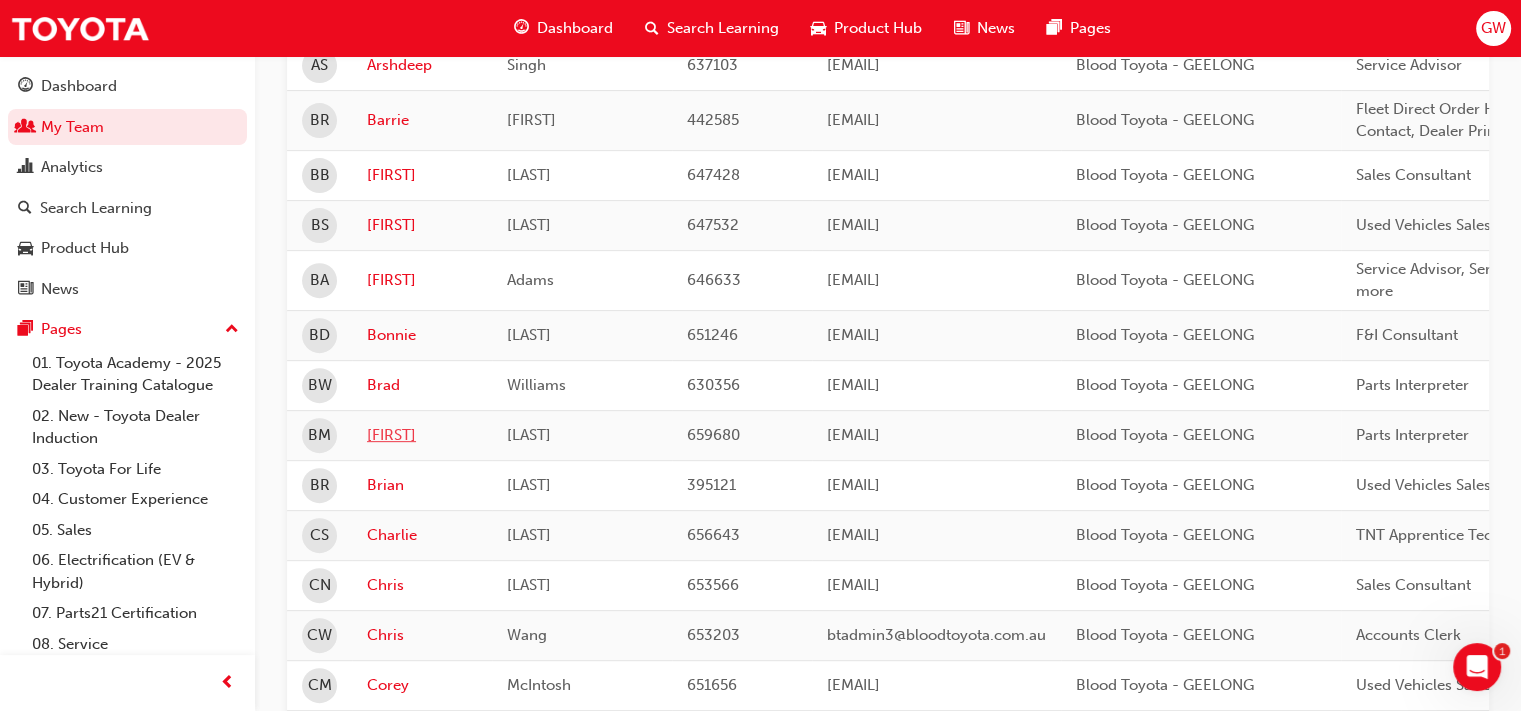 click on "Brenton" at bounding box center [422, 435] 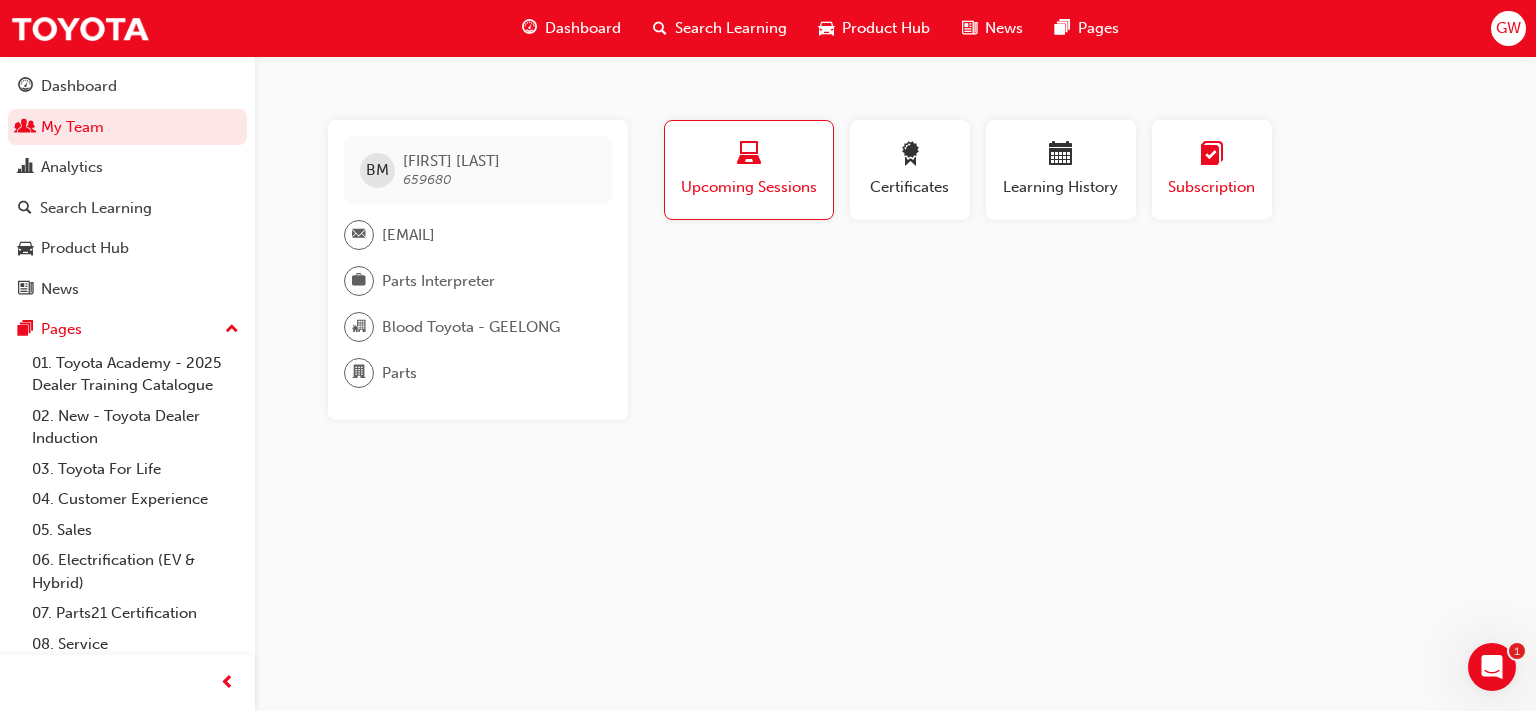 click on "Subscription" at bounding box center (1212, 187) 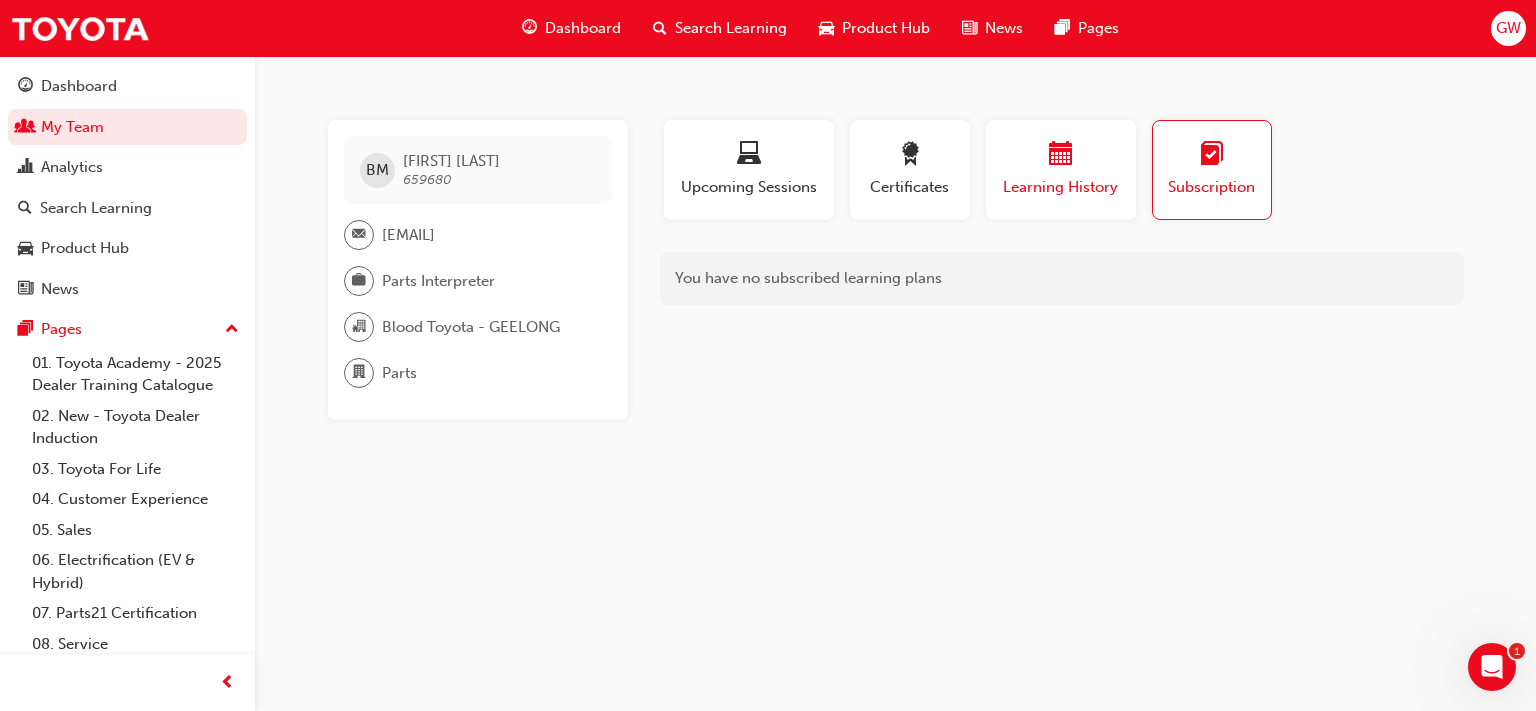 click on "Learning History" at bounding box center [1061, 187] 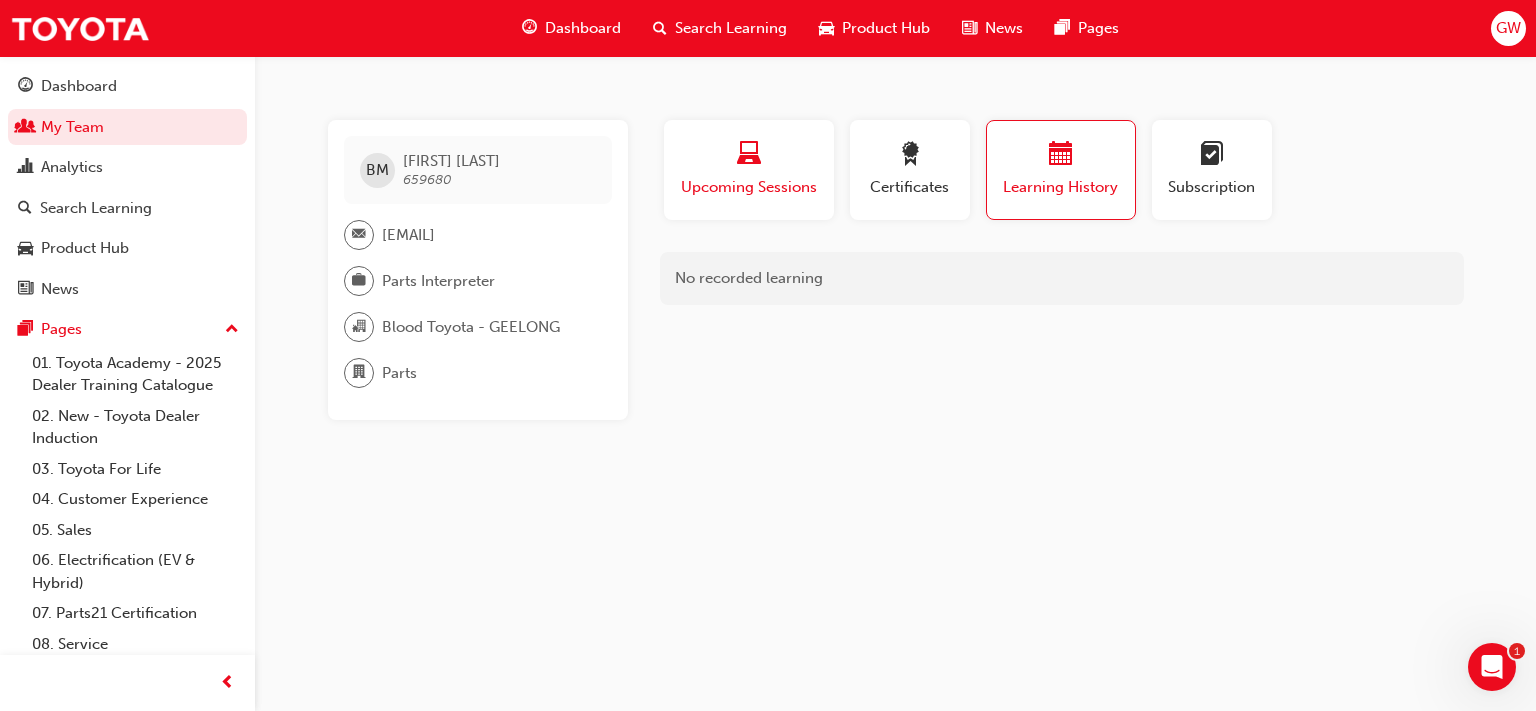 click at bounding box center (749, 157) 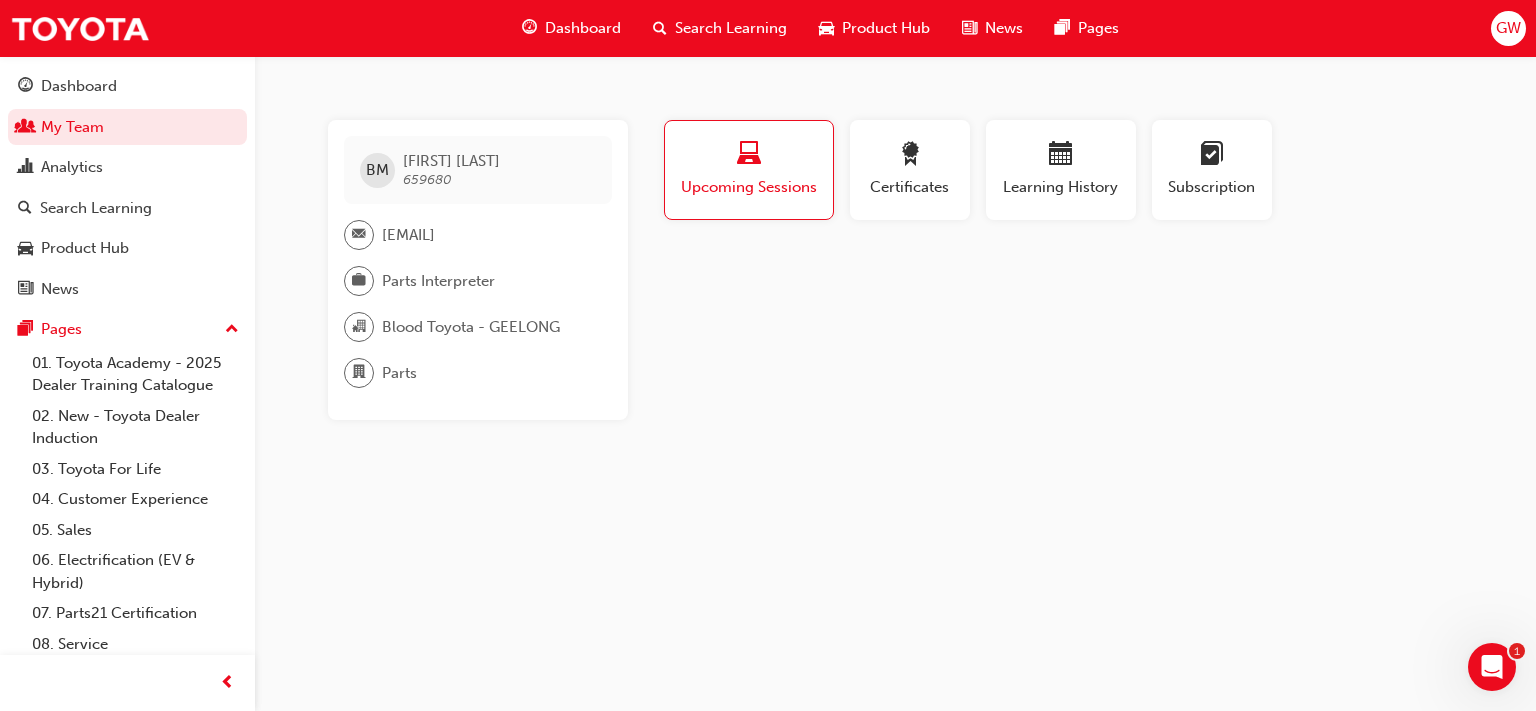 click at bounding box center [749, 155] 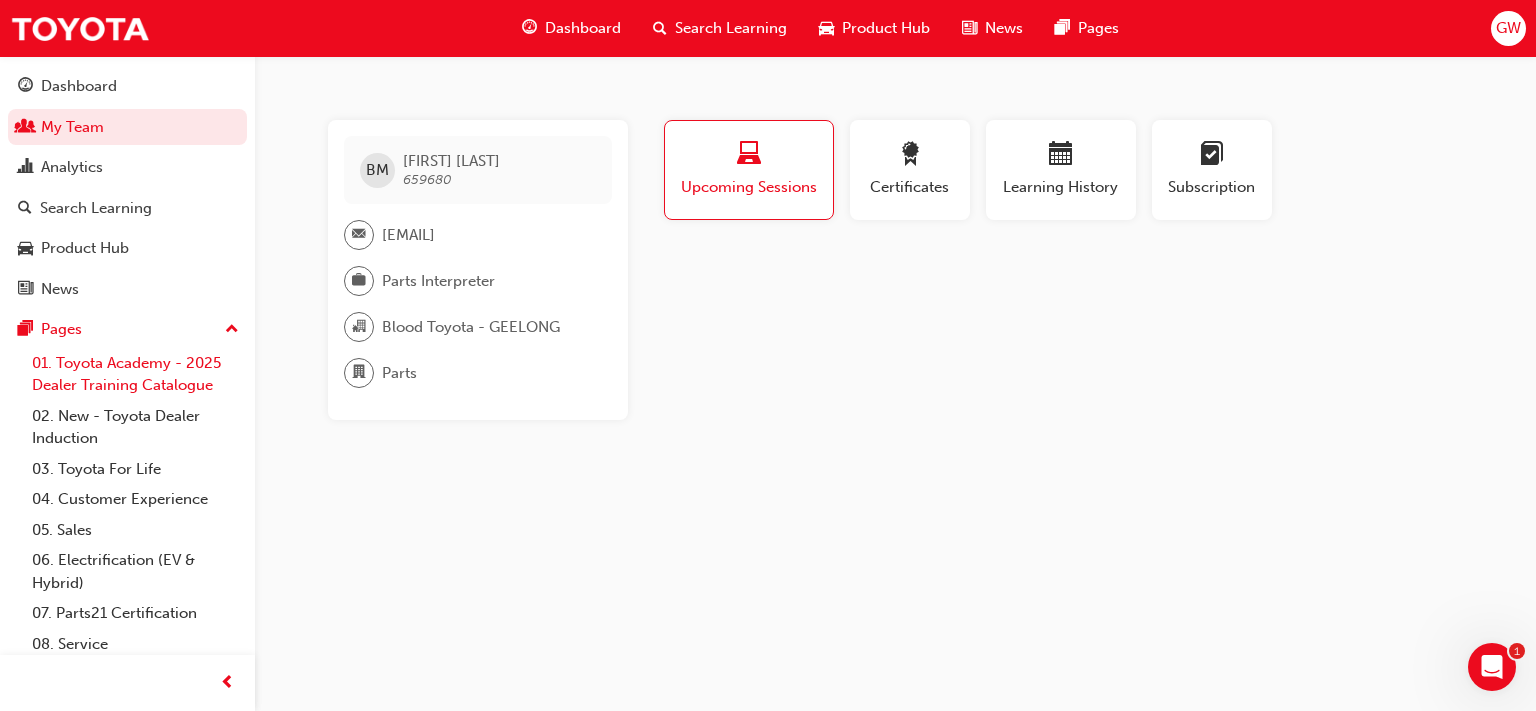 click on "01. Toyota Academy - 2025 Dealer Training Catalogue" at bounding box center (135, 374) 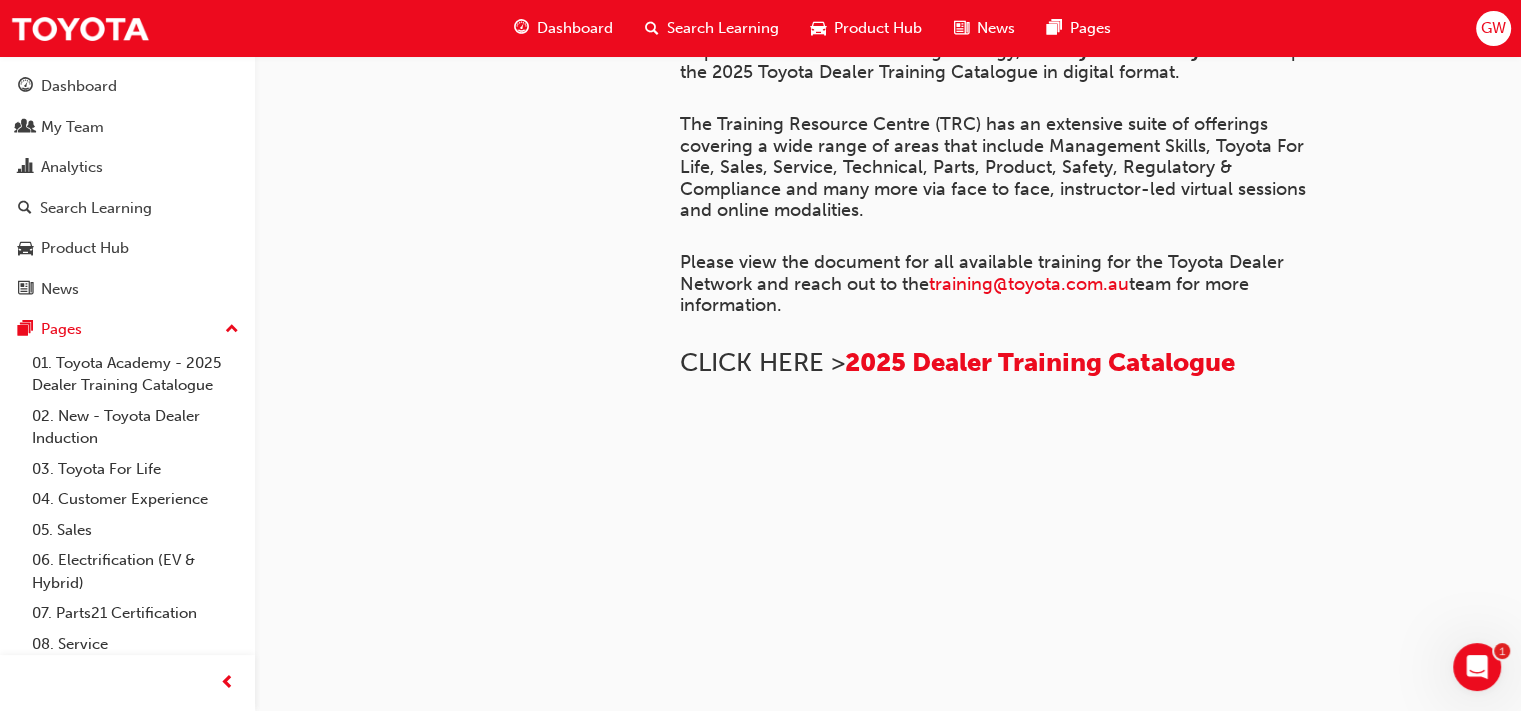 scroll, scrollTop: 900, scrollLeft: 0, axis: vertical 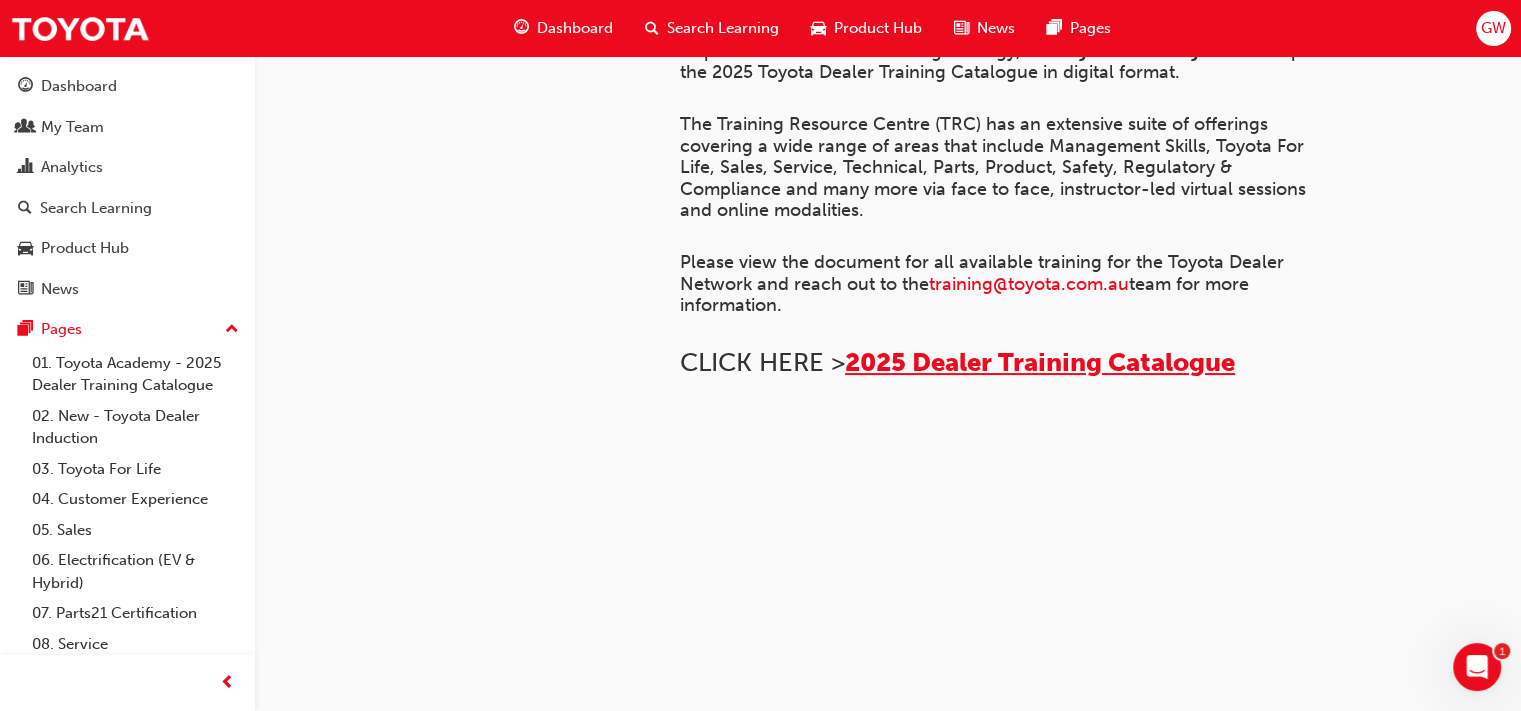 click on "2025 Dealer Training Catalogue" at bounding box center [1040, 362] 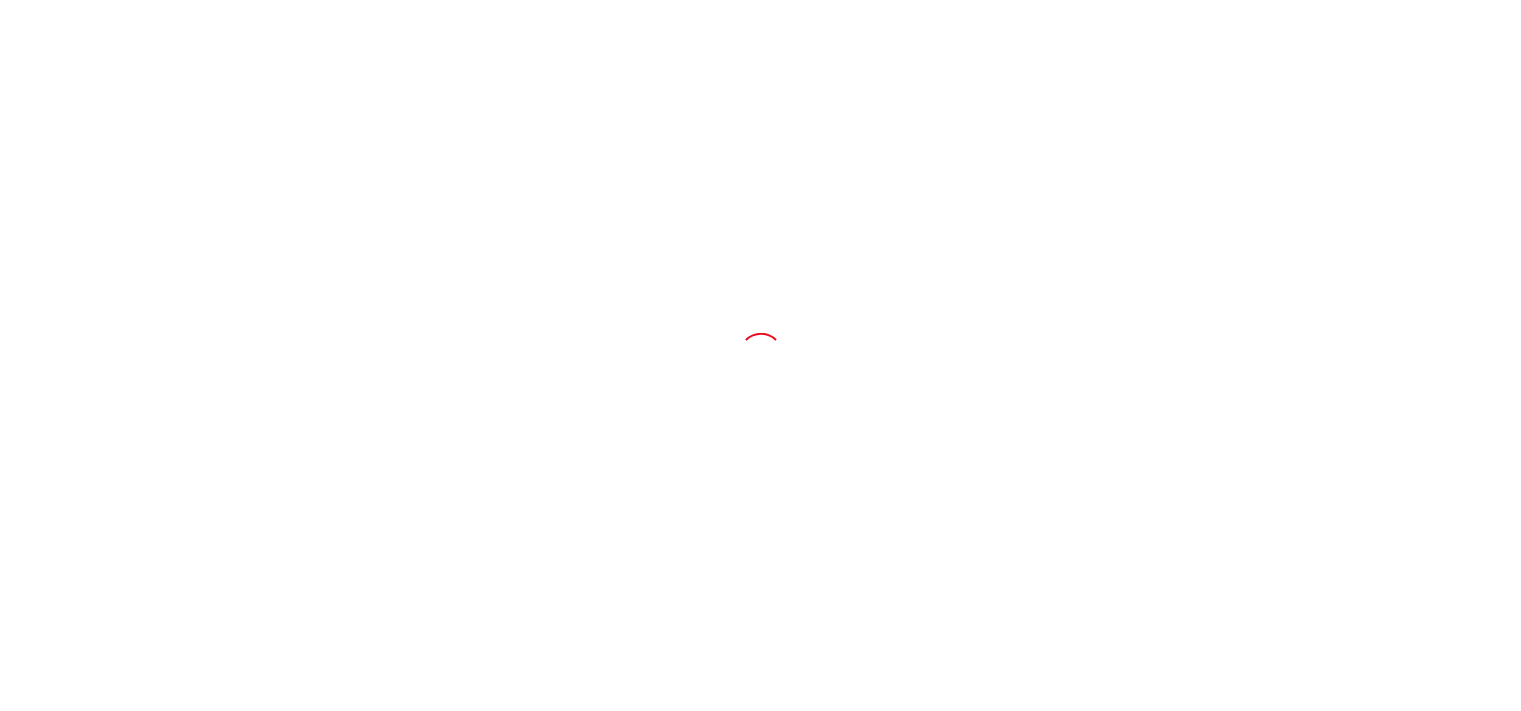 scroll, scrollTop: 0, scrollLeft: 0, axis: both 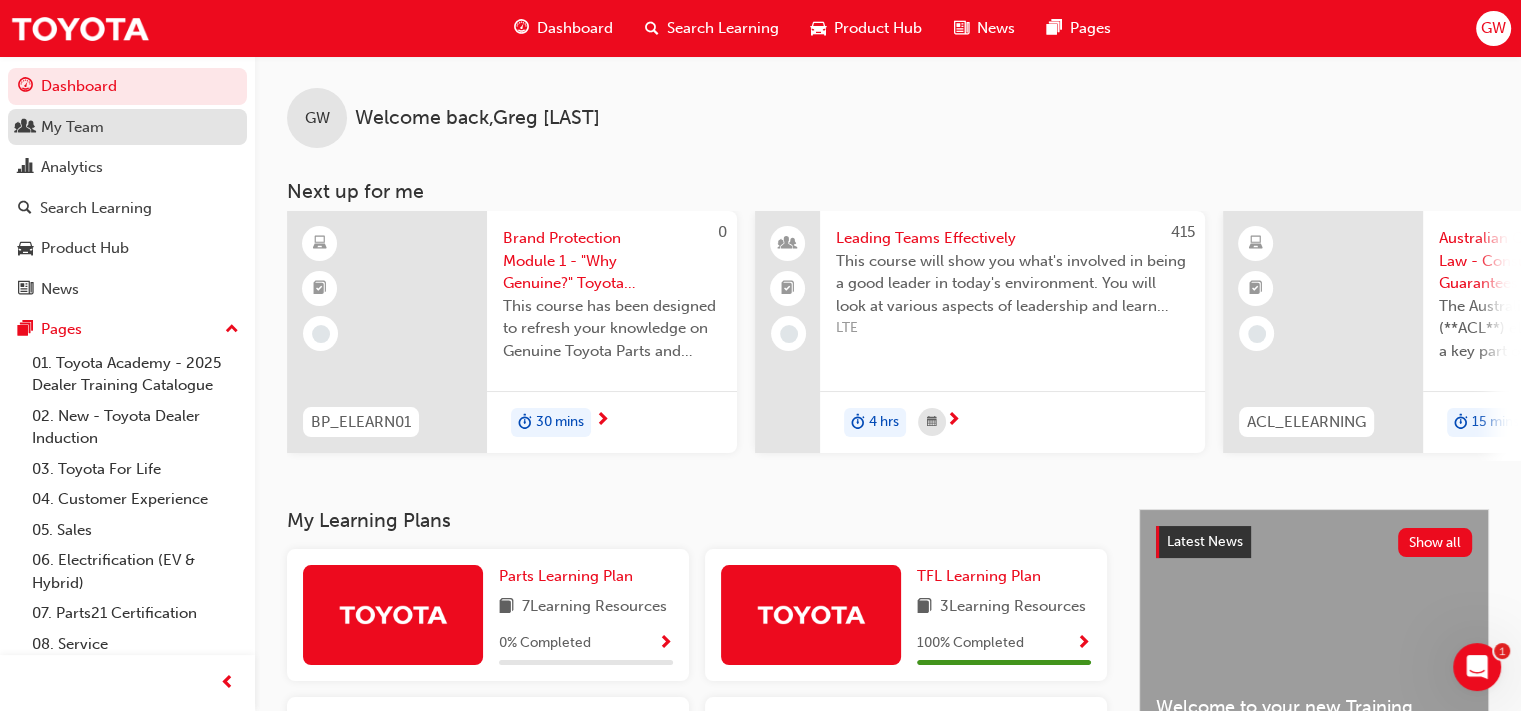 click on "My Team" at bounding box center (72, 127) 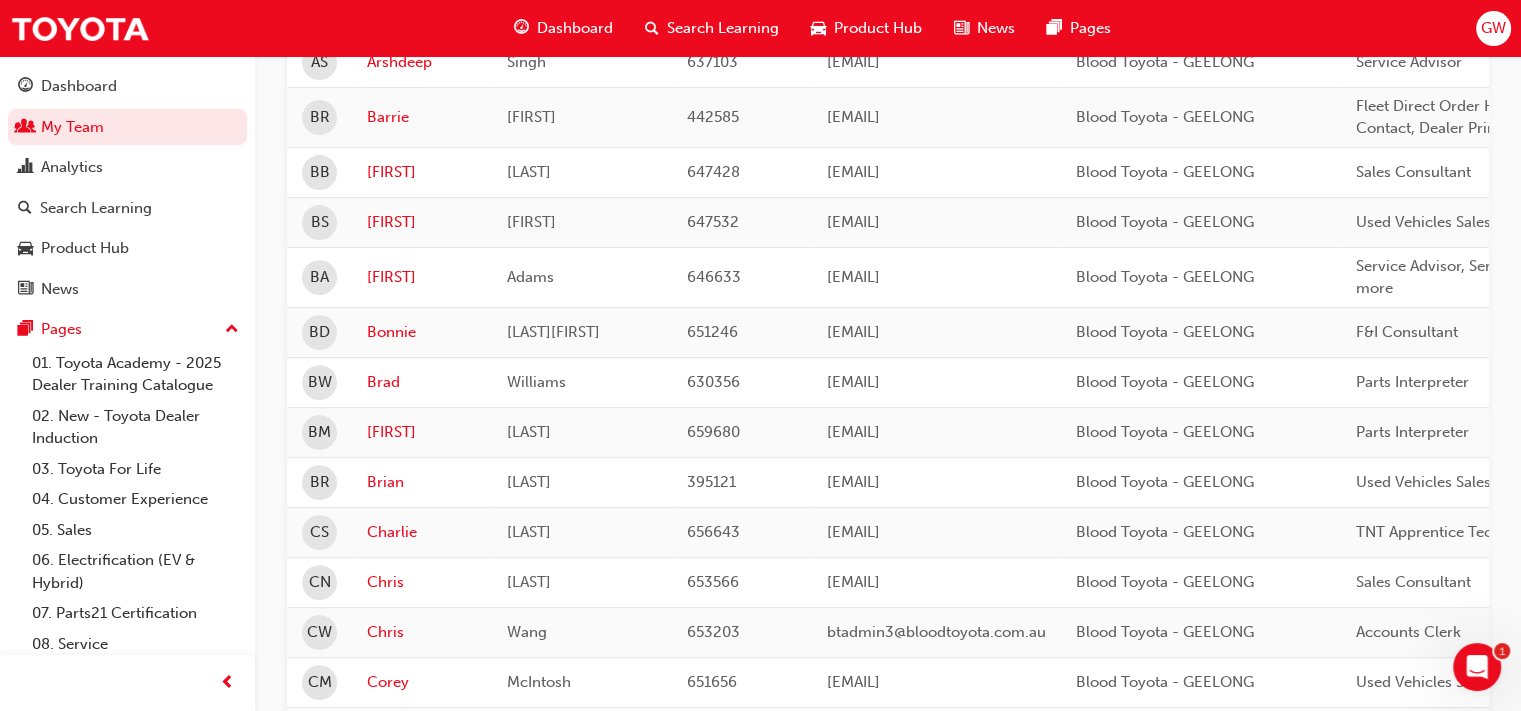 scroll, scrollTop: 700, scrollLeft: 0, axis: vertical 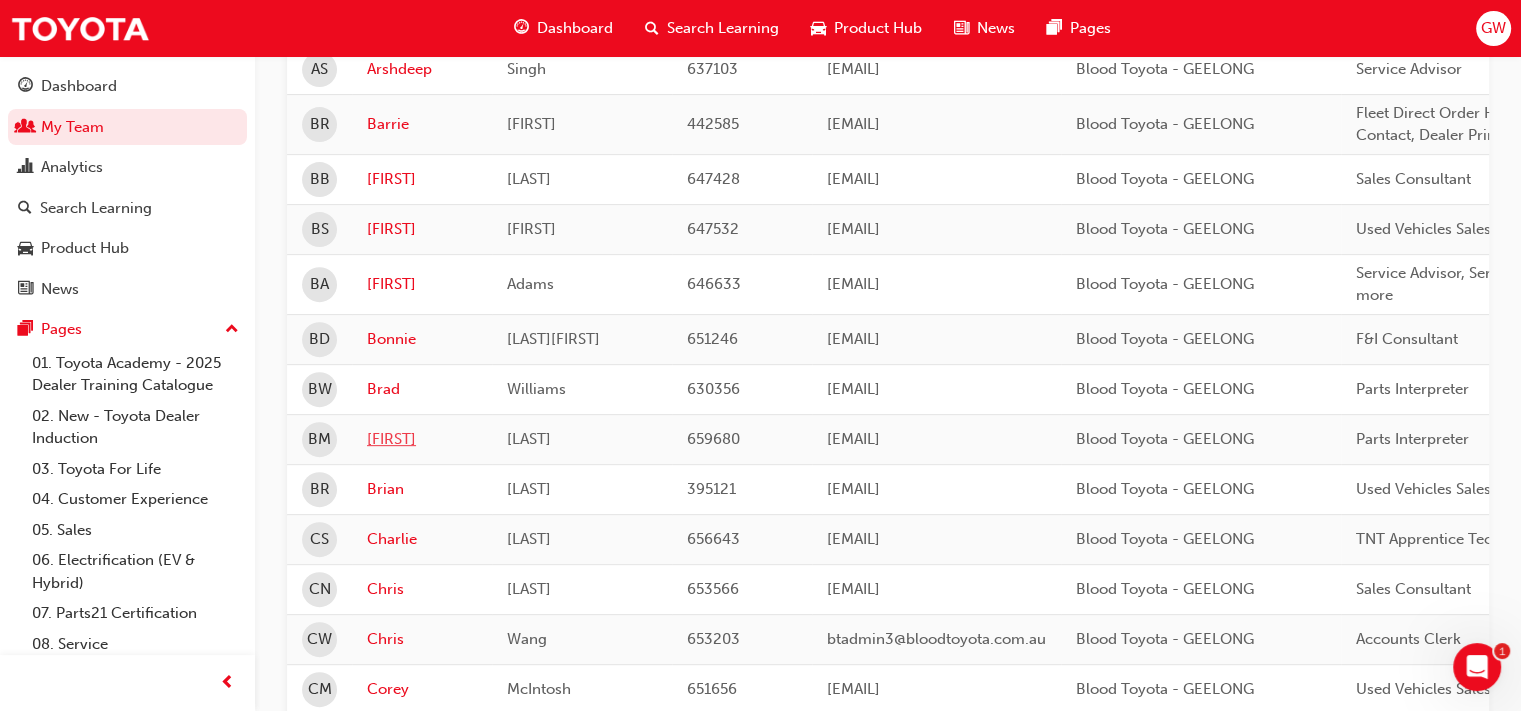 click on "Brenton" at bounding box center (422, 439) 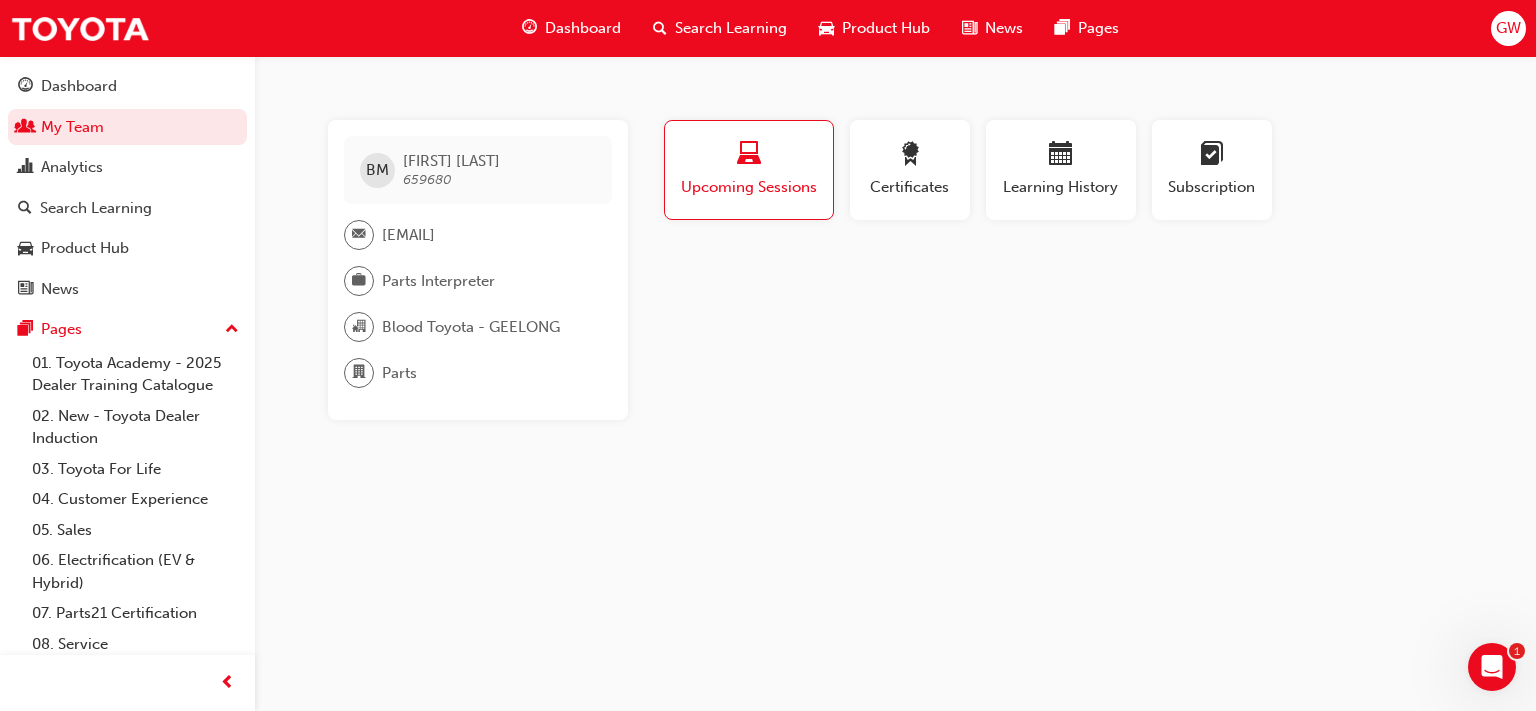 click on "Search Learning" at bounding box center (731, 28) 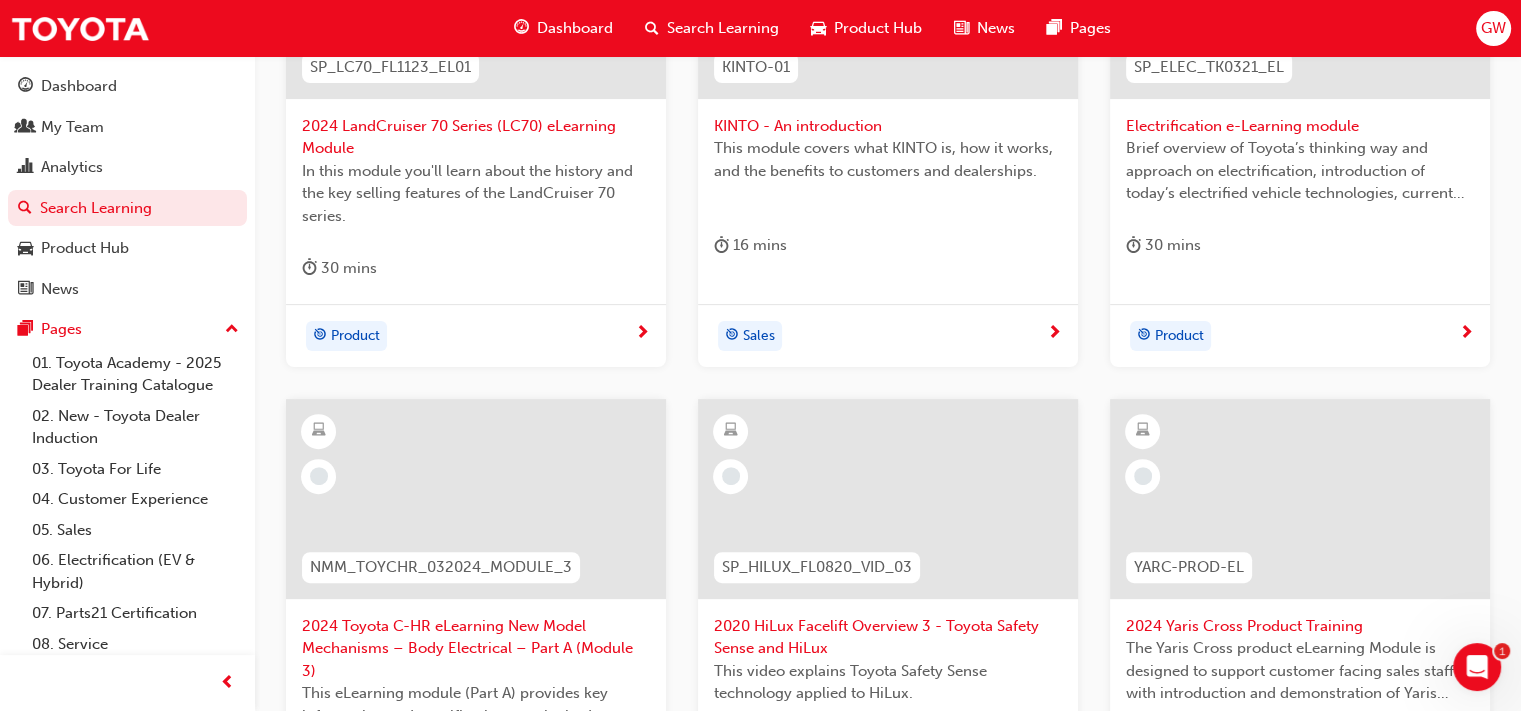 scroll, scrollTop: 600, scrollLeft: 0, axis: vertical 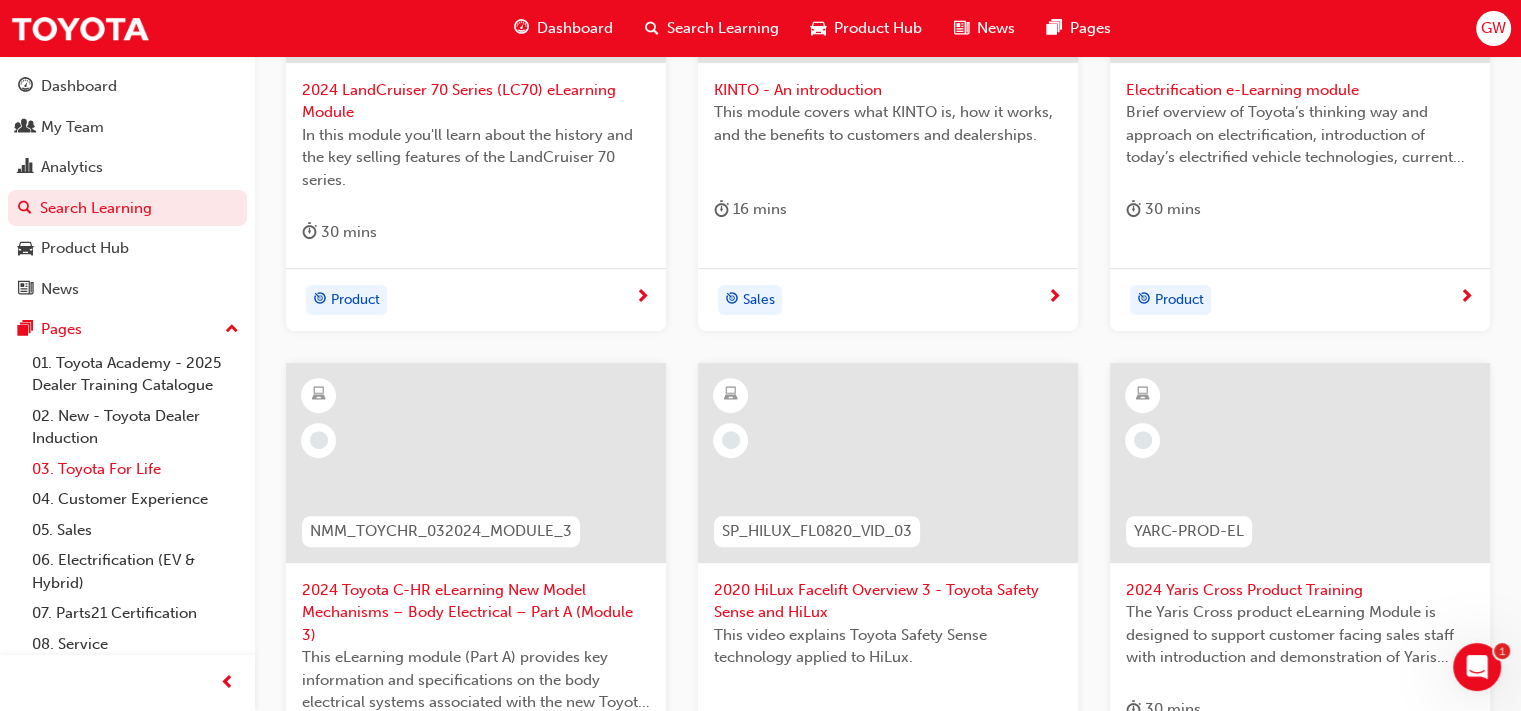 click on "03. Toyota For Life" at bounding box center [135, 469] 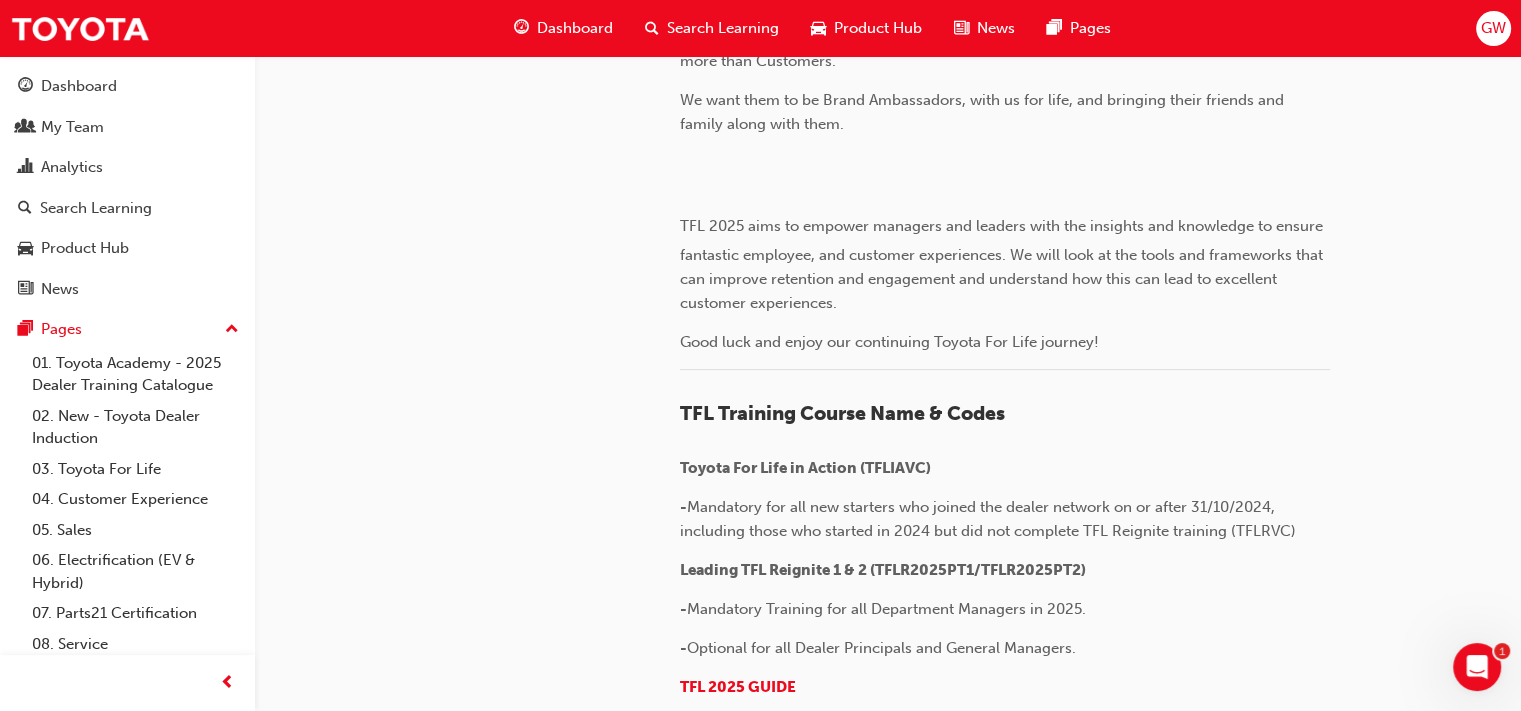 scroll, scrollTop: 200, scrollLeft: 0, axis: vertical 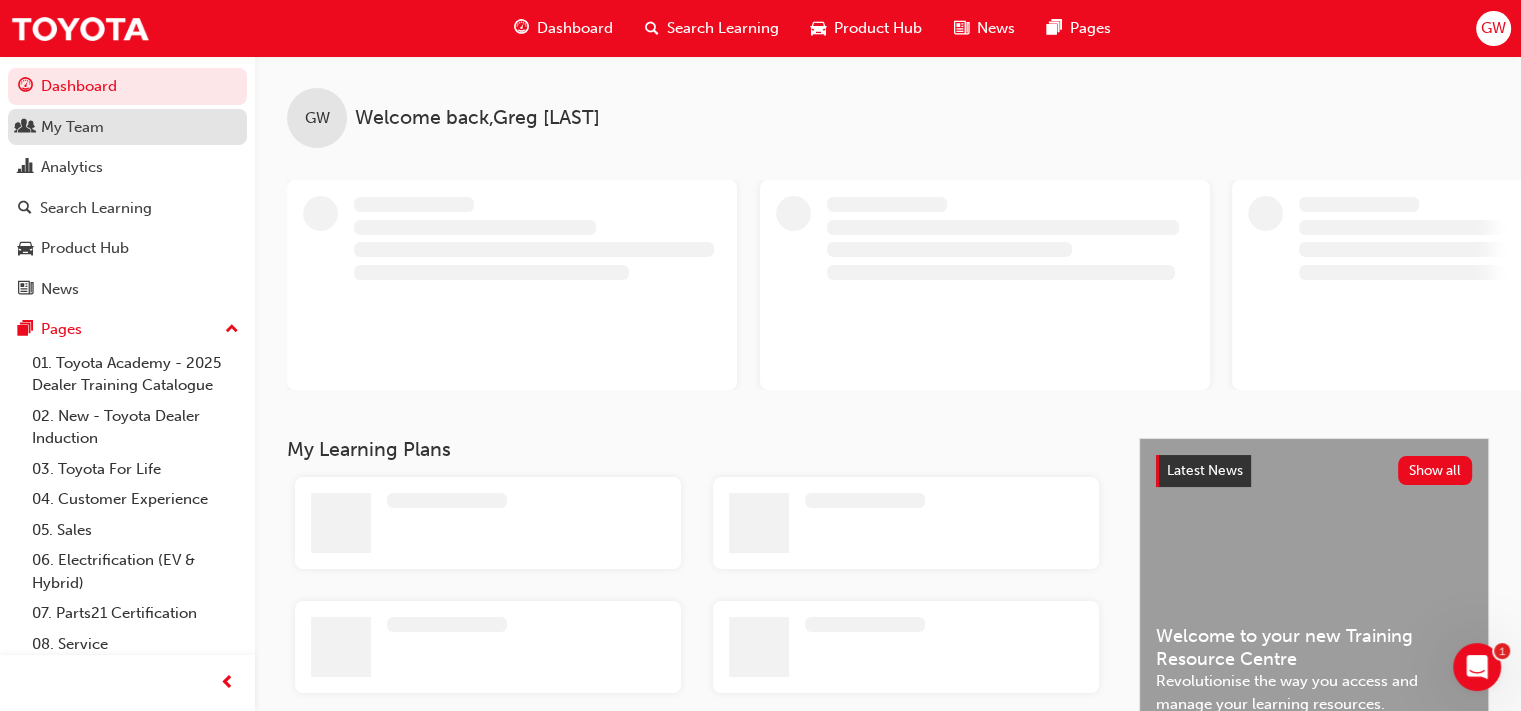click on "My Team" at bounding box center (72, 127) 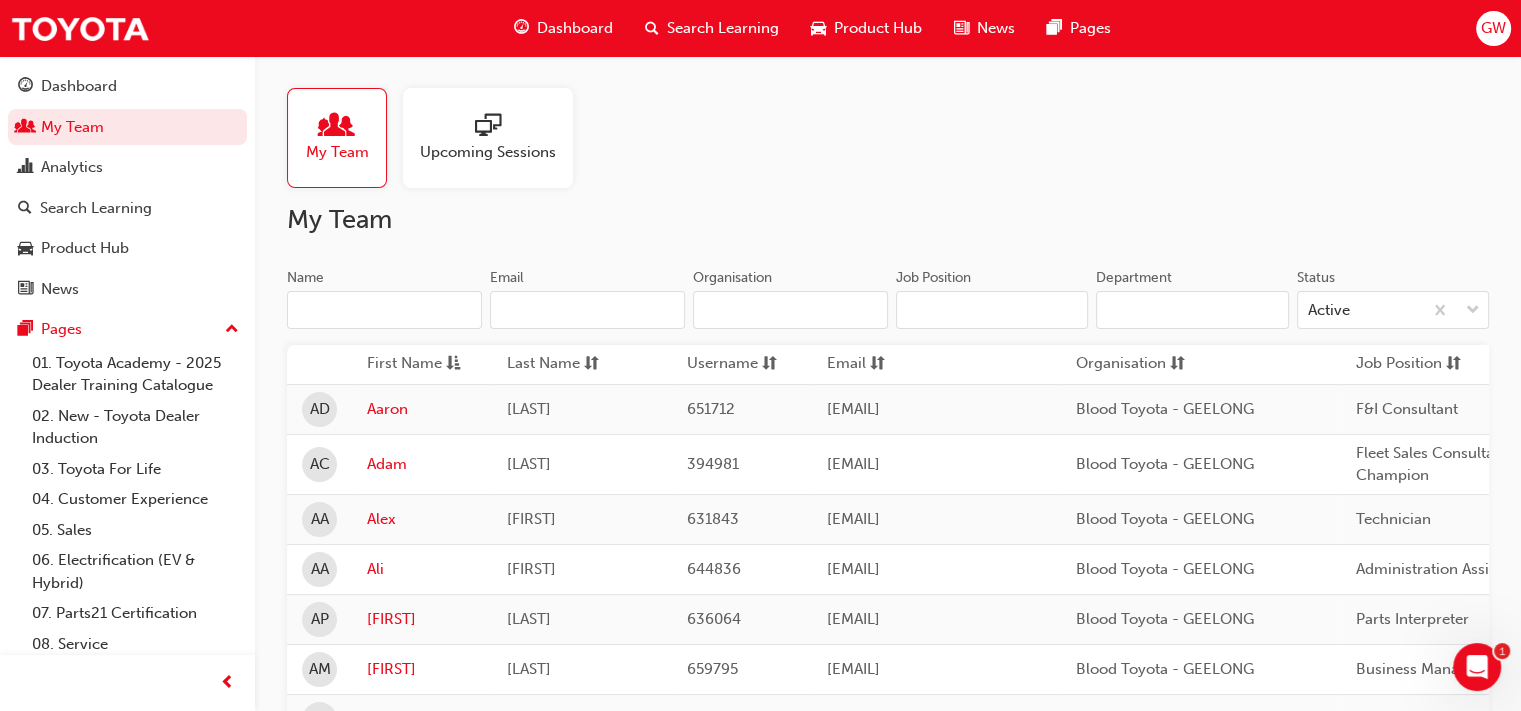 click on "My Team" at bounding box center [337, 152] 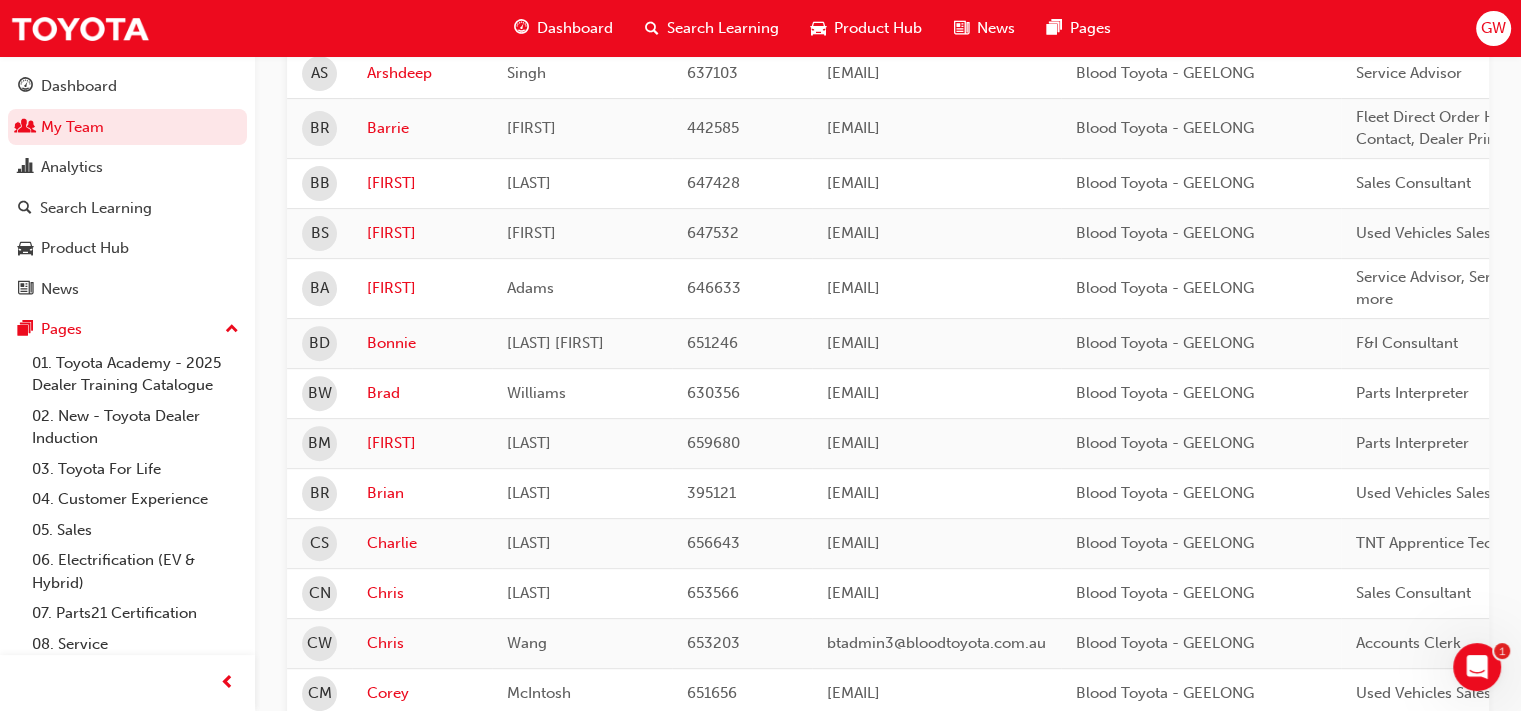 scroll, scrollTop: 700, scrollLeft: 0, axis: vertical 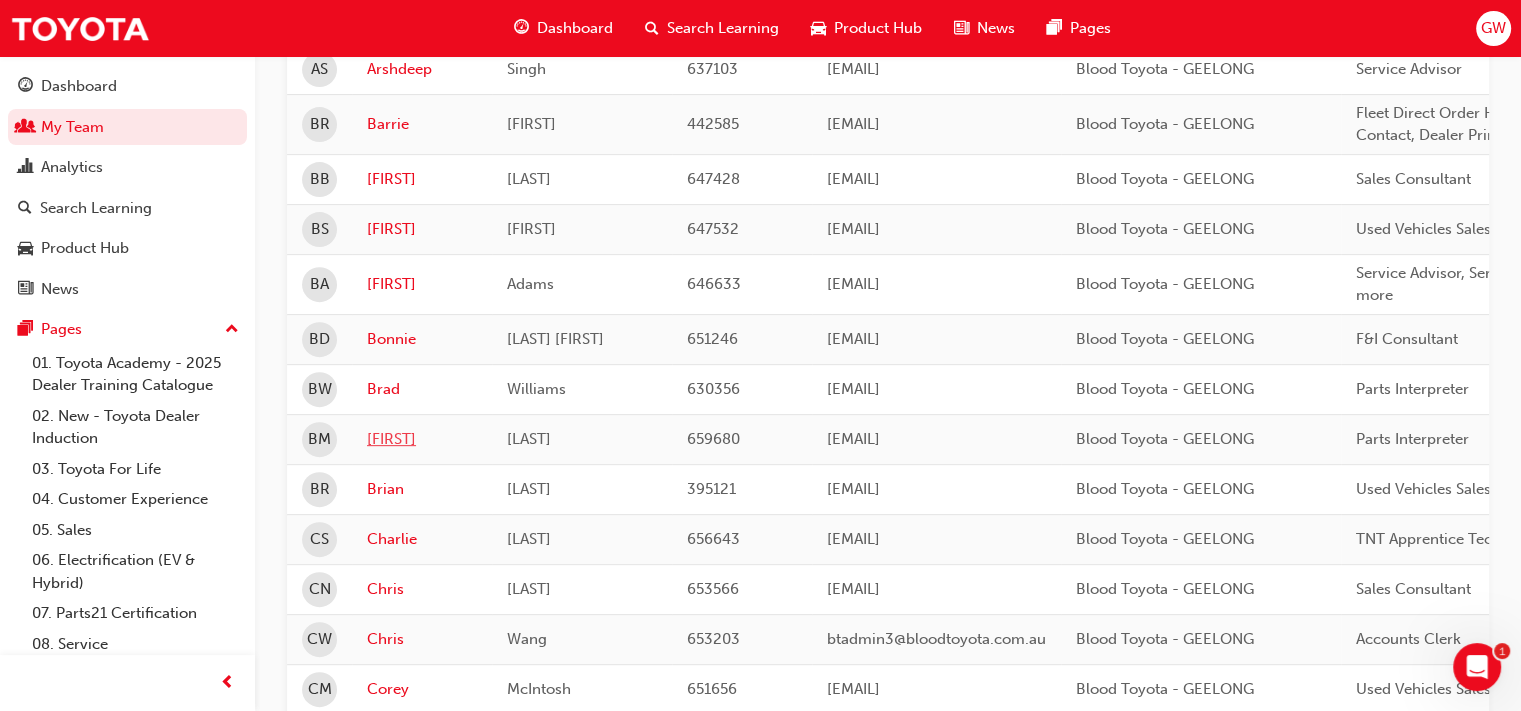 click on "Brenton" at bounding box center (422, 439) 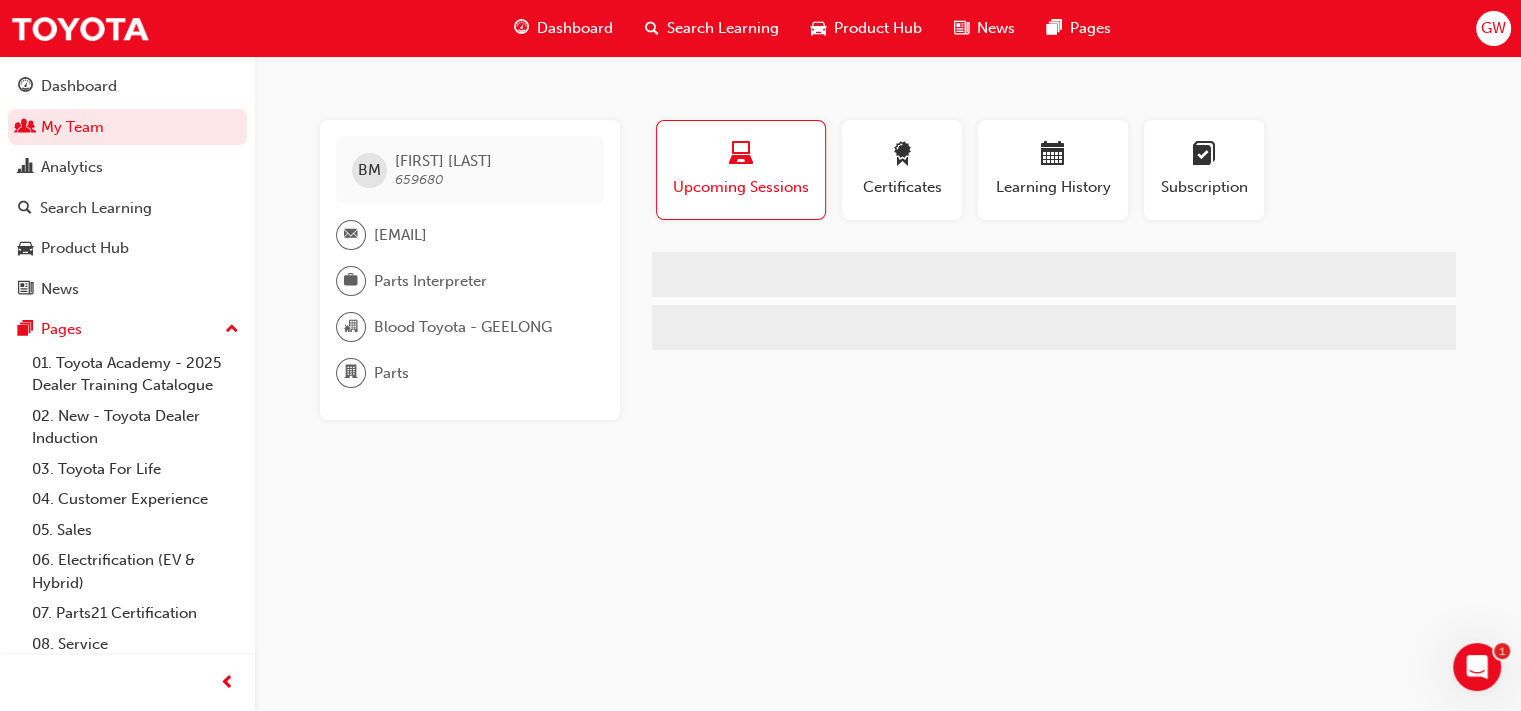 scroll, scrollTop: 0, scrollLeft: 0, axis: both 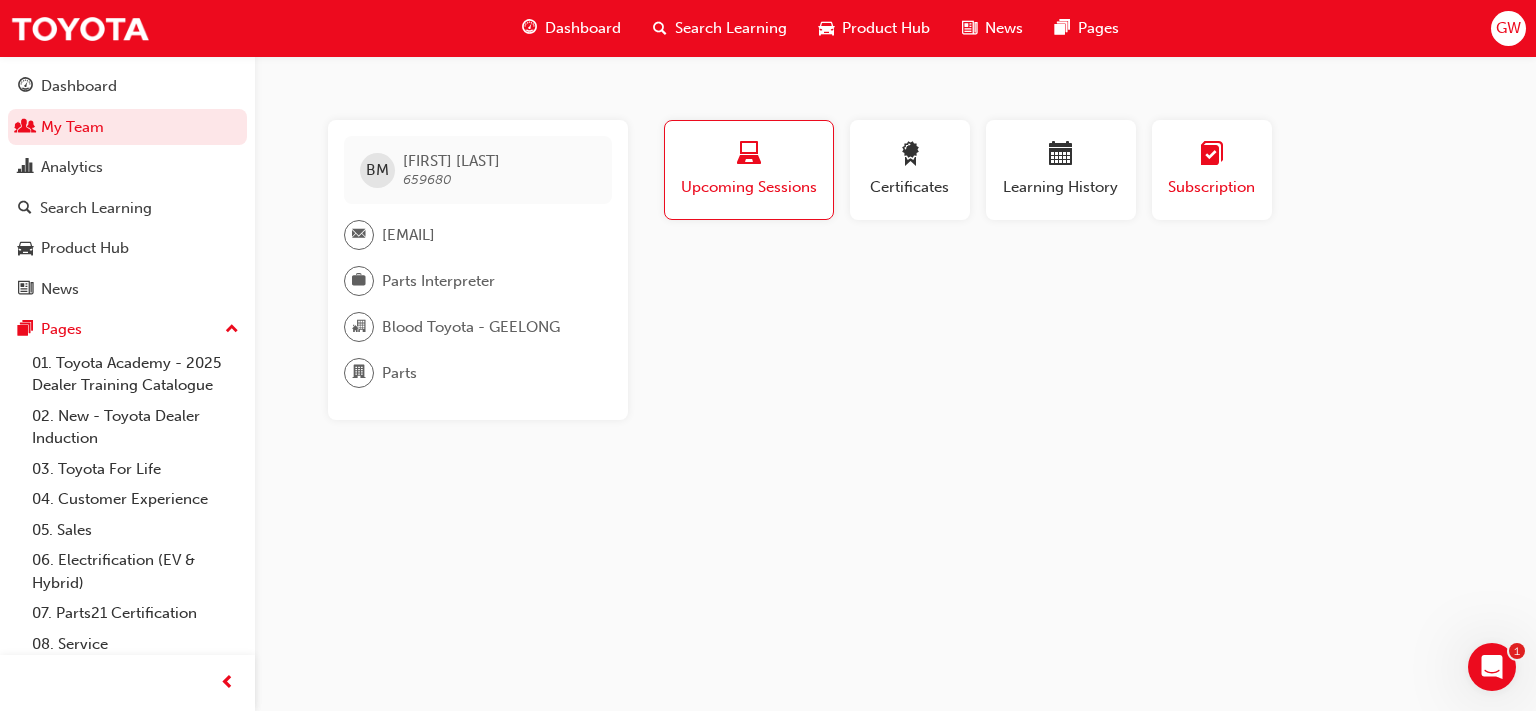 click on "Subscription" at bounding box center (1212, 187) 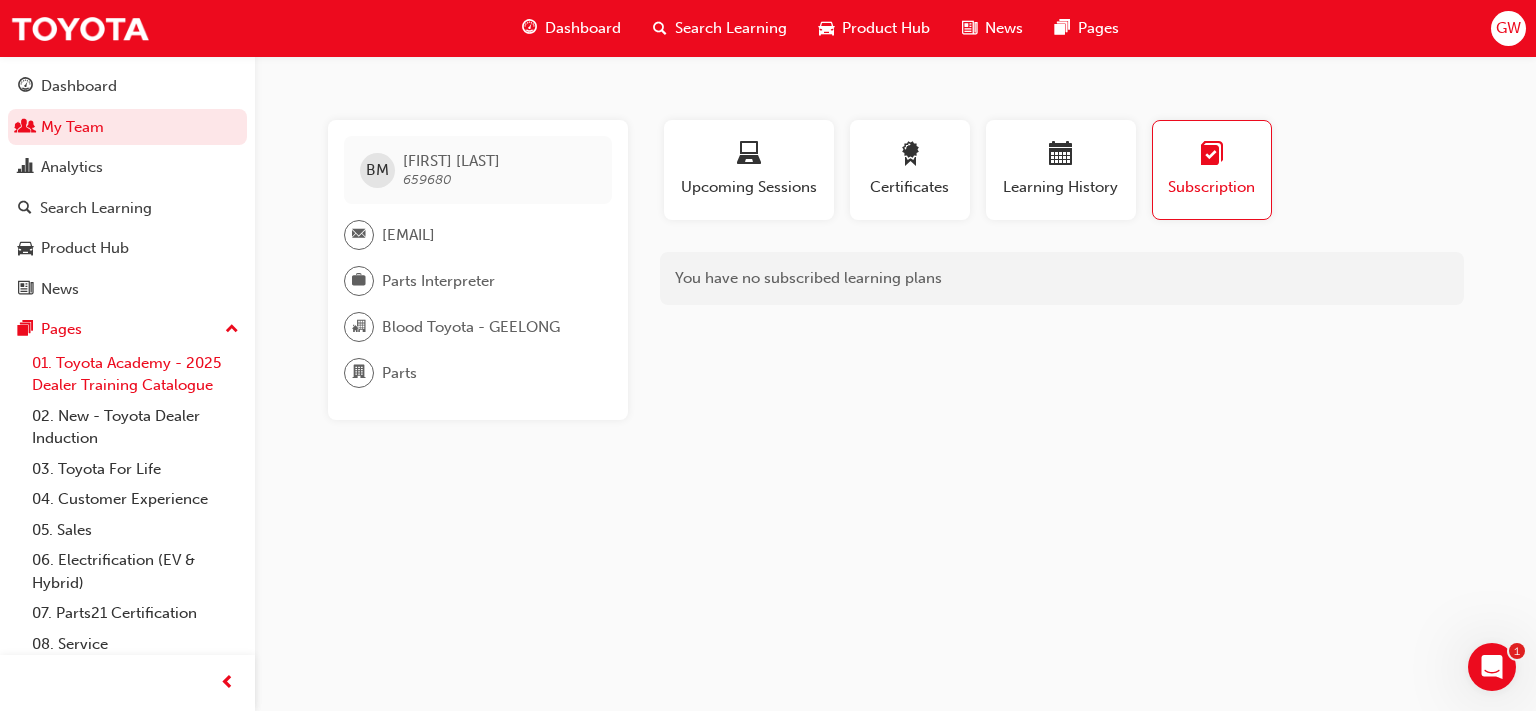 click on "01. Toyota Academy - 2025 Dealer Training Catalogue" at bounding box center (135, 374) 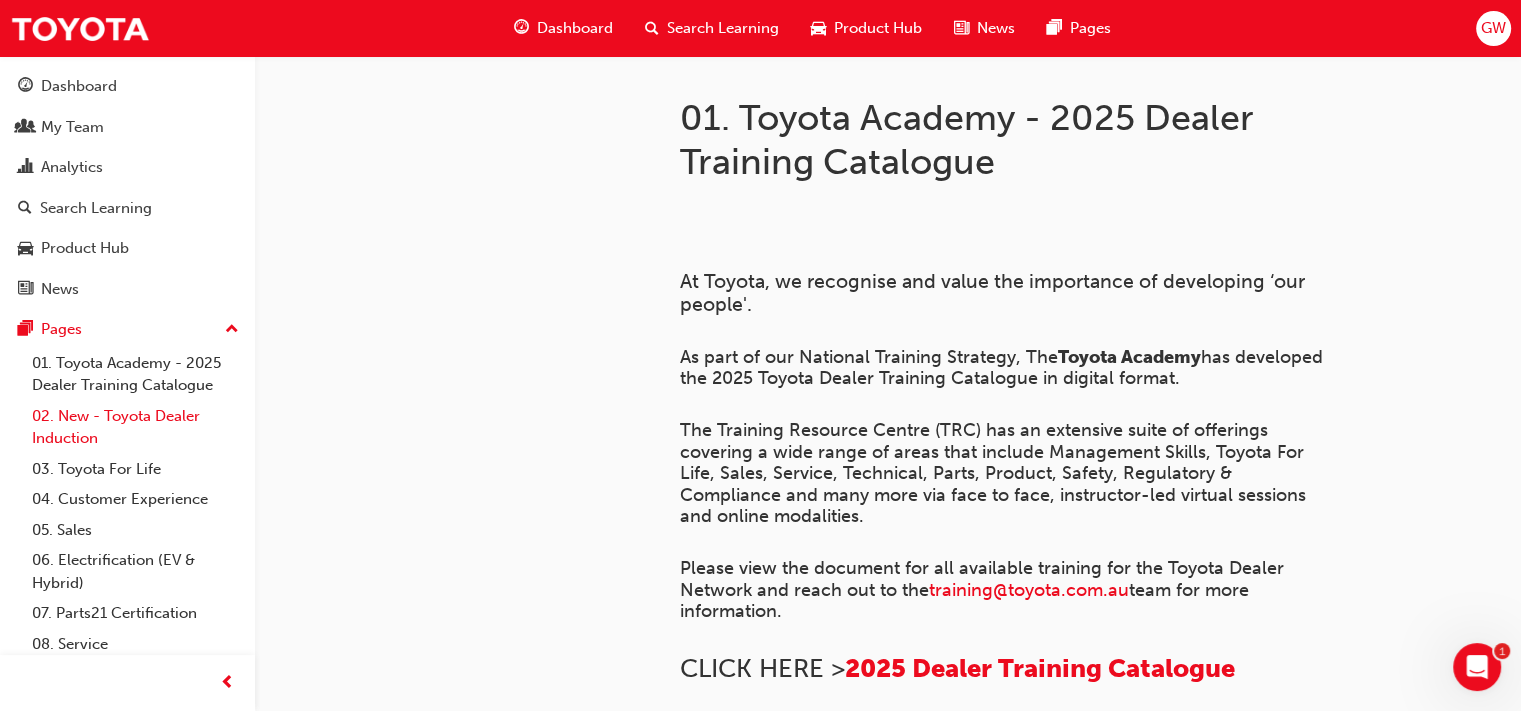 click on "02. New - Toyota Dealer Induction" at bounding box center (135, 427) 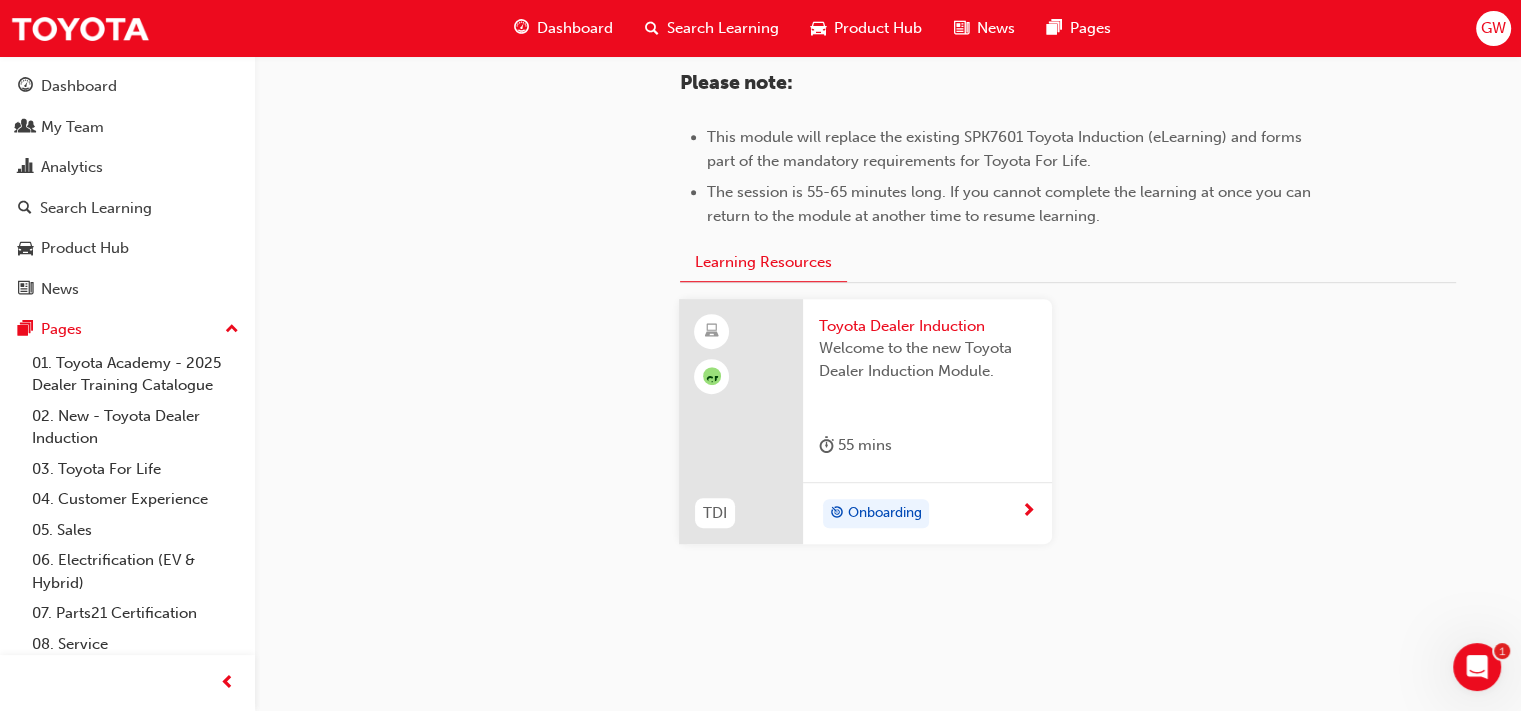 scroll, scrollTop: 1080, scrollLeft: 0, axis: vertical 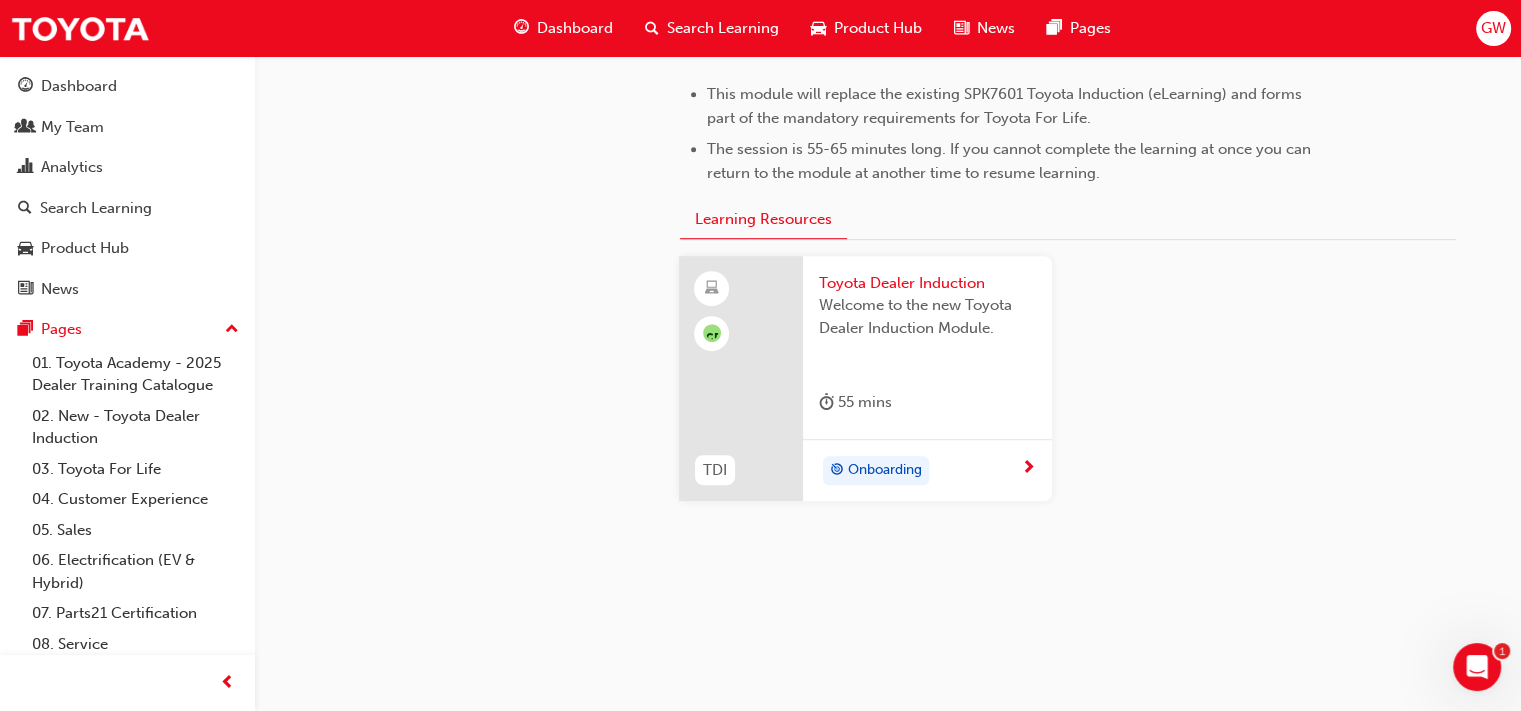 click on "Toyota Dealer Induction" at bounding box center (927, 283) 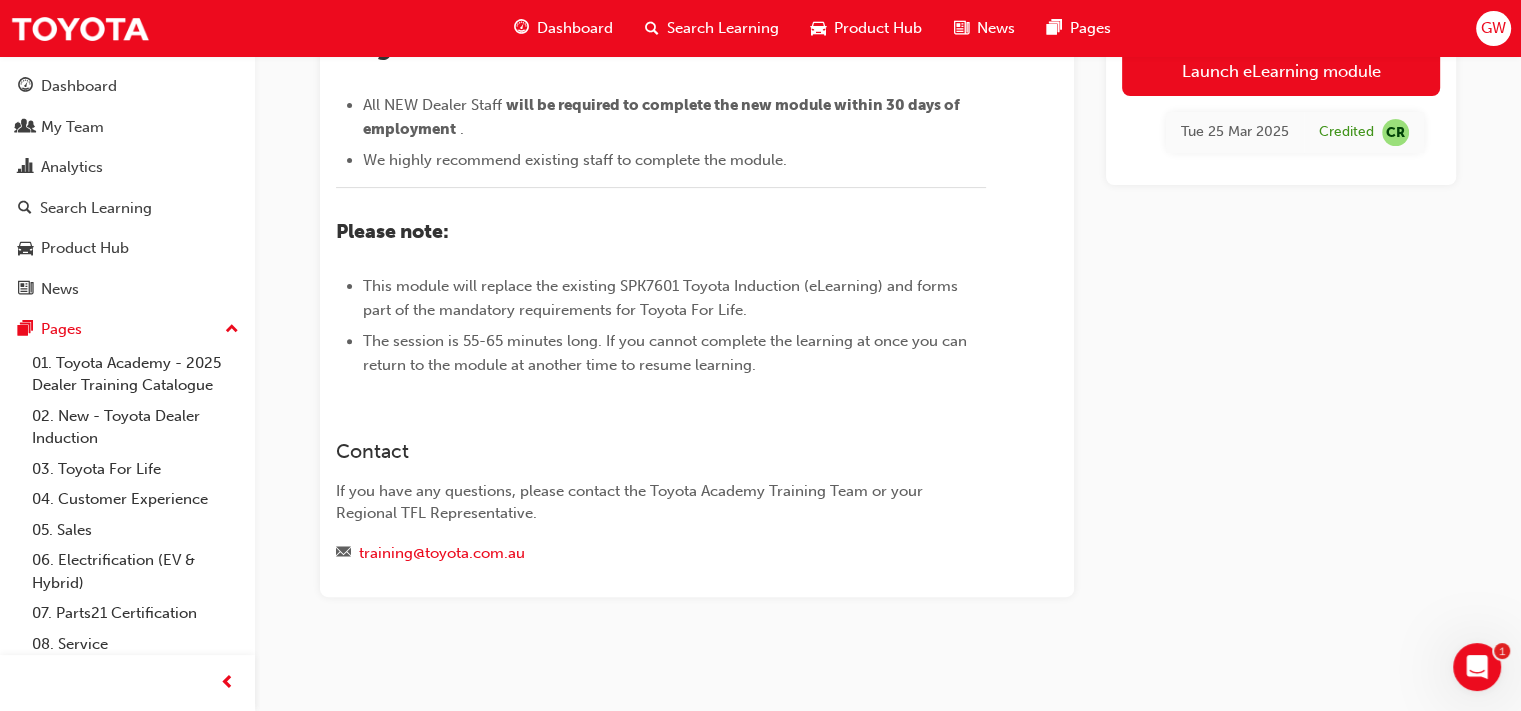 scroll, scrollTop: 890, scrollLeft: 0, axis: vertical 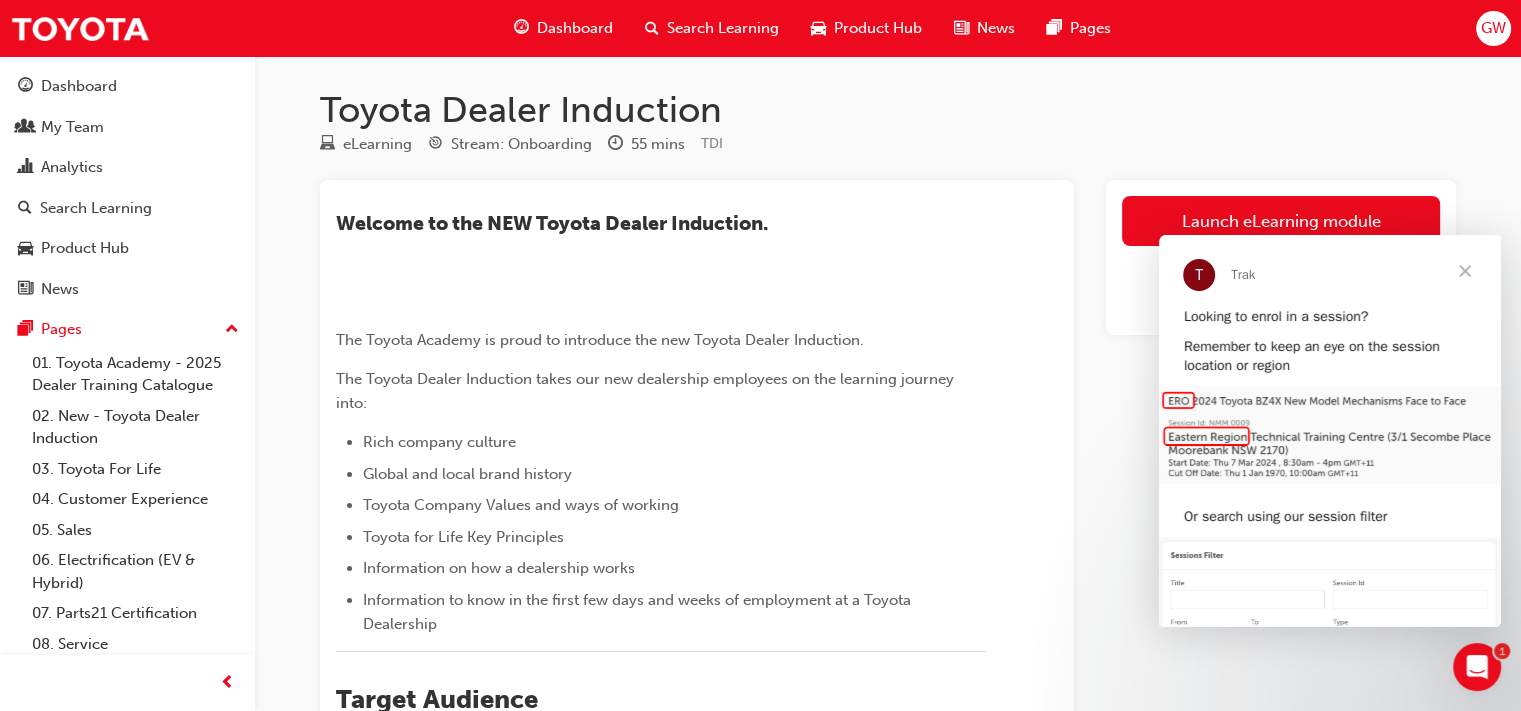 click at bounding box center [1465, 271] 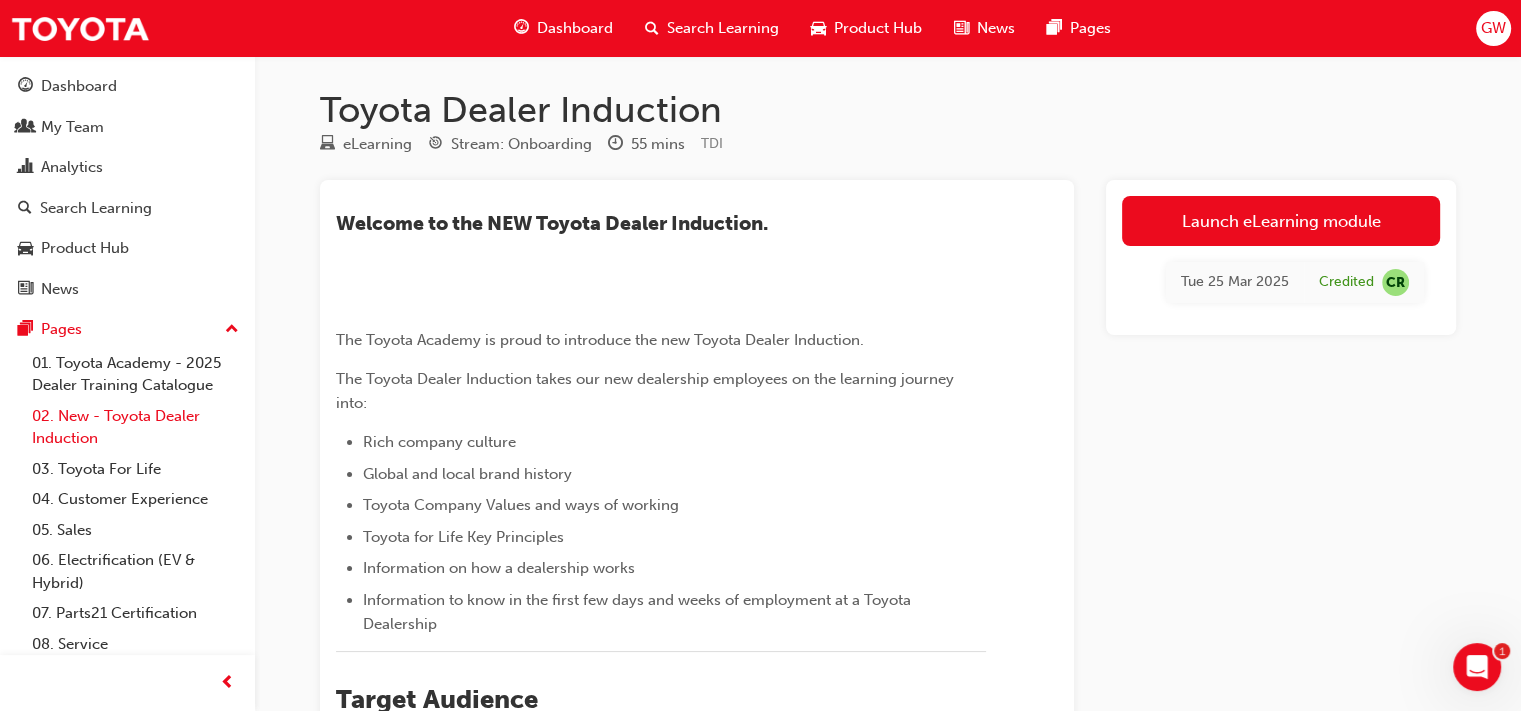 scroll, scrollTop: 99, scrollLeft: 0, axis: vertical 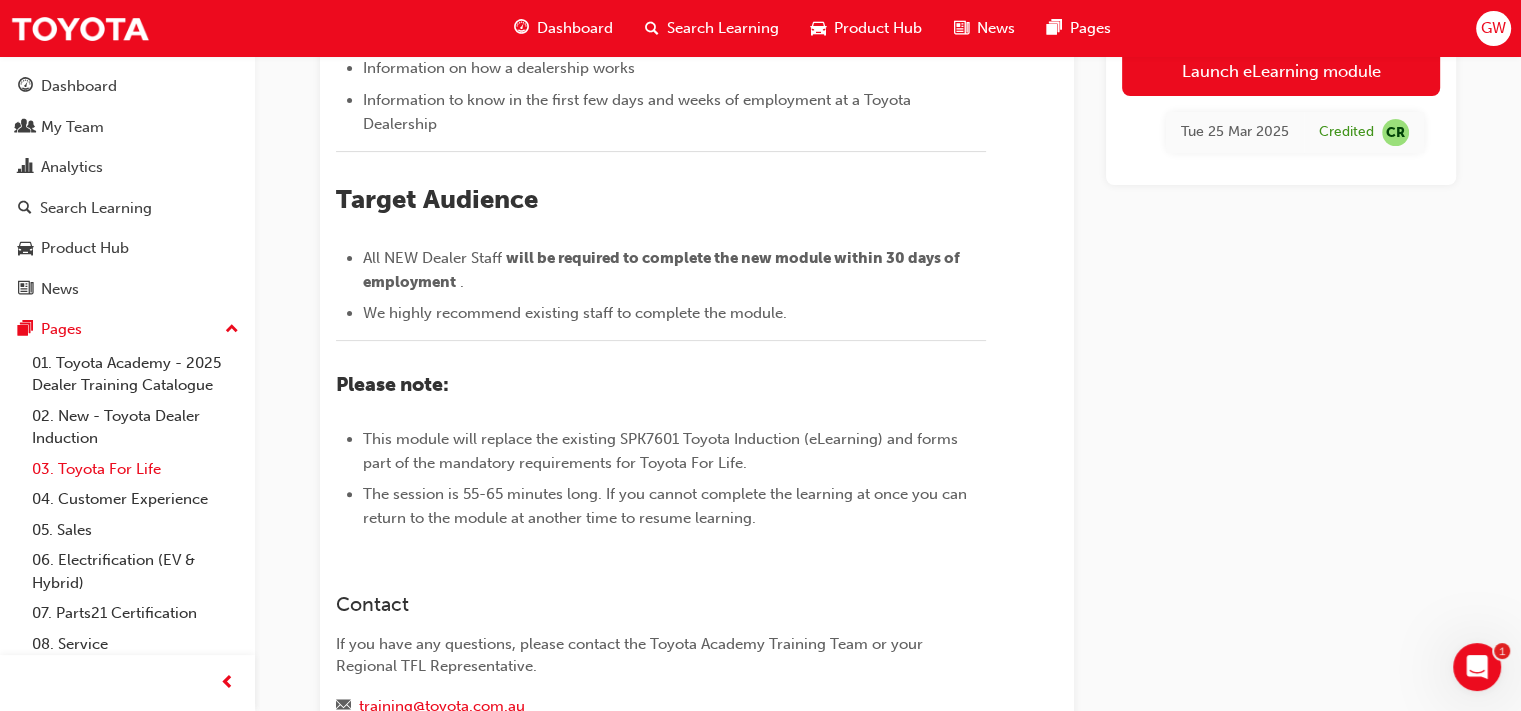 click on "03. Toyota For Life" at bounding box center (135, 469) 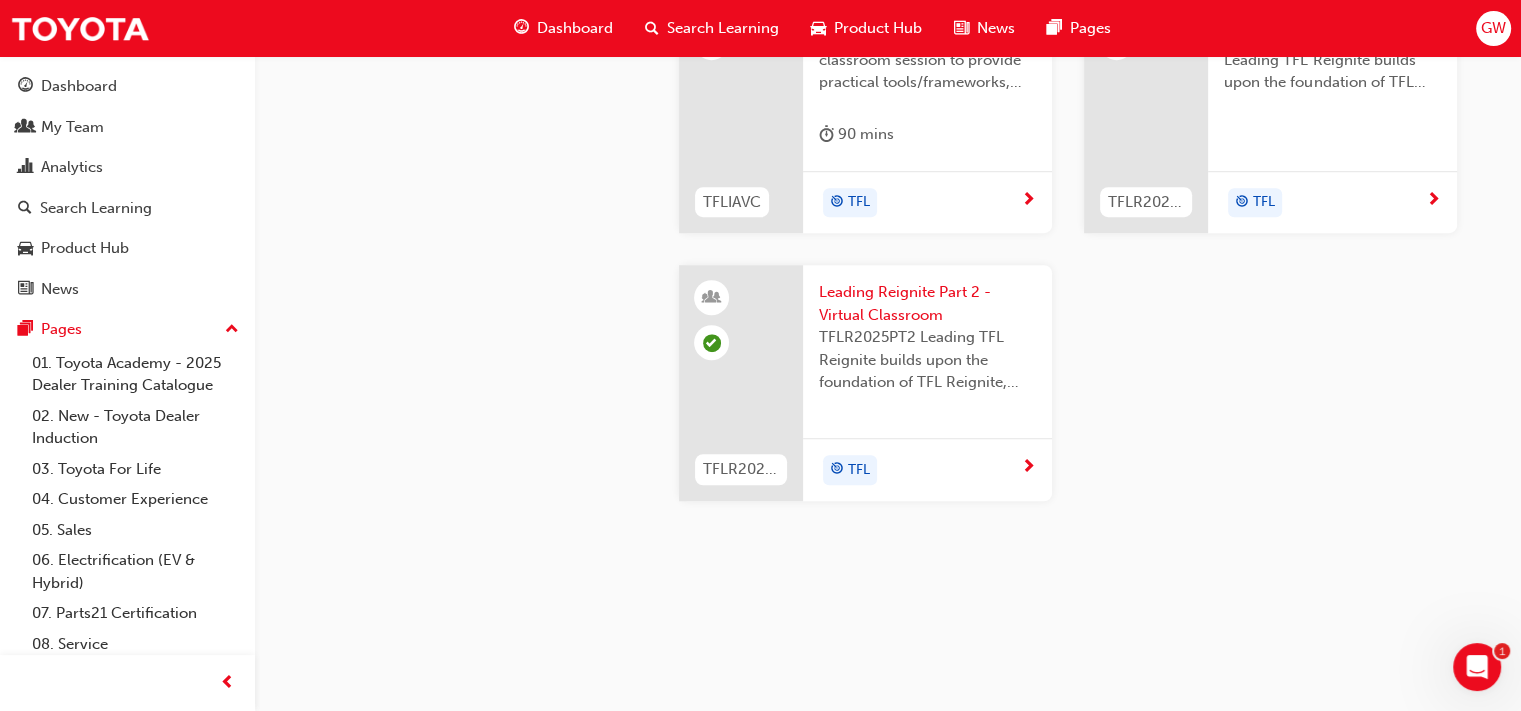 scroll, scrollTop: 2000, scrollLeft: 0, axis: vertical 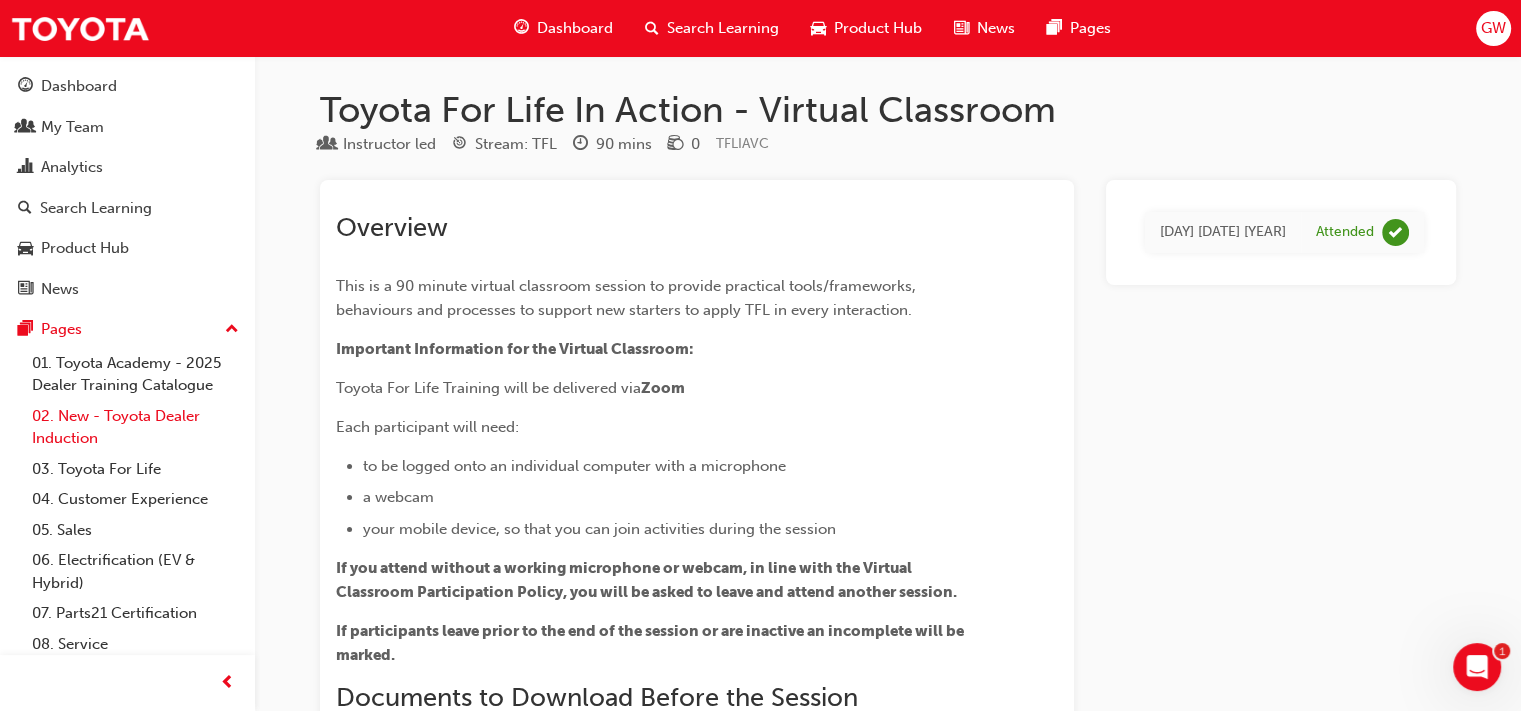 click on "02. New - Toyota Dealer Induction" at bounding box center [135, 427] 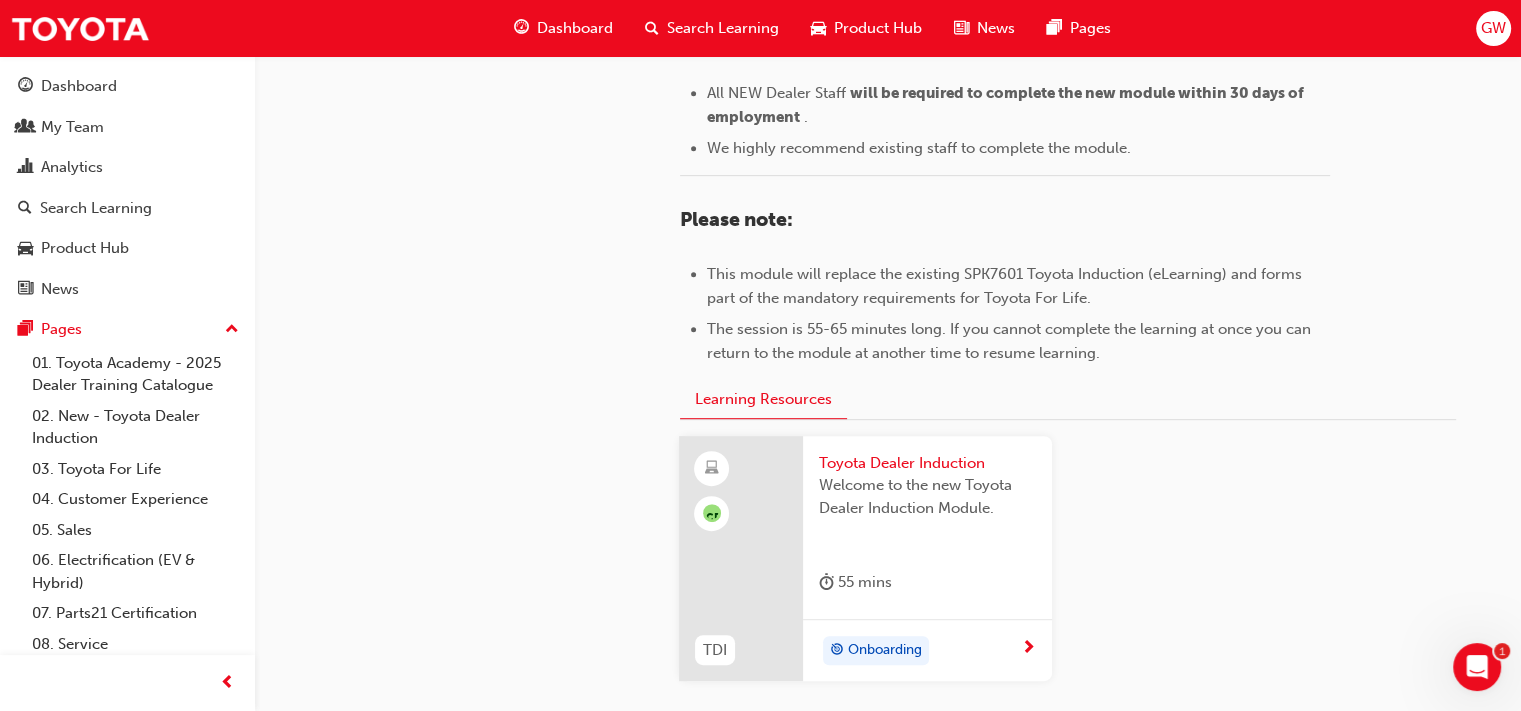 scroll, scrollTop: 1000, scrollLeft: 0, axis: vertical 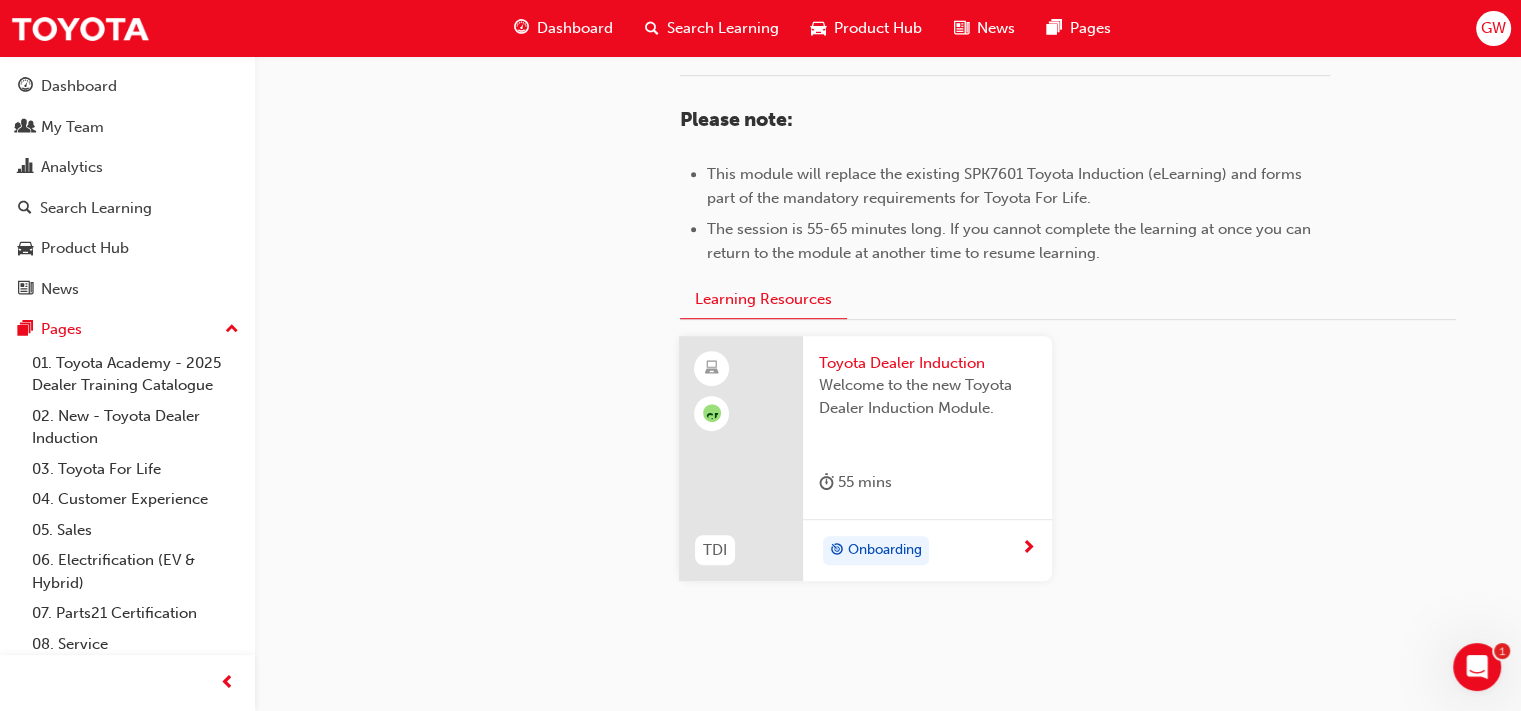 click on "Toyota Dealer Induction" at bounding box center (927, 363) 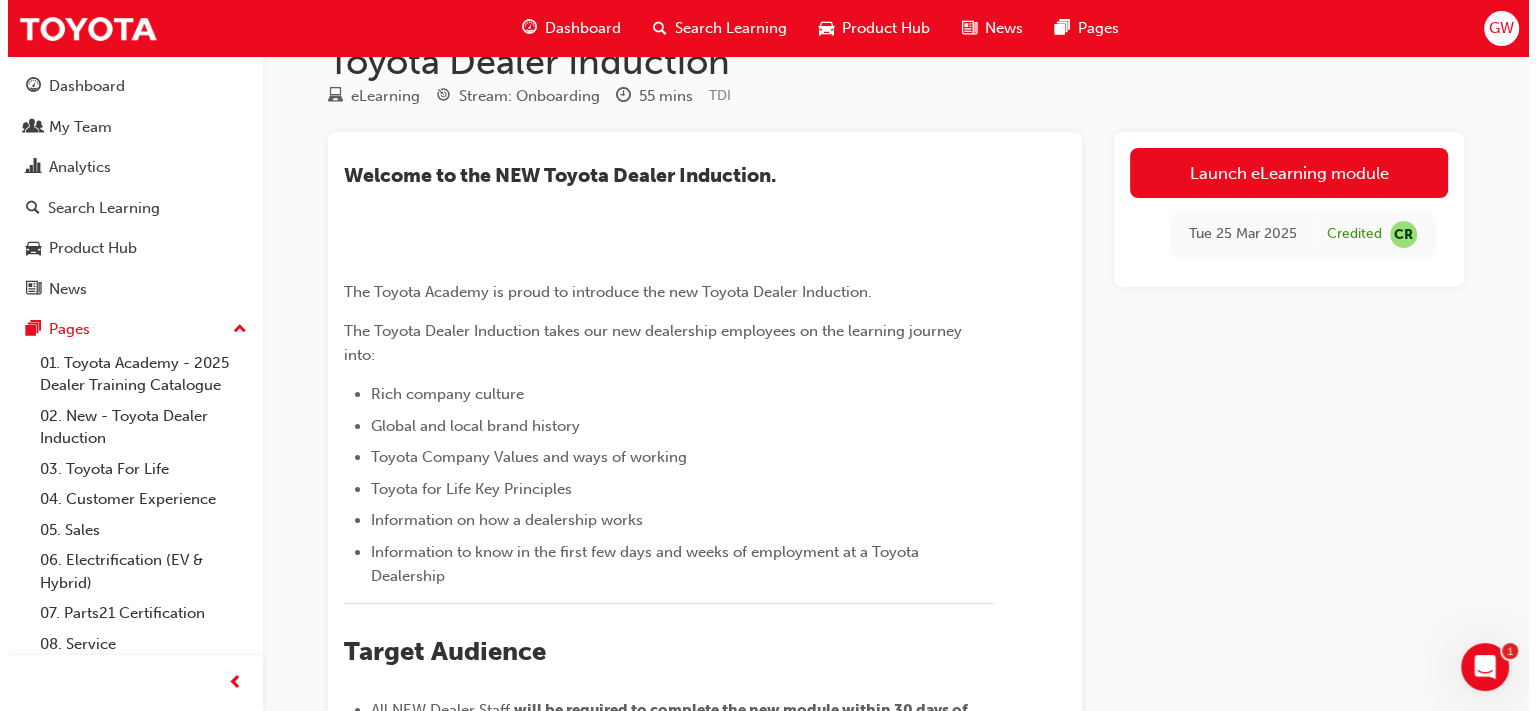 scroll, scrollTop: 0, scrollLeft: 0, axis: both 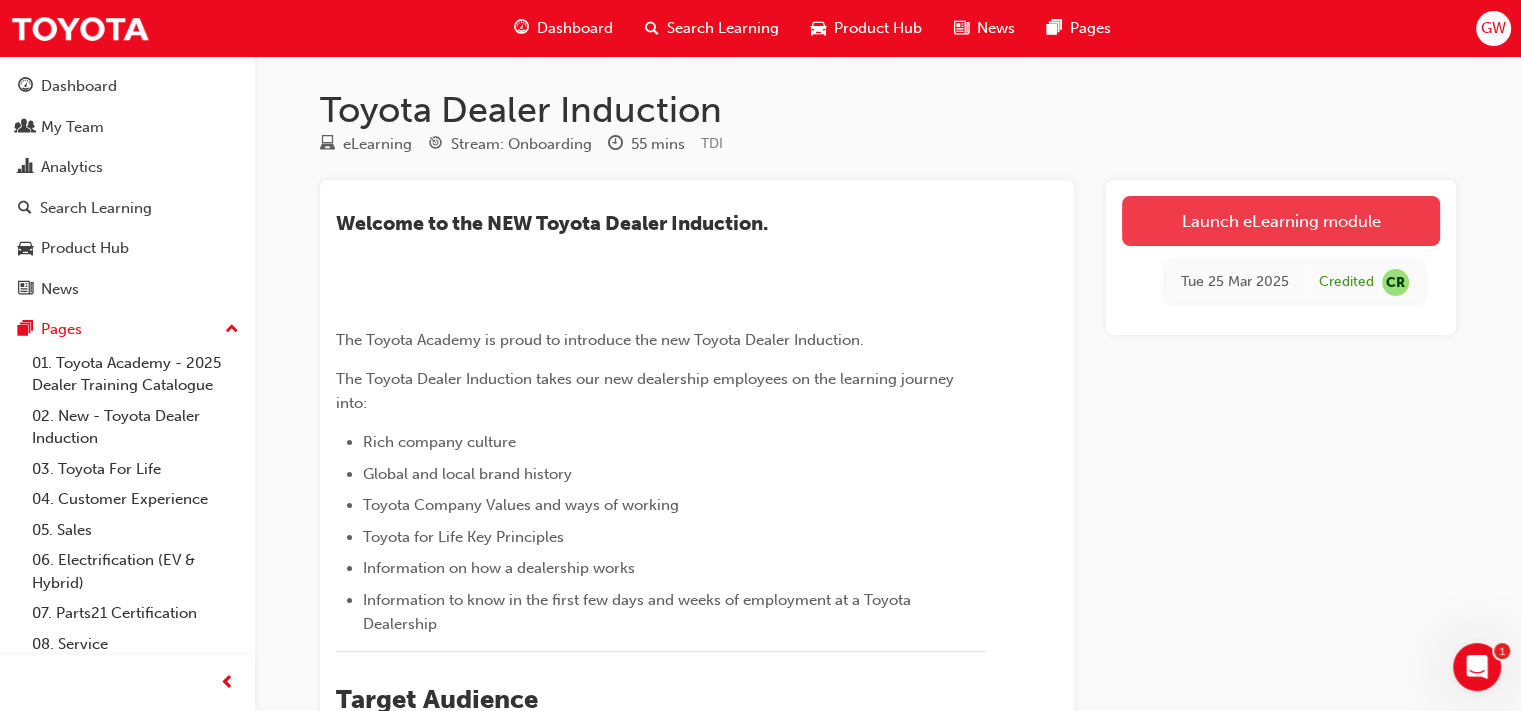 click on "Launch eLearning module" at bounding box center [1281, 221] 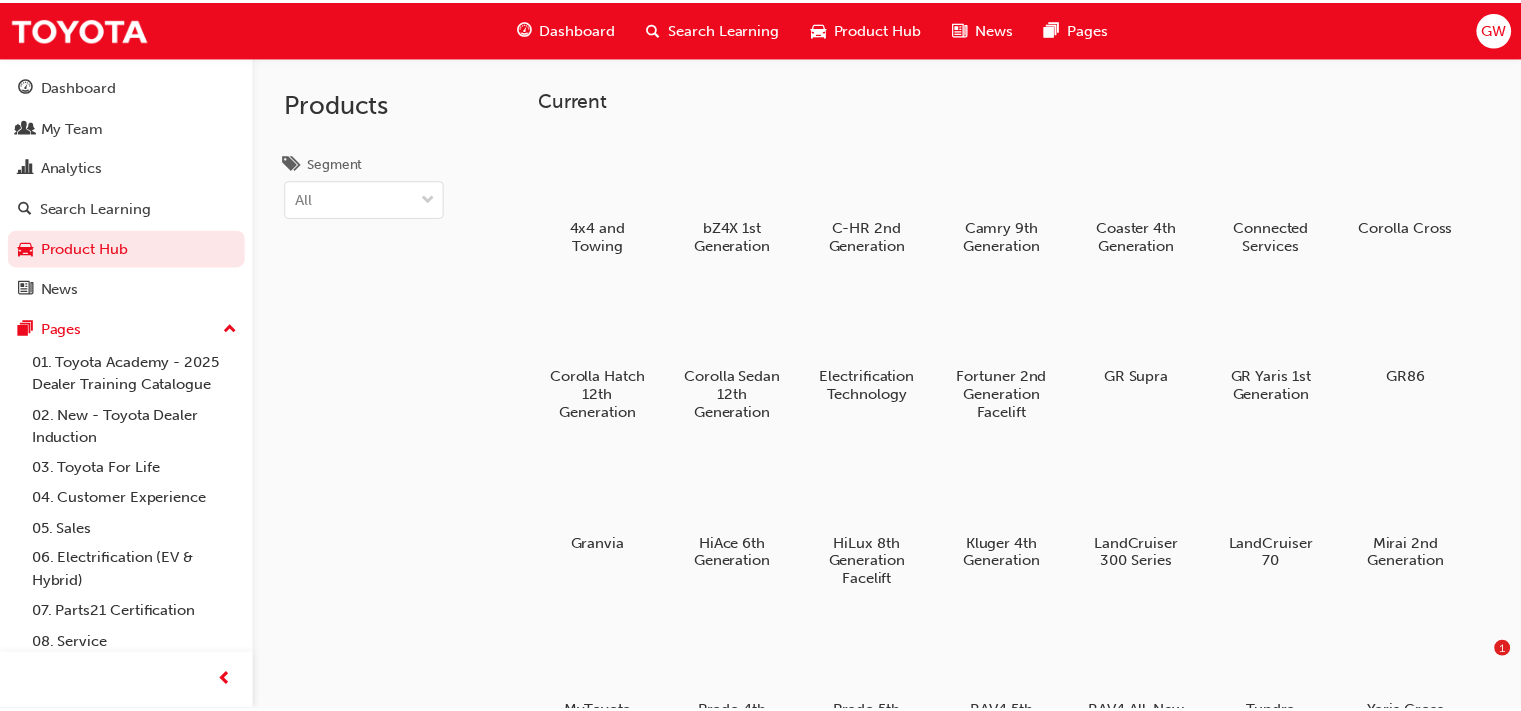 scroll, scrollTop: 0, scrollLeft: 0, axis: both 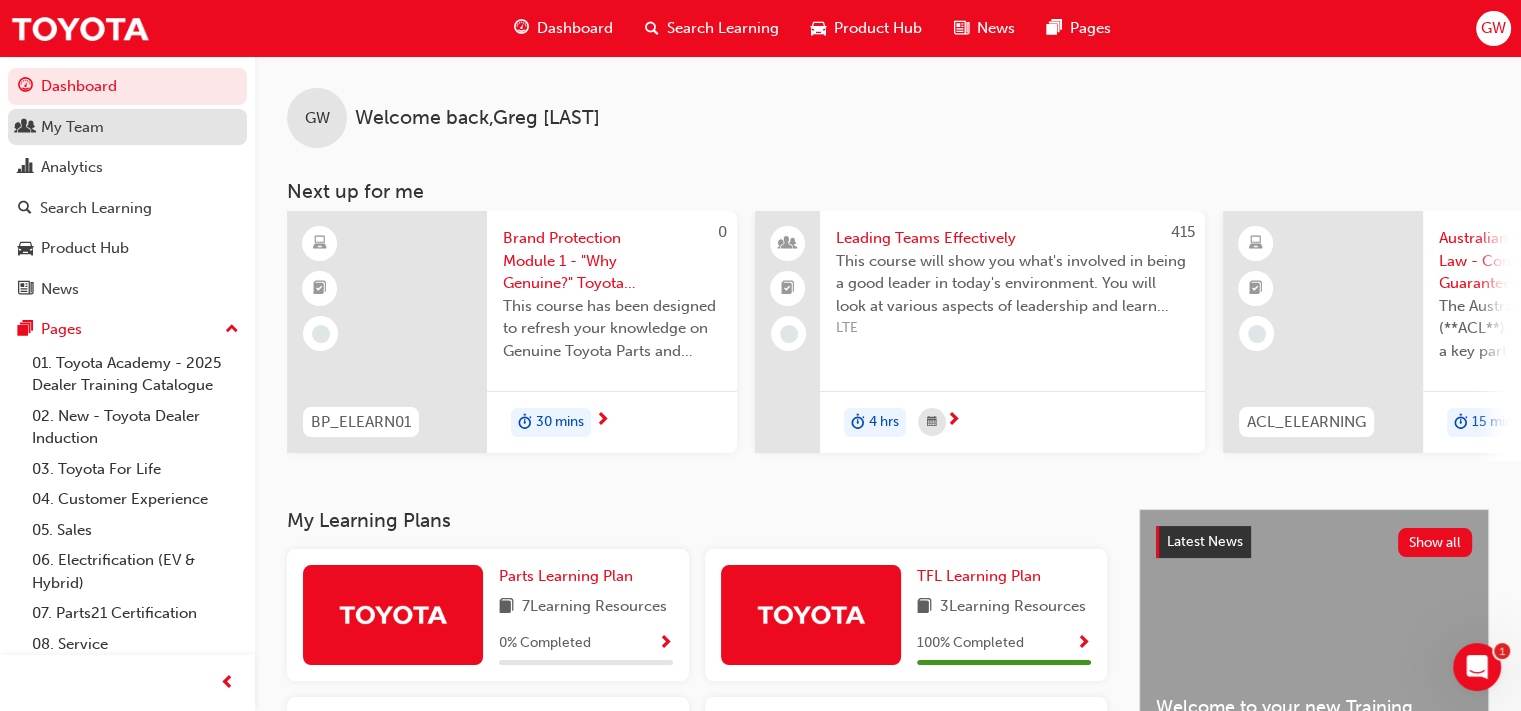 click on "My Team" at bounding box center [72, 127] 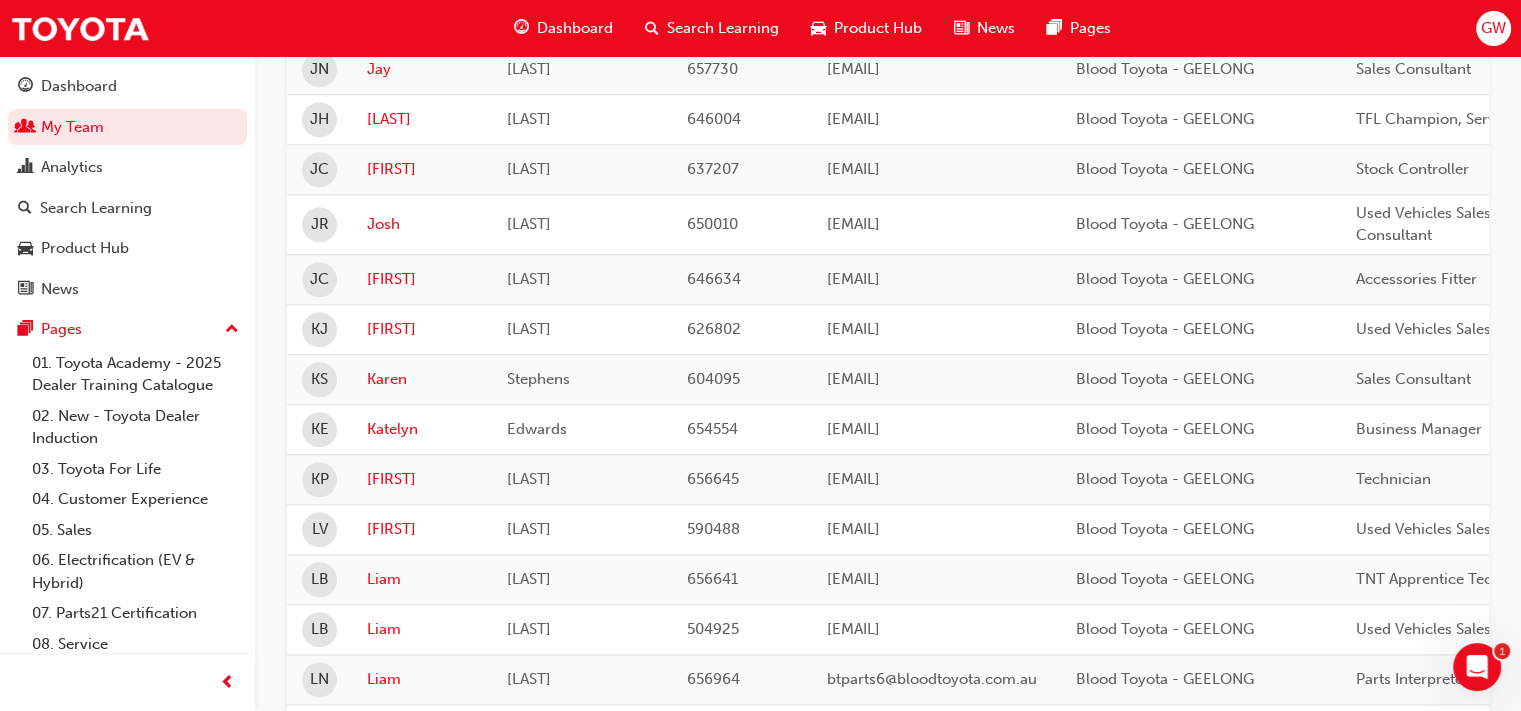 scroll, scrollTop: 2500, scrollLeft: 0, axis: vertical 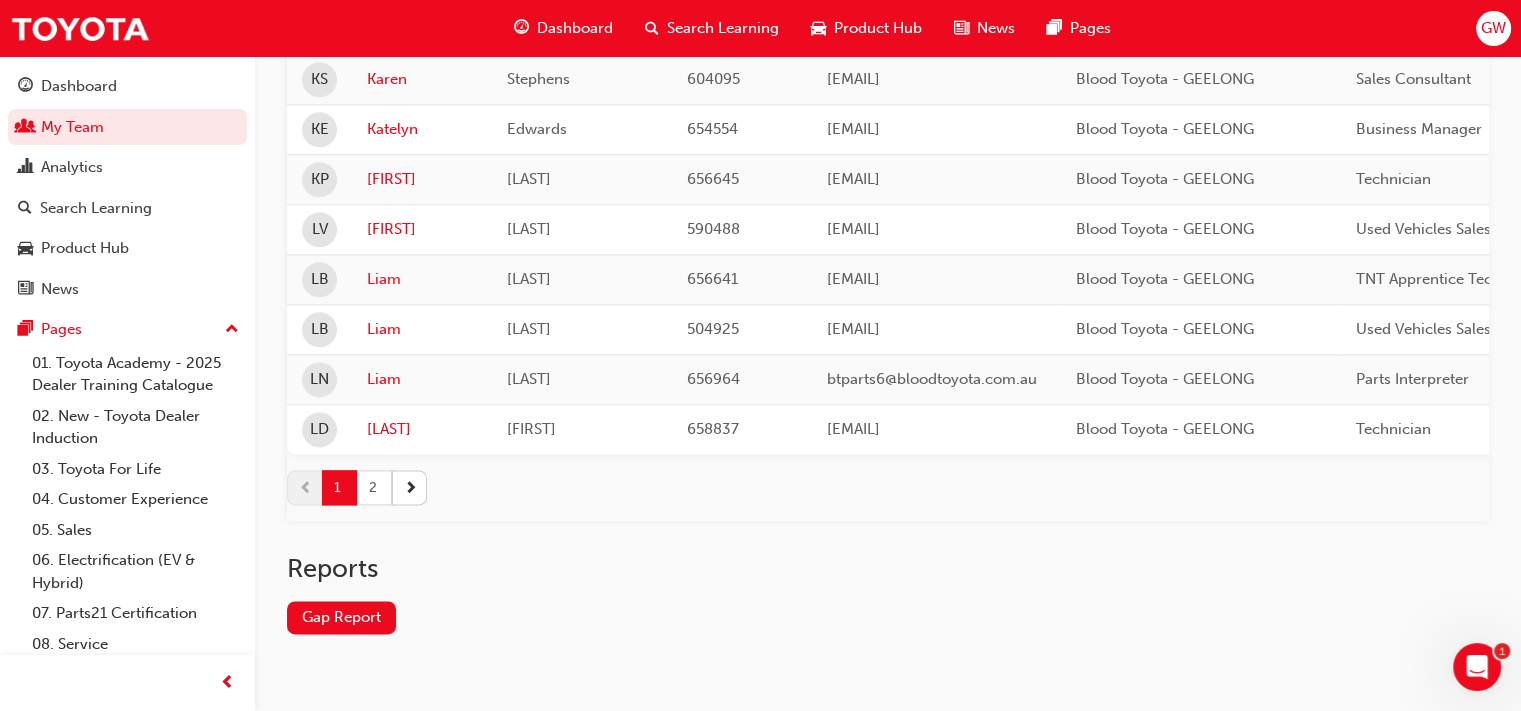 click on "2" at bounding box center (374, 487) 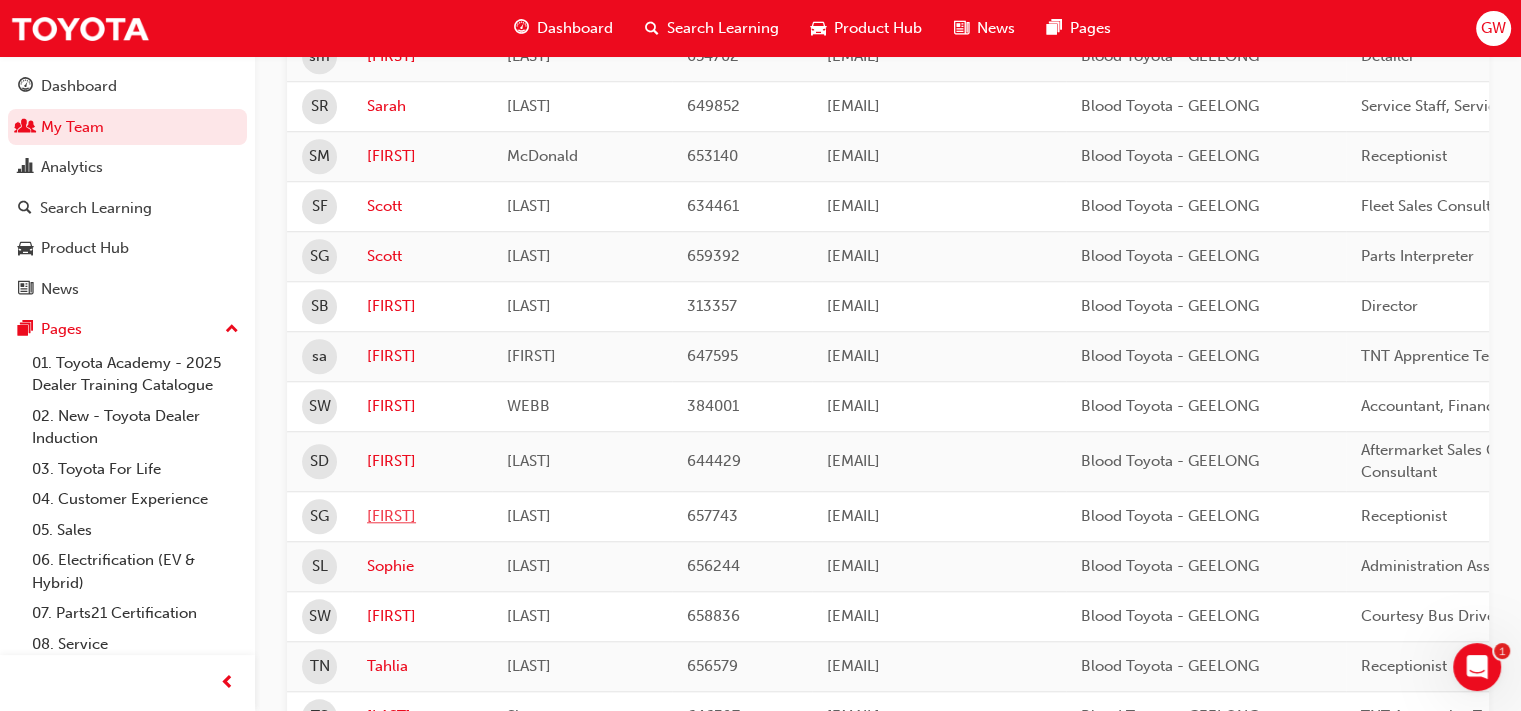 scroll, scrollTop: 1652, scrollLeft: 0, axis: vertical 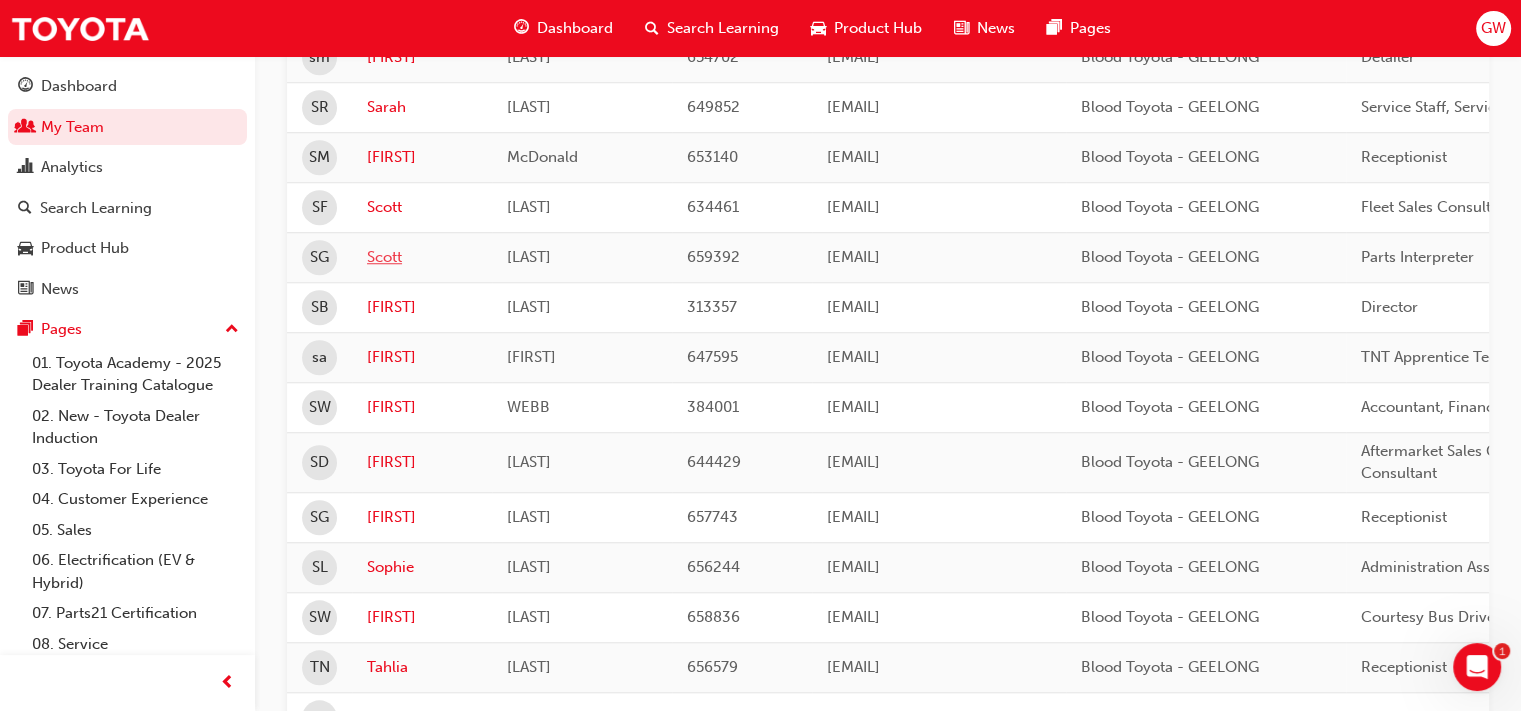 click on "Scott" at bounding box center (422, 257) 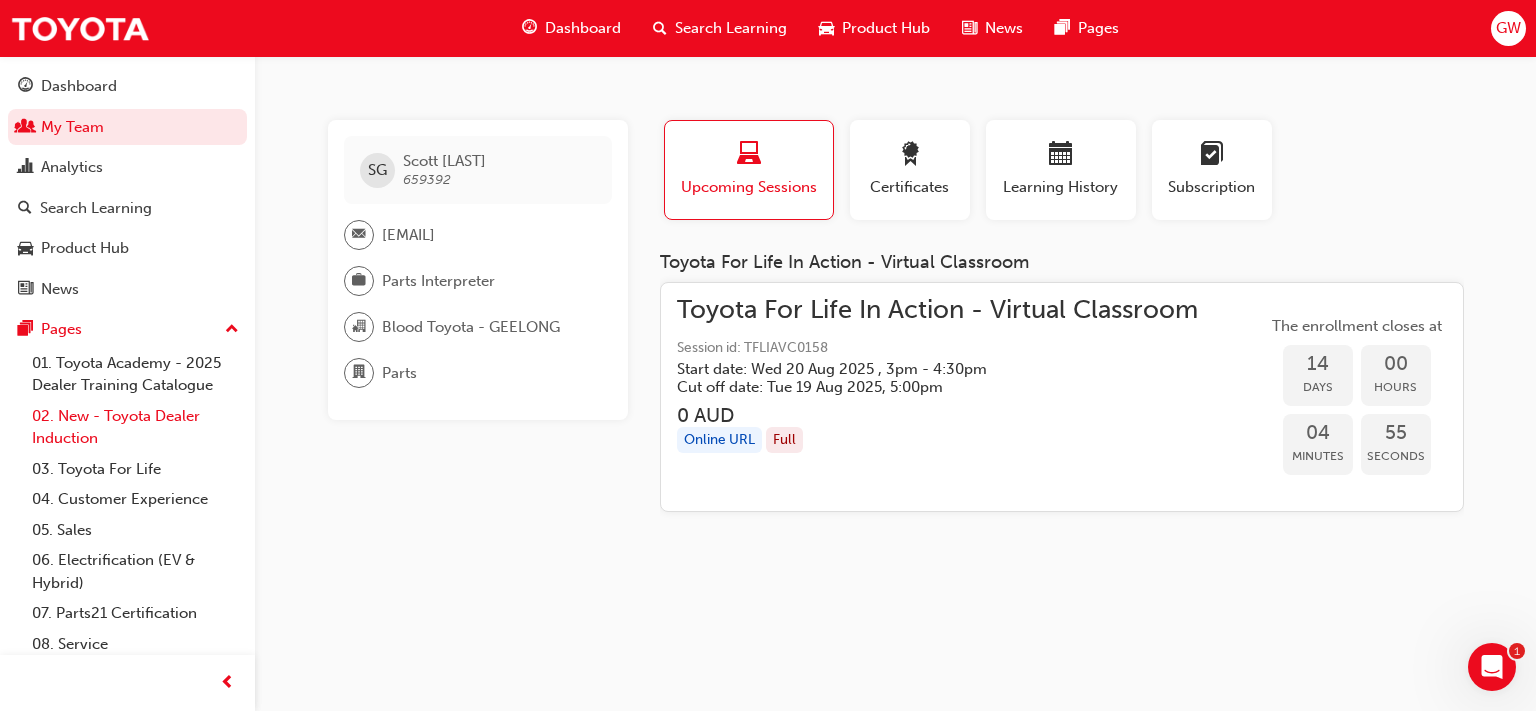 click on "02. New - Toyota Dealer Induction" at bounding box center [135, 427] 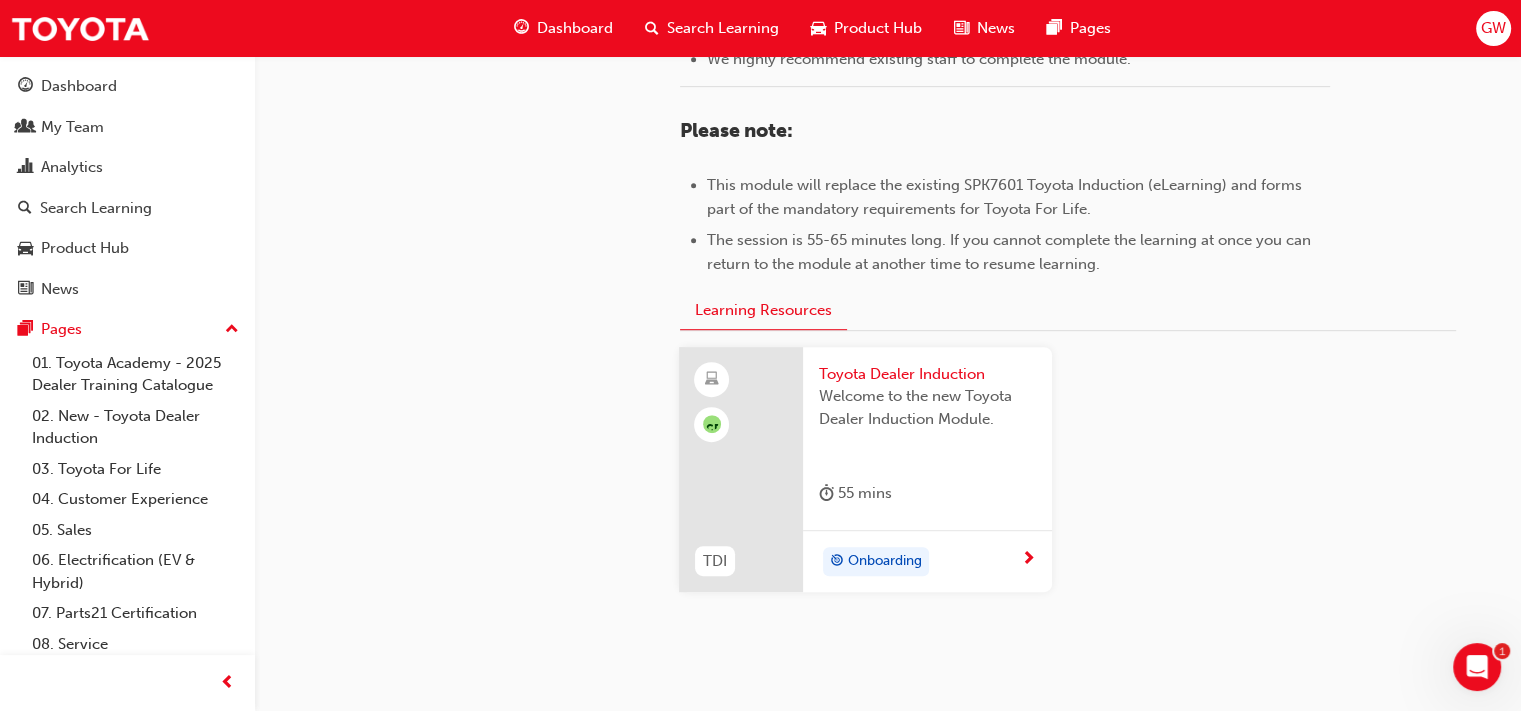 scroll, scrollTop: 1000, scrollLeft: 0, axis: vertical 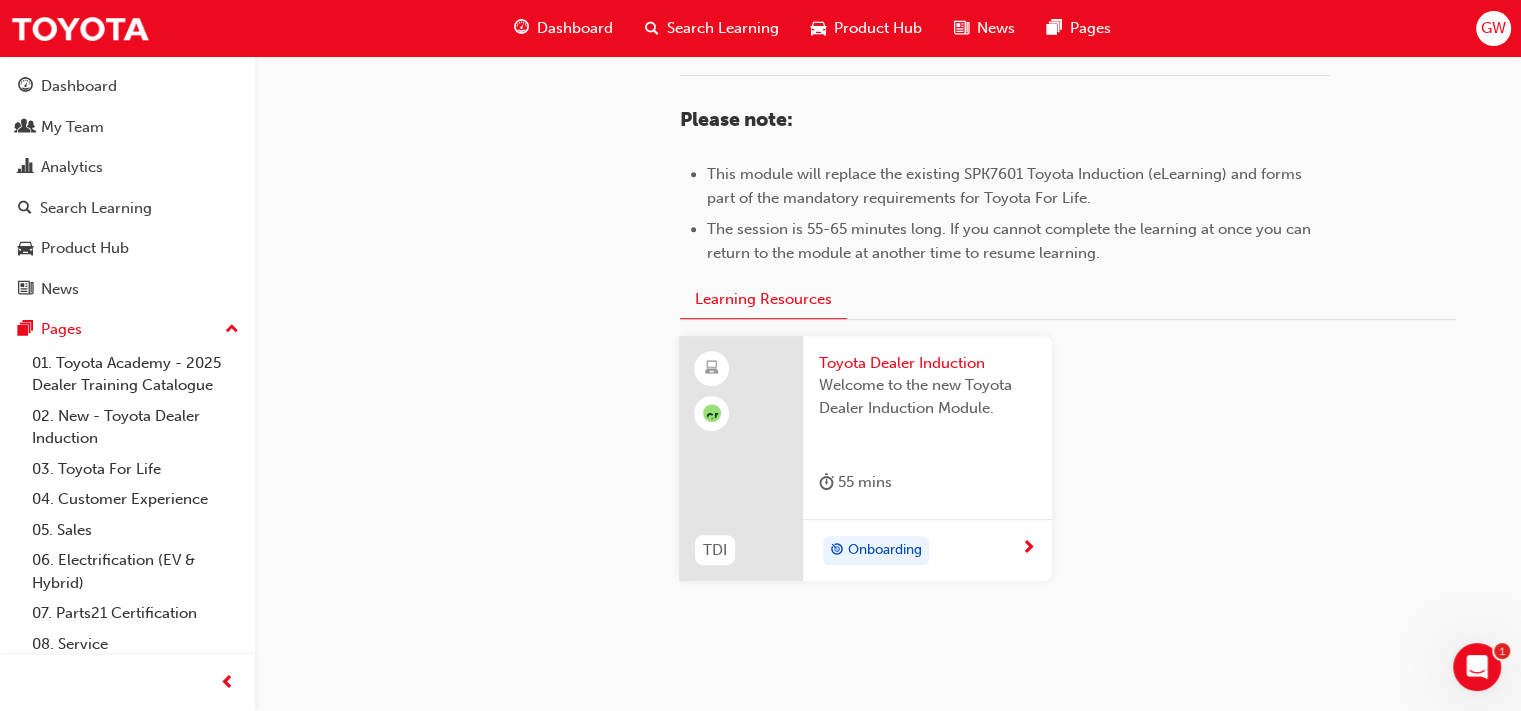 click at bounding box center (1028, 549) 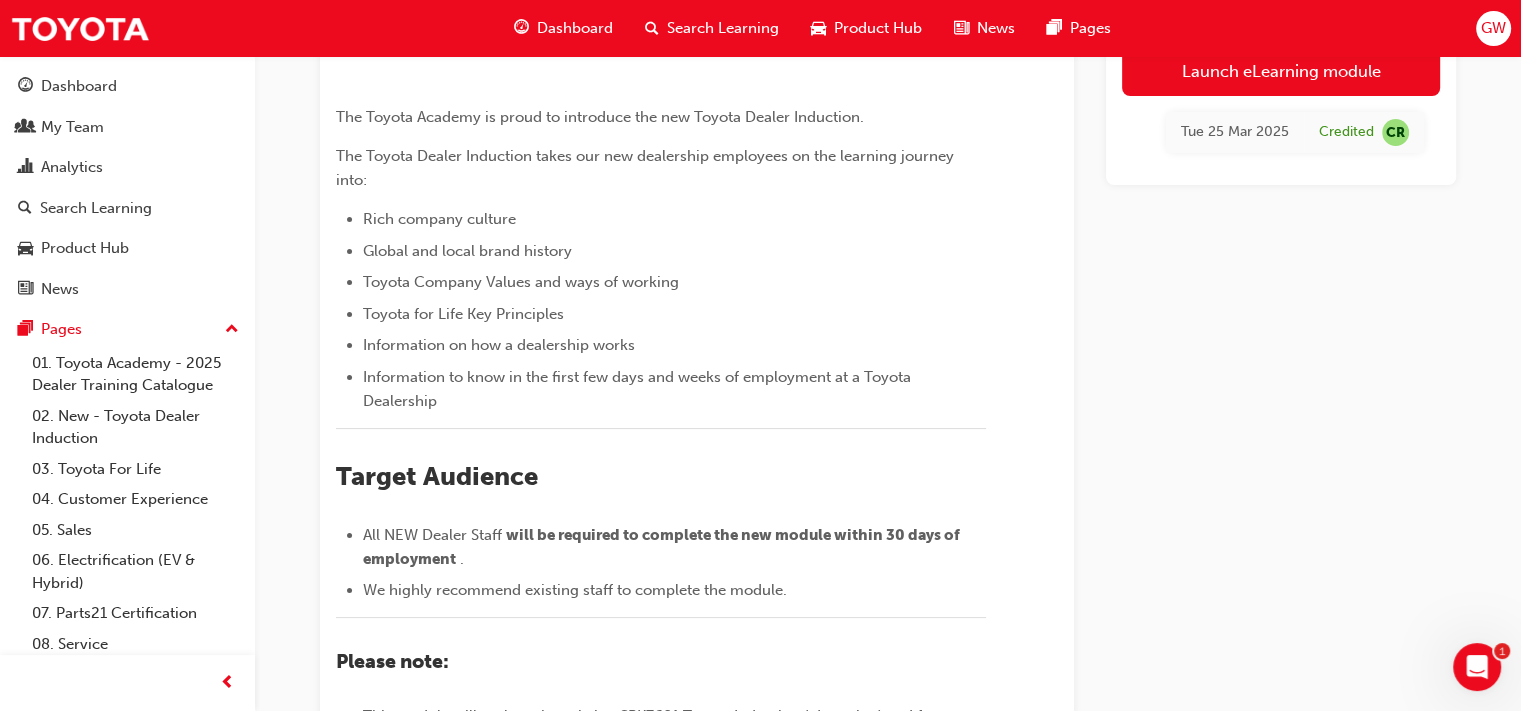 scroll, scrollTop: 0, scrollLeft: 0, axis: both 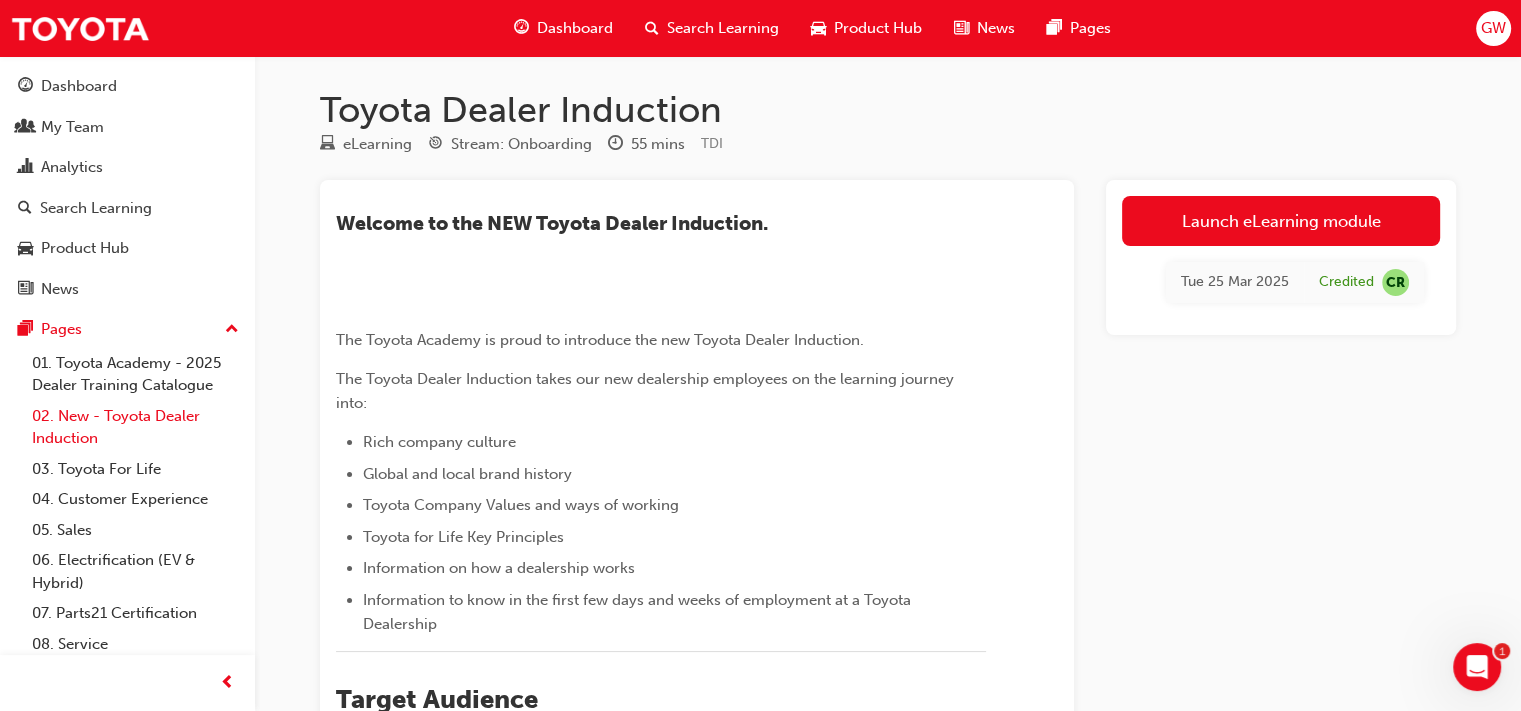 click on "02. New - Toyota Dealer Induction" at bounding box center (135, 427) 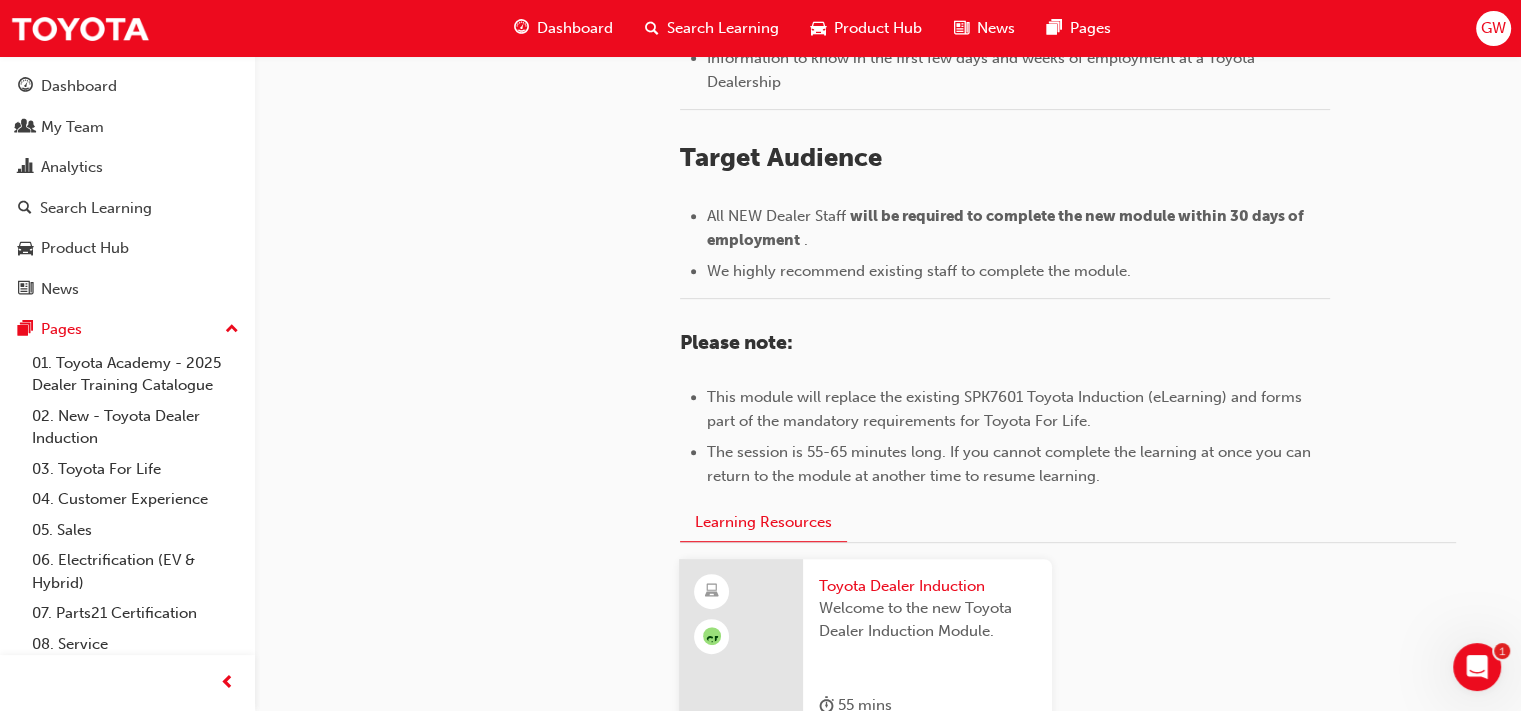 scroll, scrollTop: 1000, scrollLeft: 0, axis: vertical 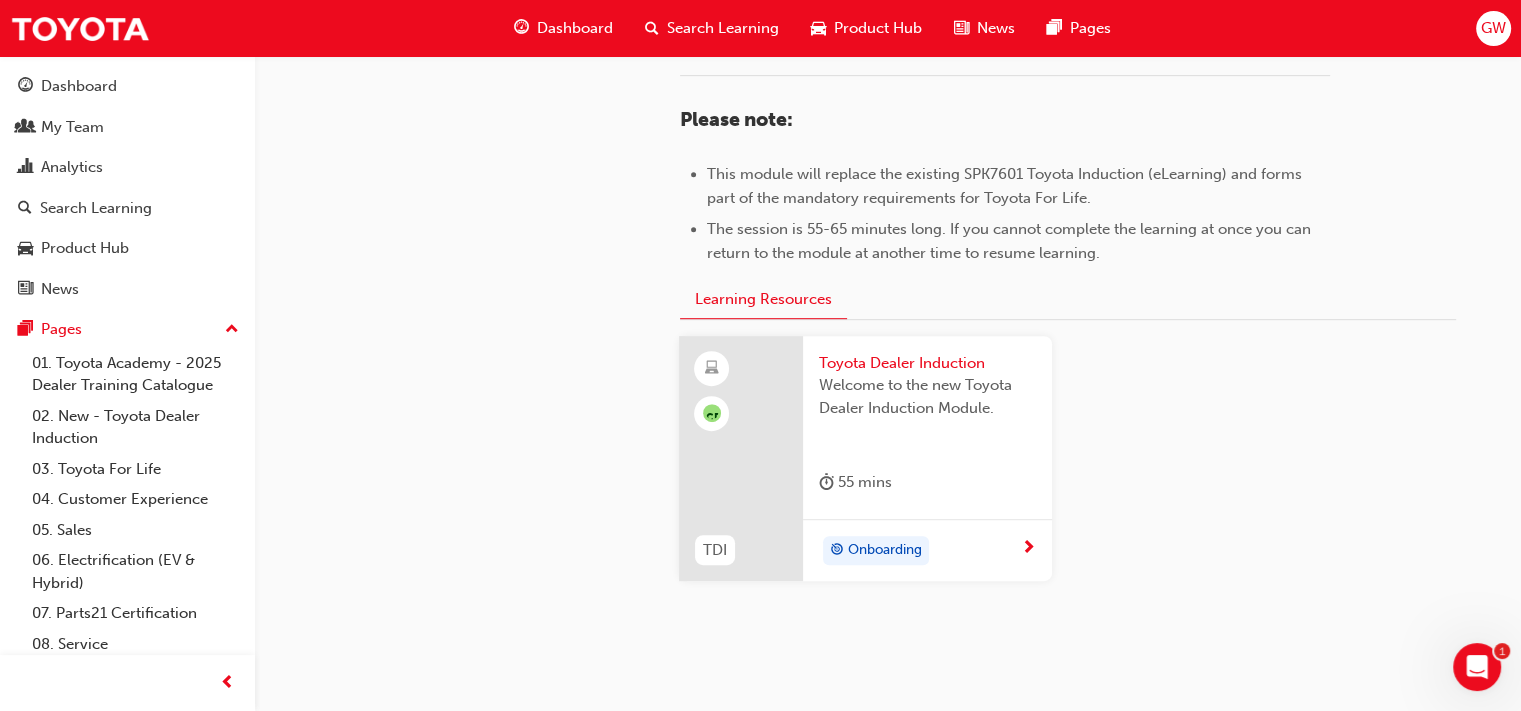 click at bounding box center [741, 459] 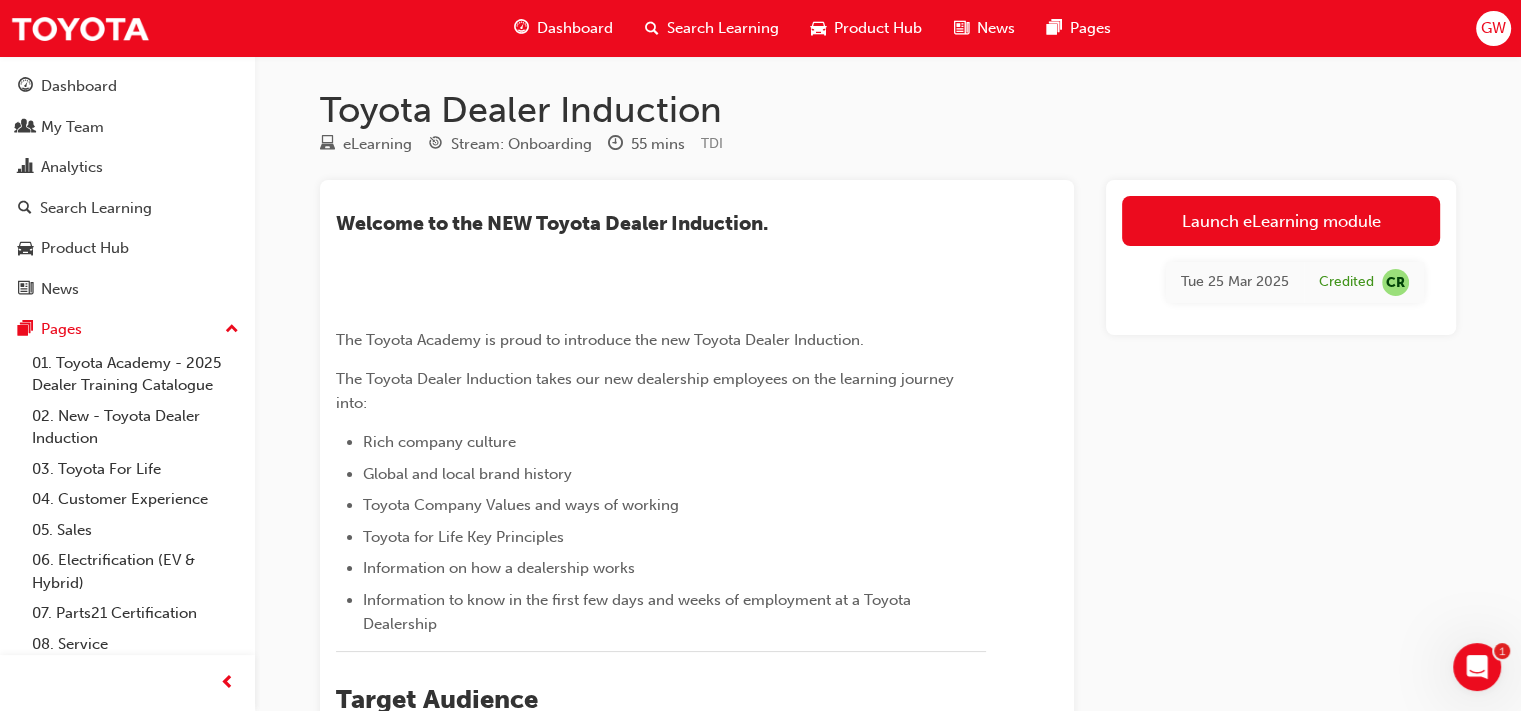 scroll, scrollTop: 0, scrollLeft: 0, axis: both 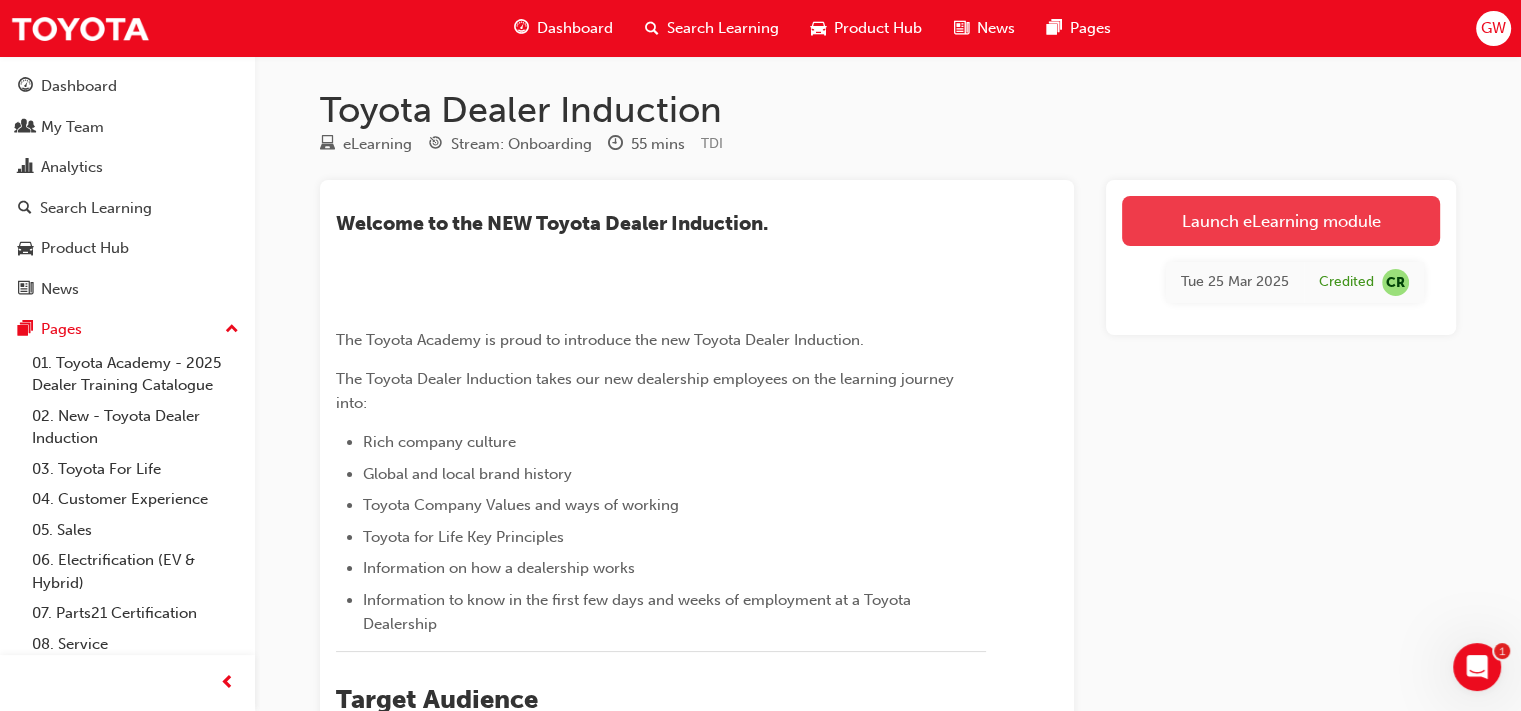click on "Launch eLearning module" at bounding box center (1281, 221) 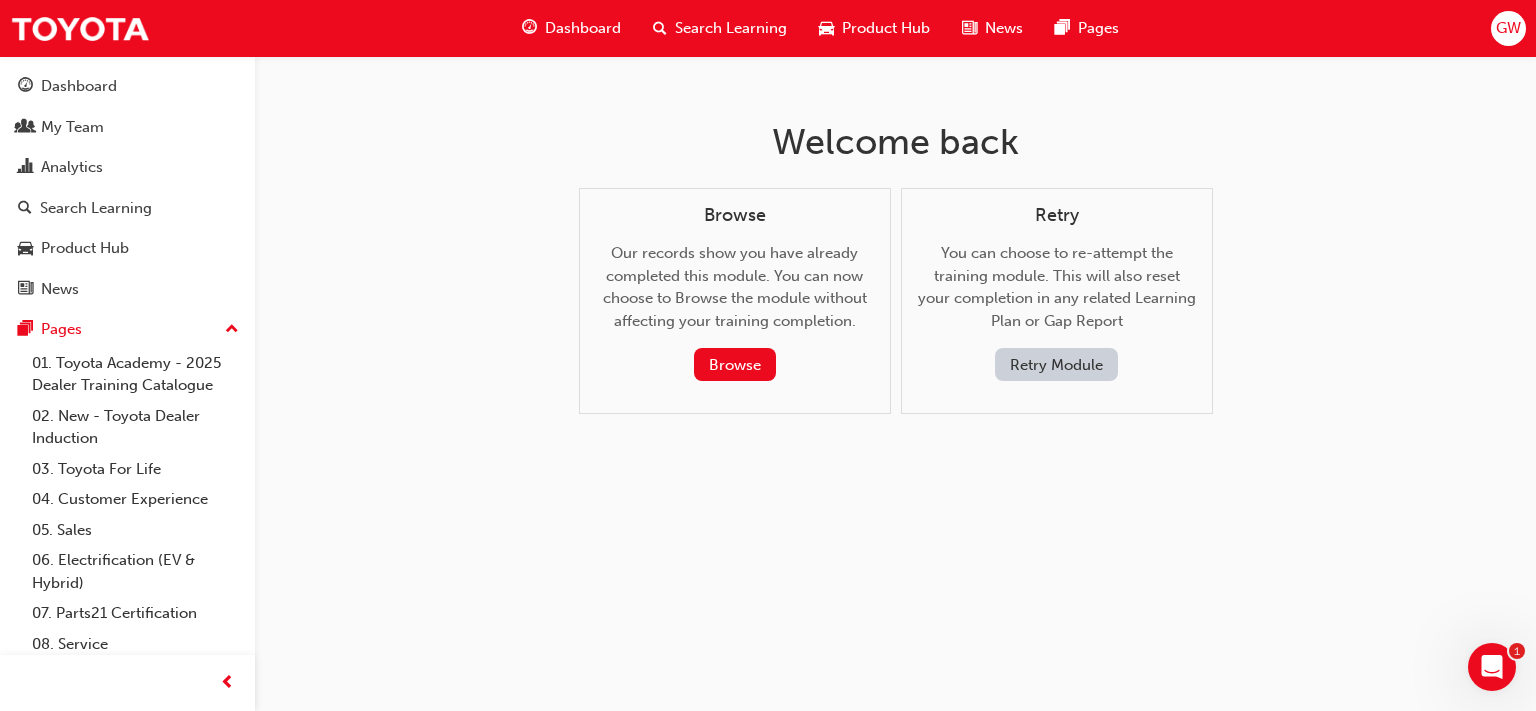 click on "Dashboard" at bounding box center (583, 28) 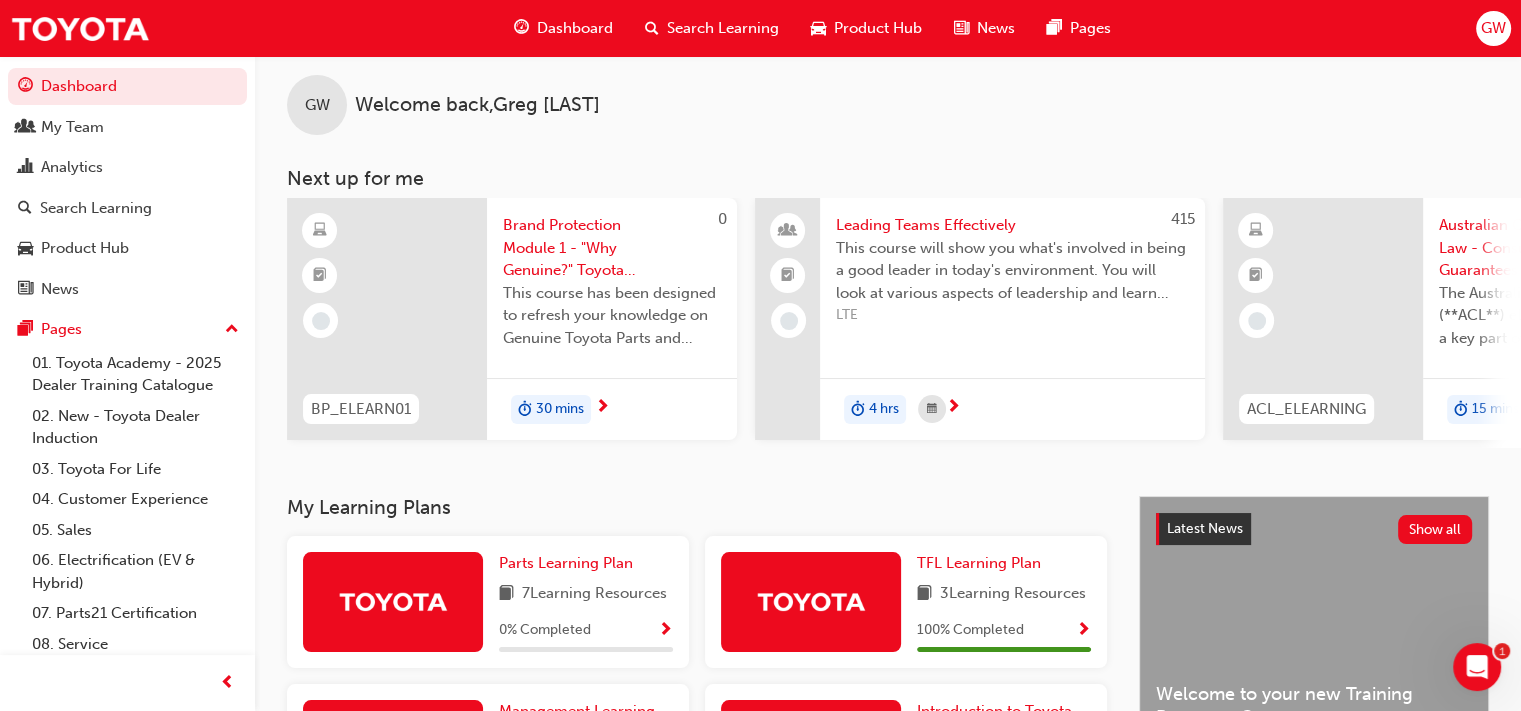 scroll, scrollTop: 0, scrollLeft: 0, axis: both 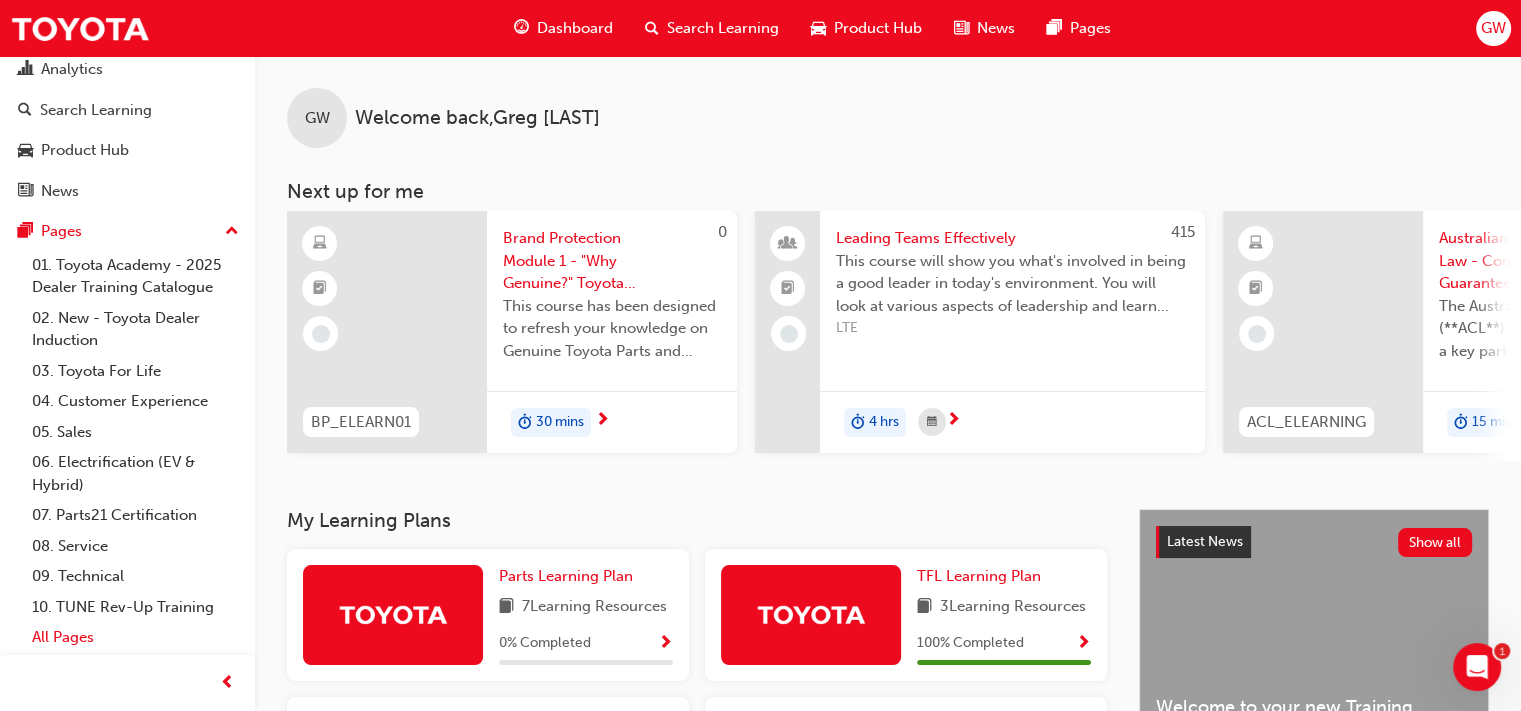 click on "All Pages" at bounding box center [135, 637] 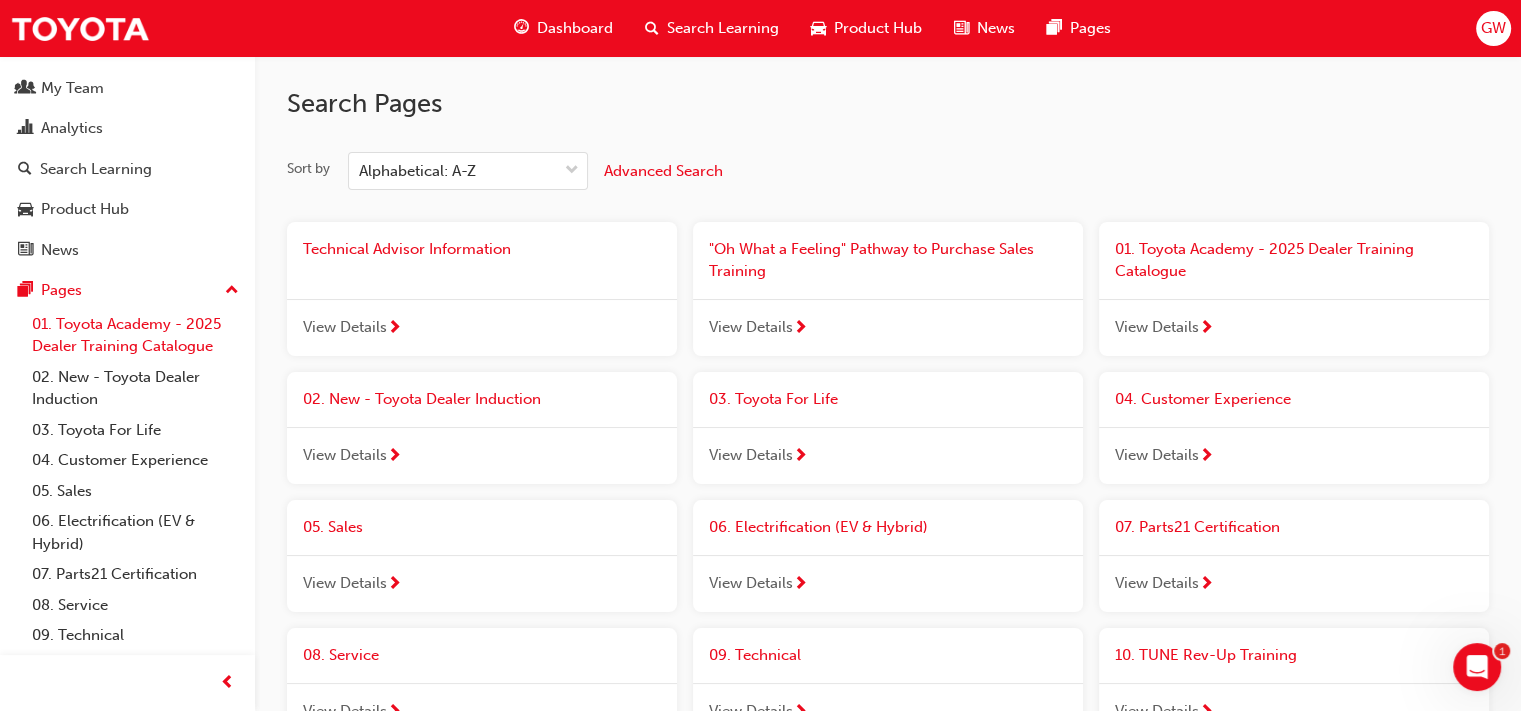 scroll, scrollTop: 0, scrollLeft: 0, axis: both 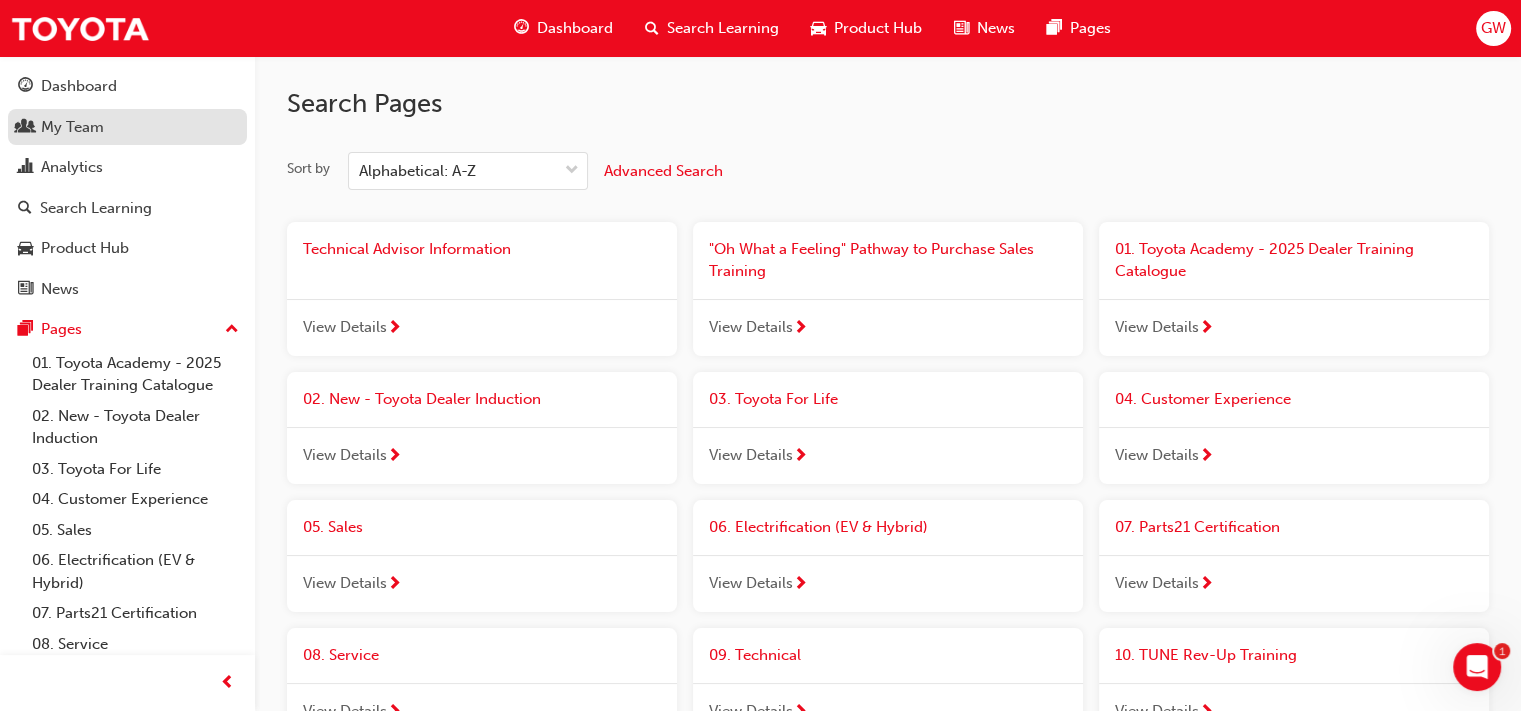 click on "My Team" at bounding box center [72, 127] 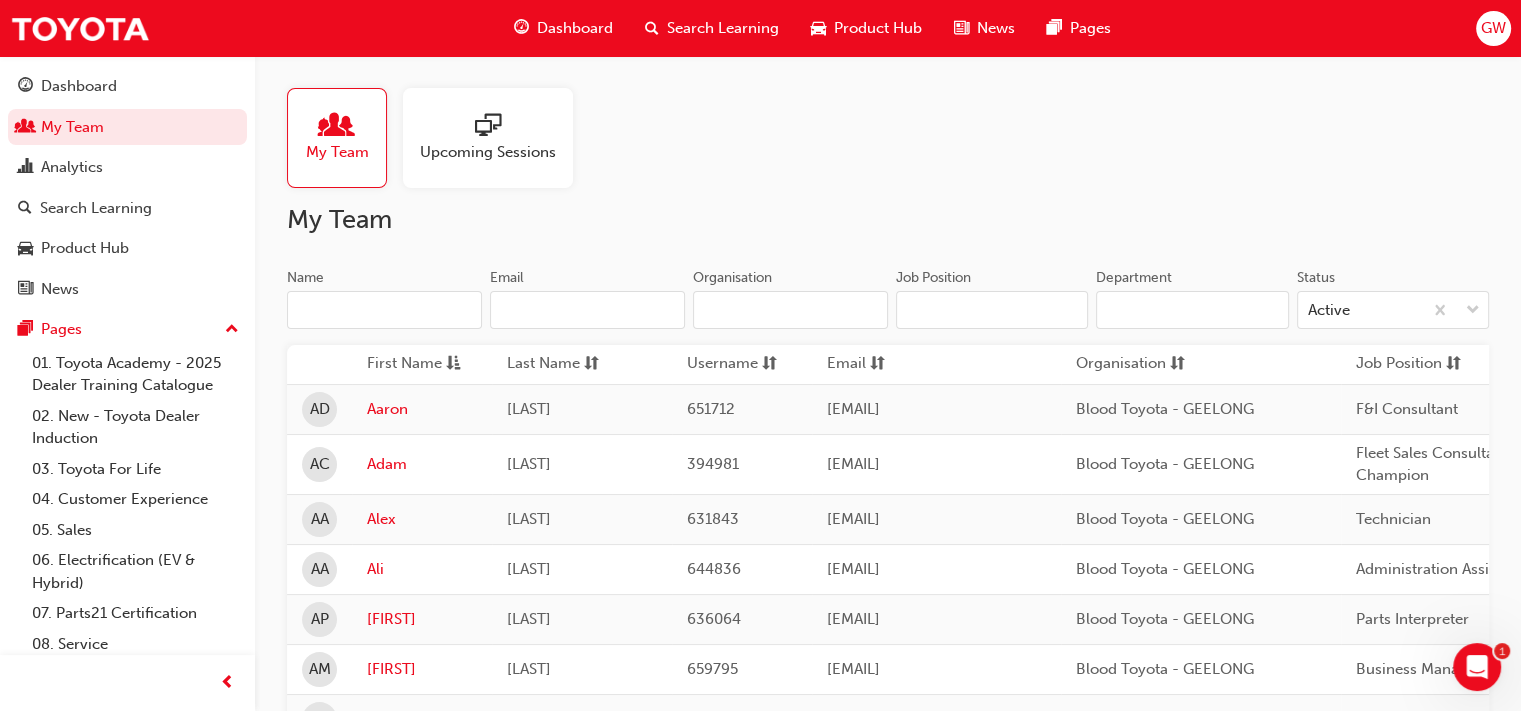 click at bounding box center [488, 127] 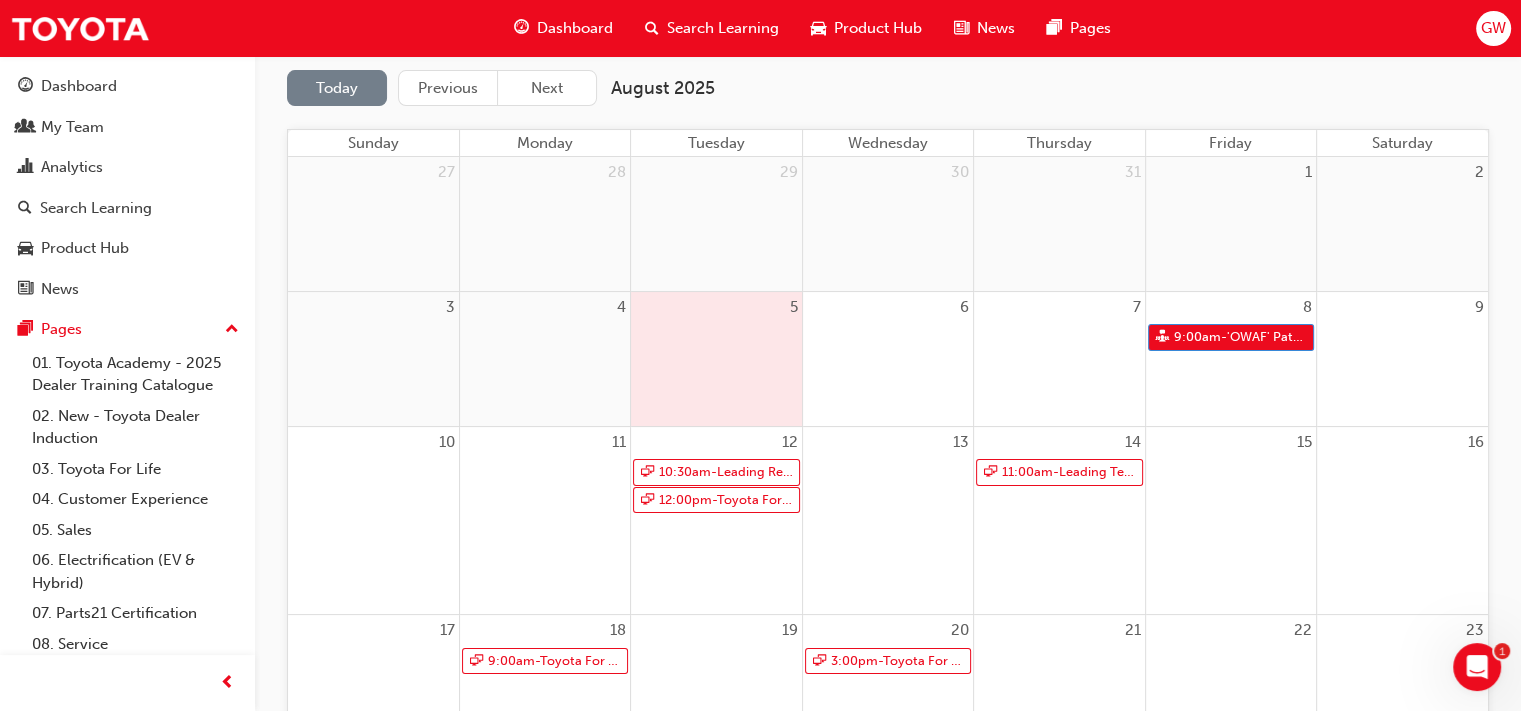 scroll, scrollTop: 200, scrollLeft: 0, axis: vertical 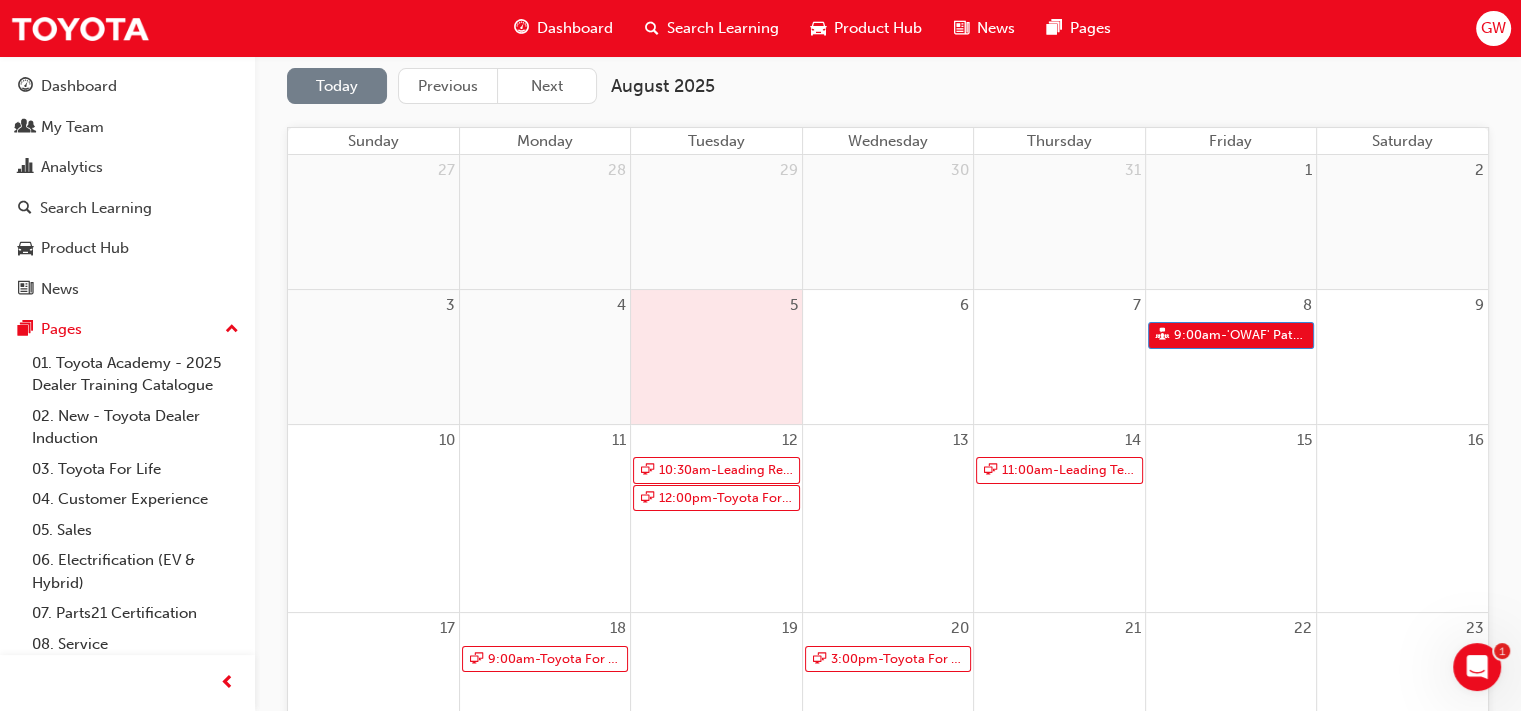 click 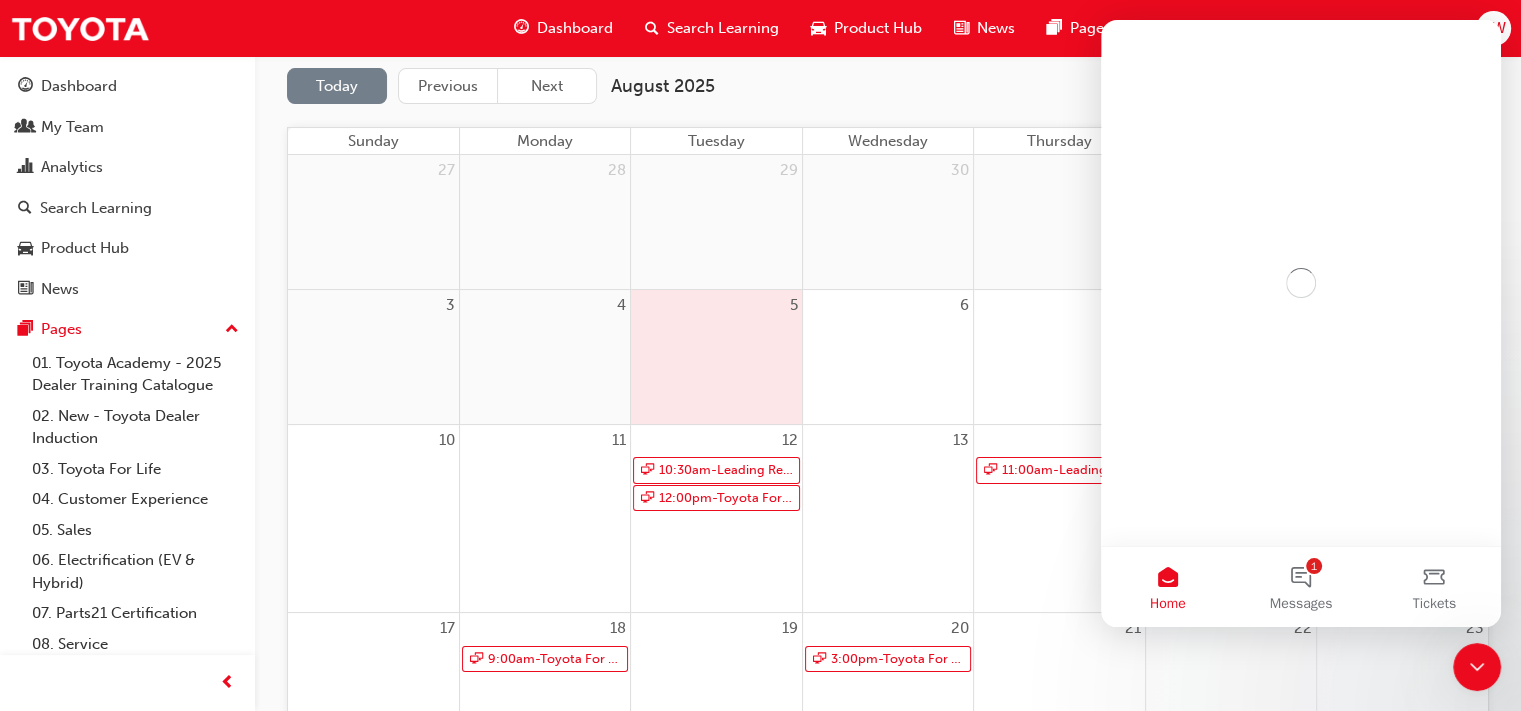 scroll, scrollTop: 0, scrollLeft: 0, axis: both 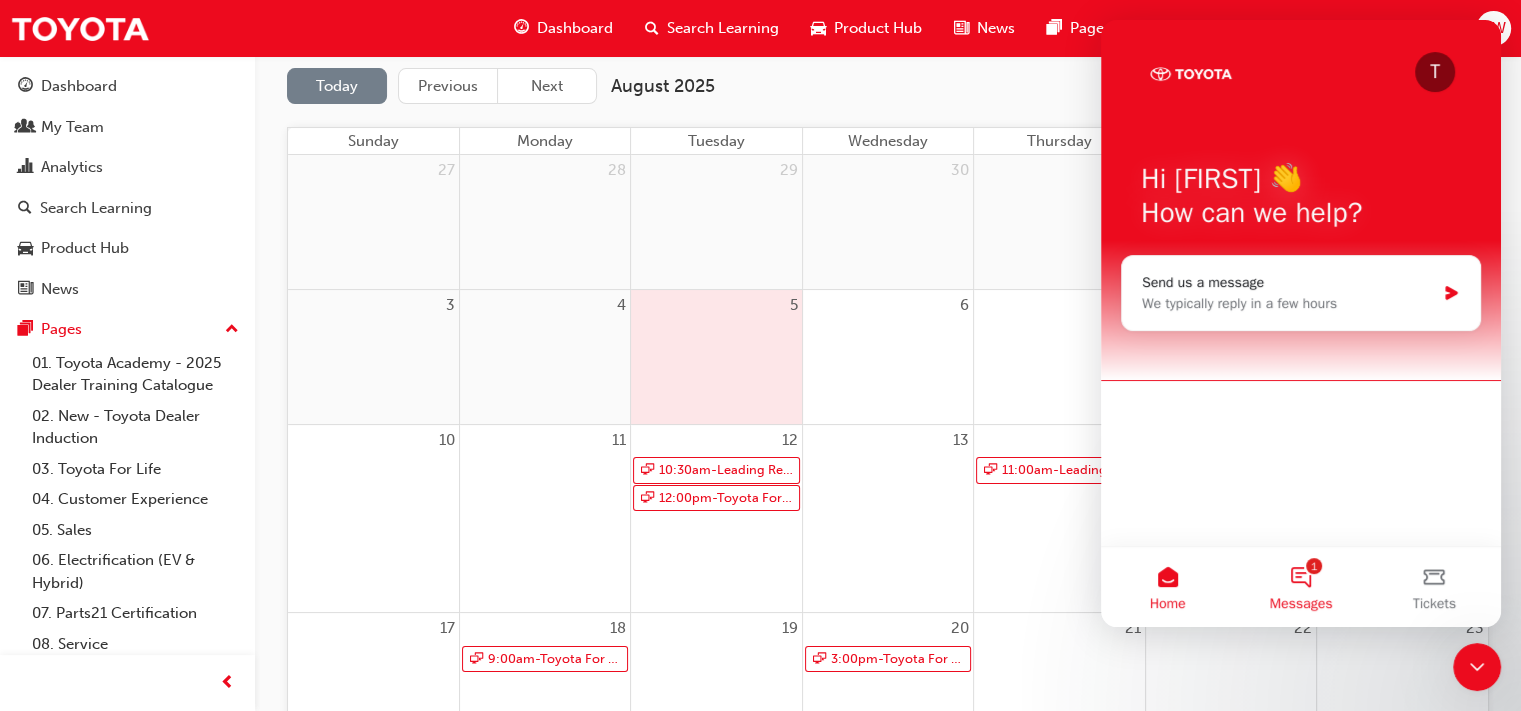 click on "1 Messages" at bounding box center [1300, 587] 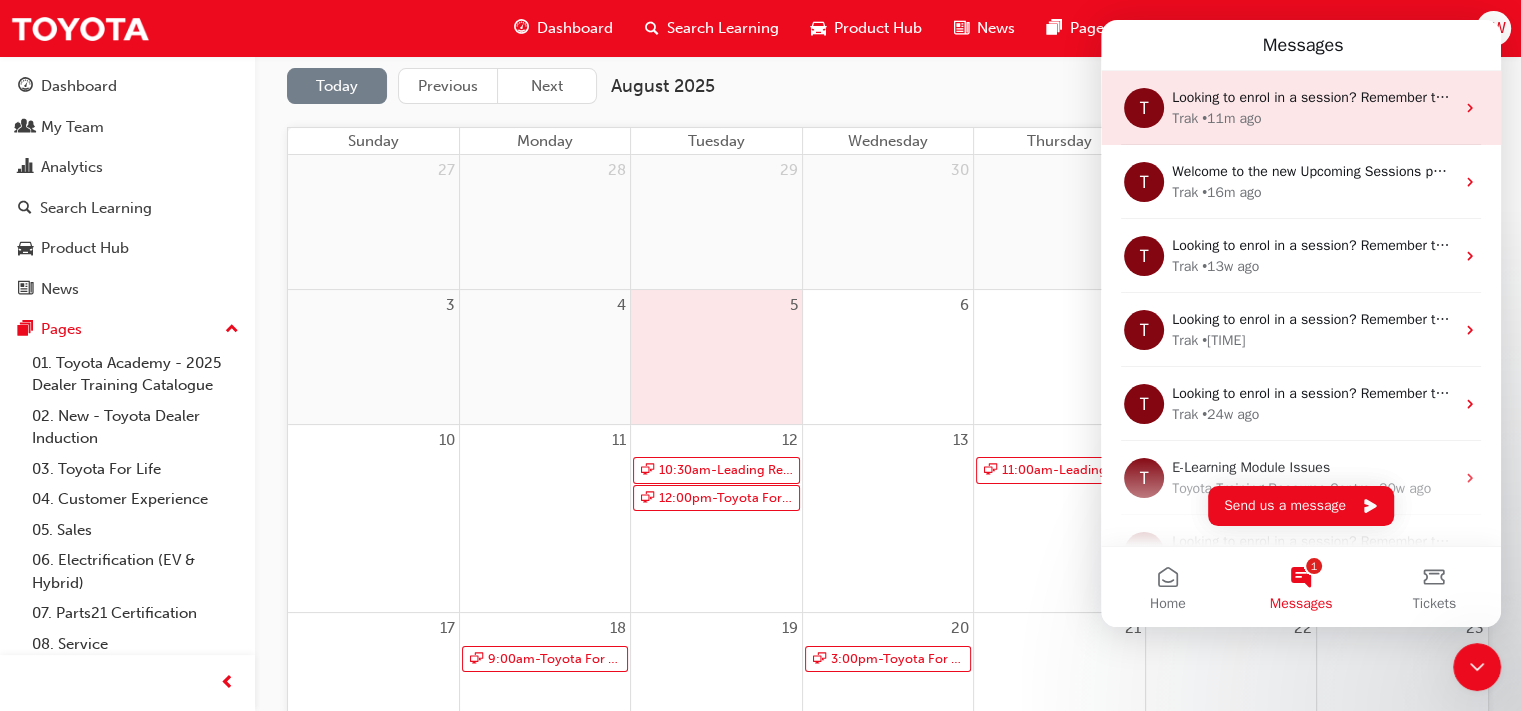 click on "Looking to enrol in a session? Remember to keep an eye on the session location or region Or search using our session filter" at bounding box center (1553, 97) 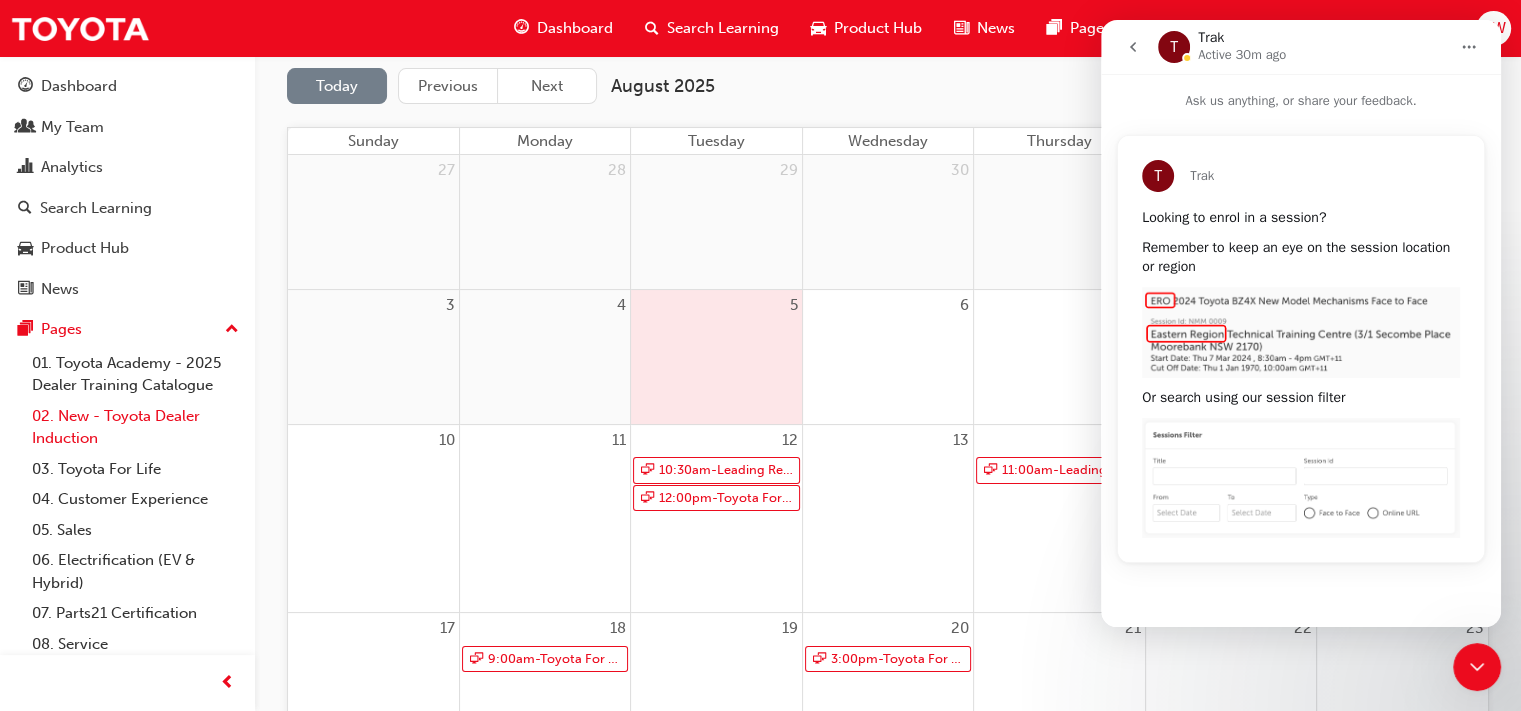 click on "02. New - Toyota Dealer Induction" at bounding box center [135, 427] 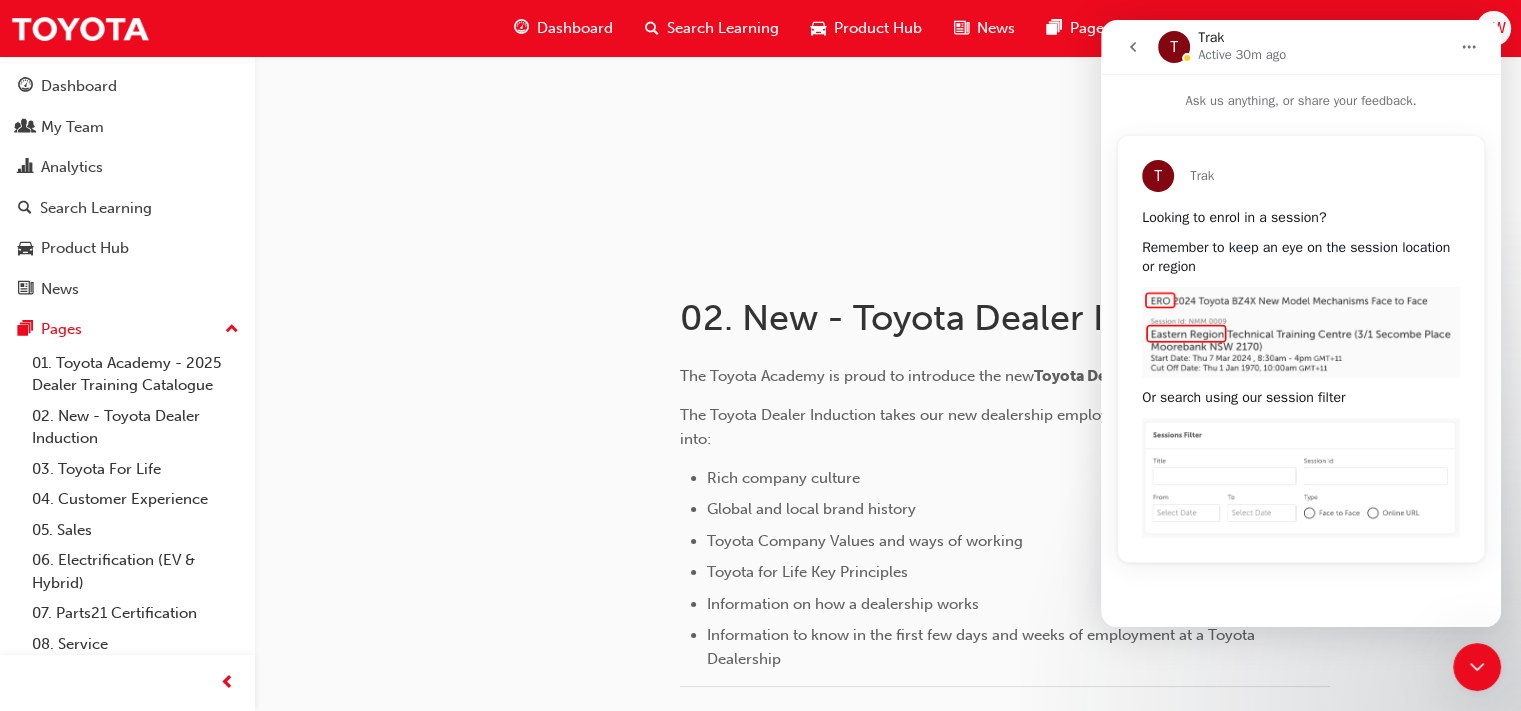 click 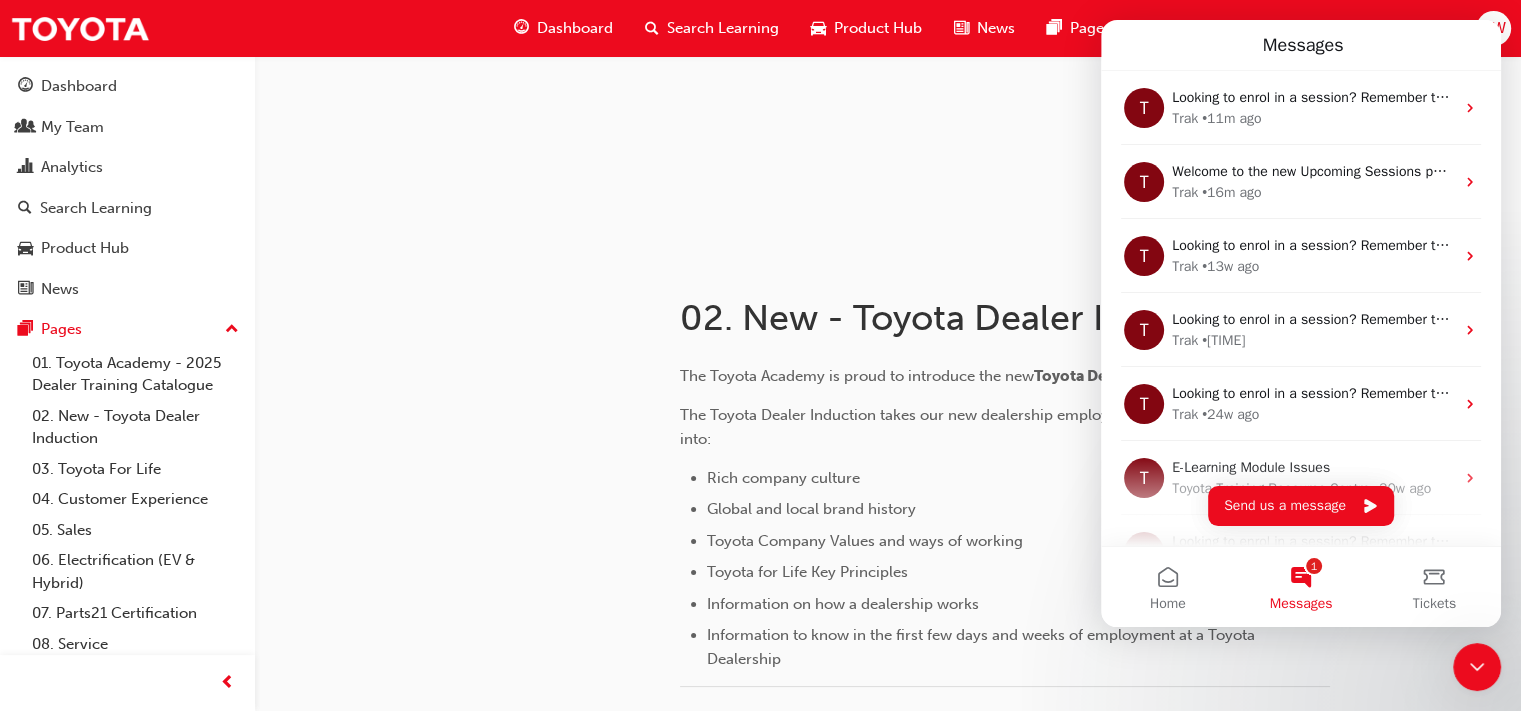 click at bounding box center (468, 866) 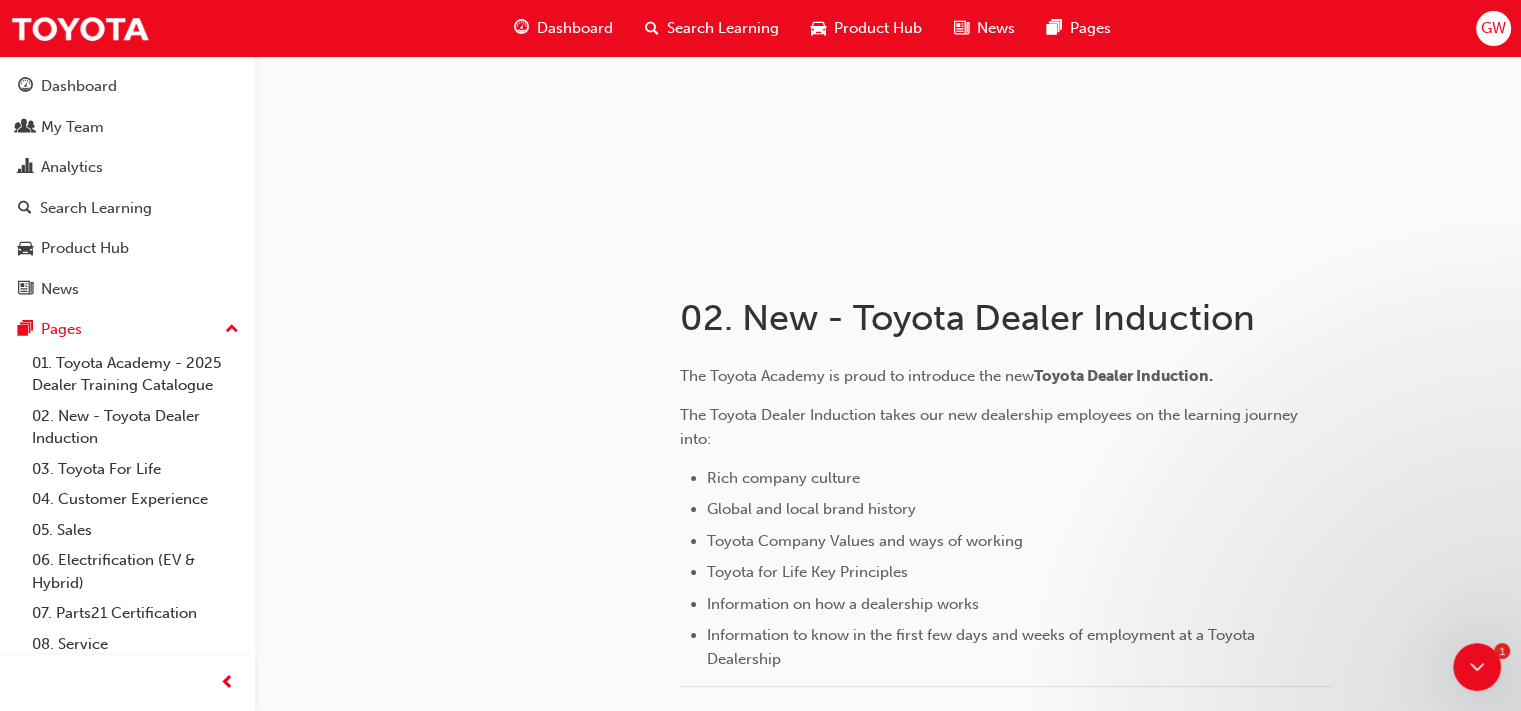 scroll, scrollTop: 0, scrollLeft: 0, axis: both 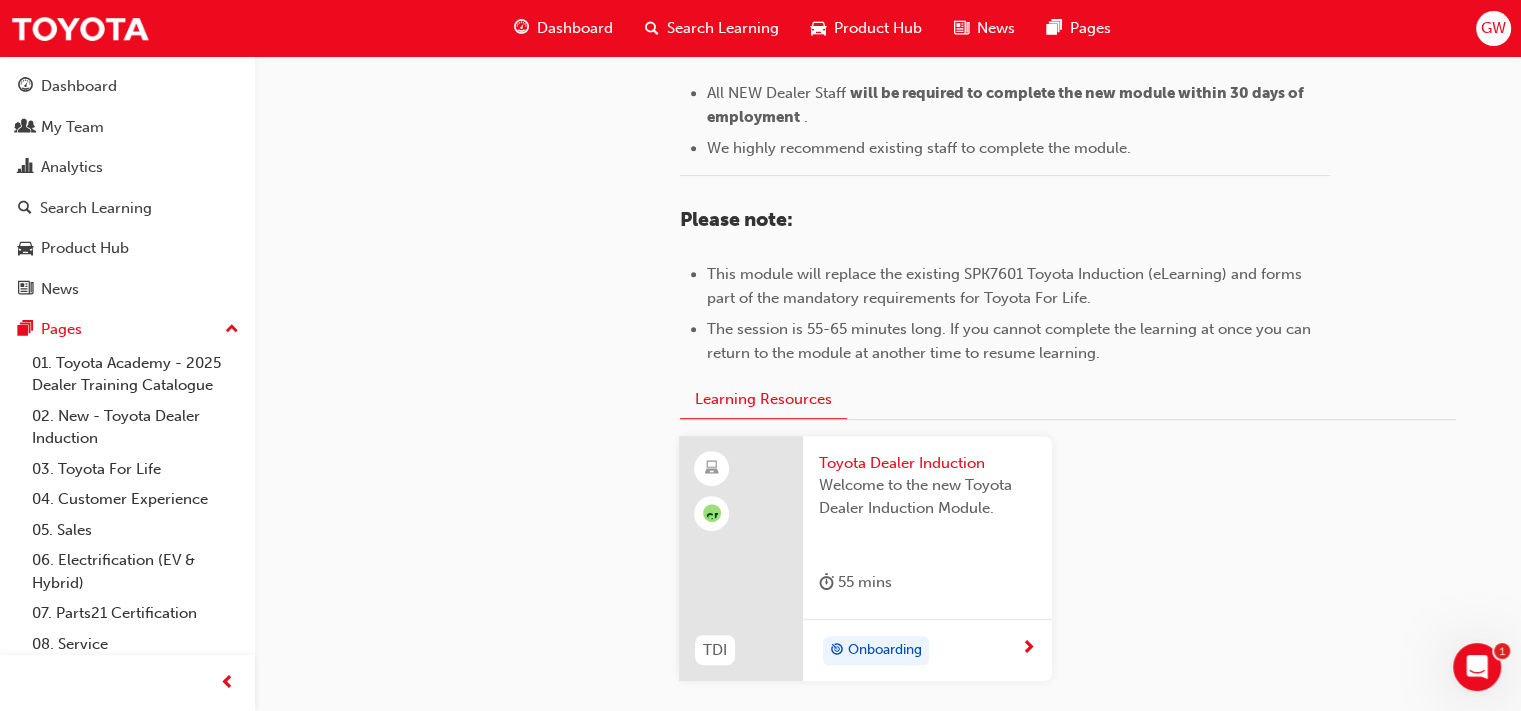 click on "Toyota Dealer Induction" at bounding box center (927, 463) 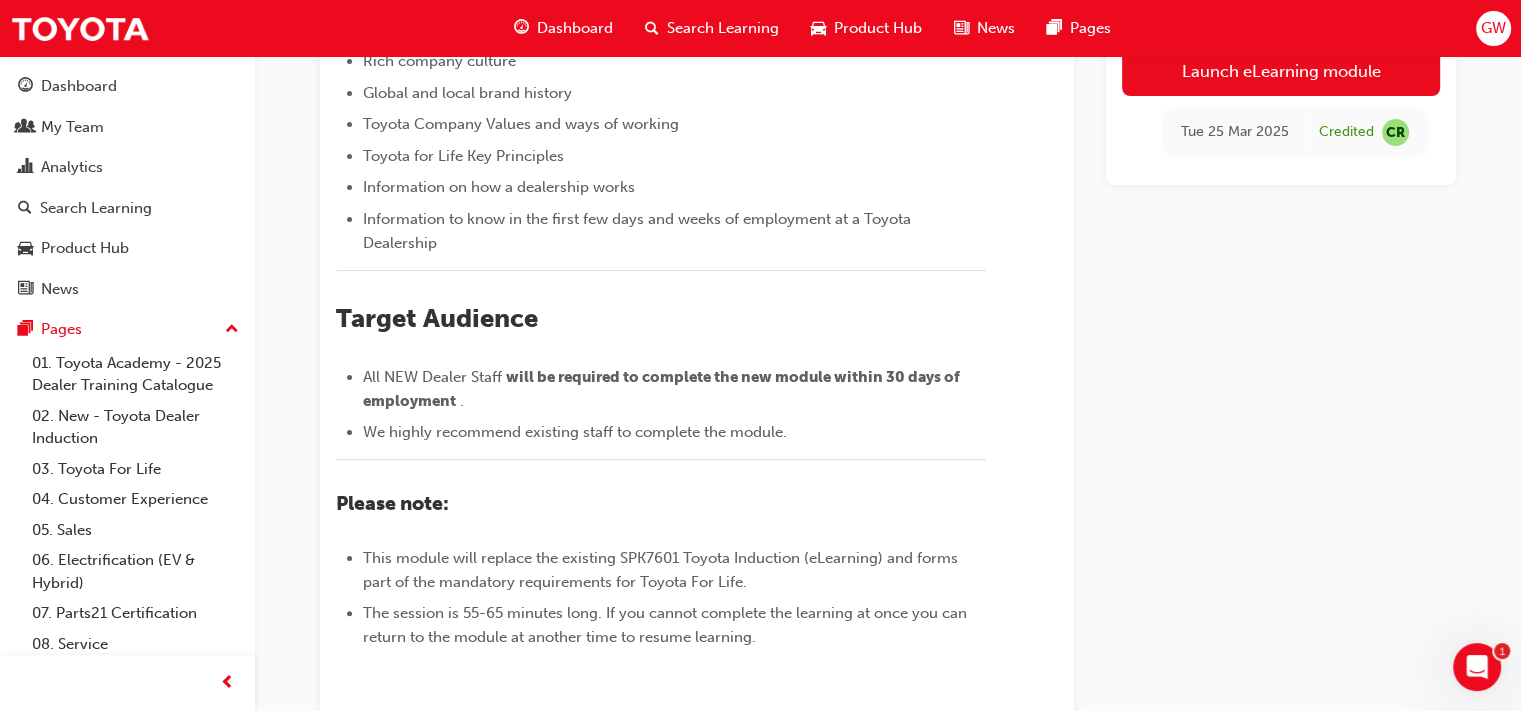 scroll, scrollTop: 290, scrollLeft: 0, axis: vertical 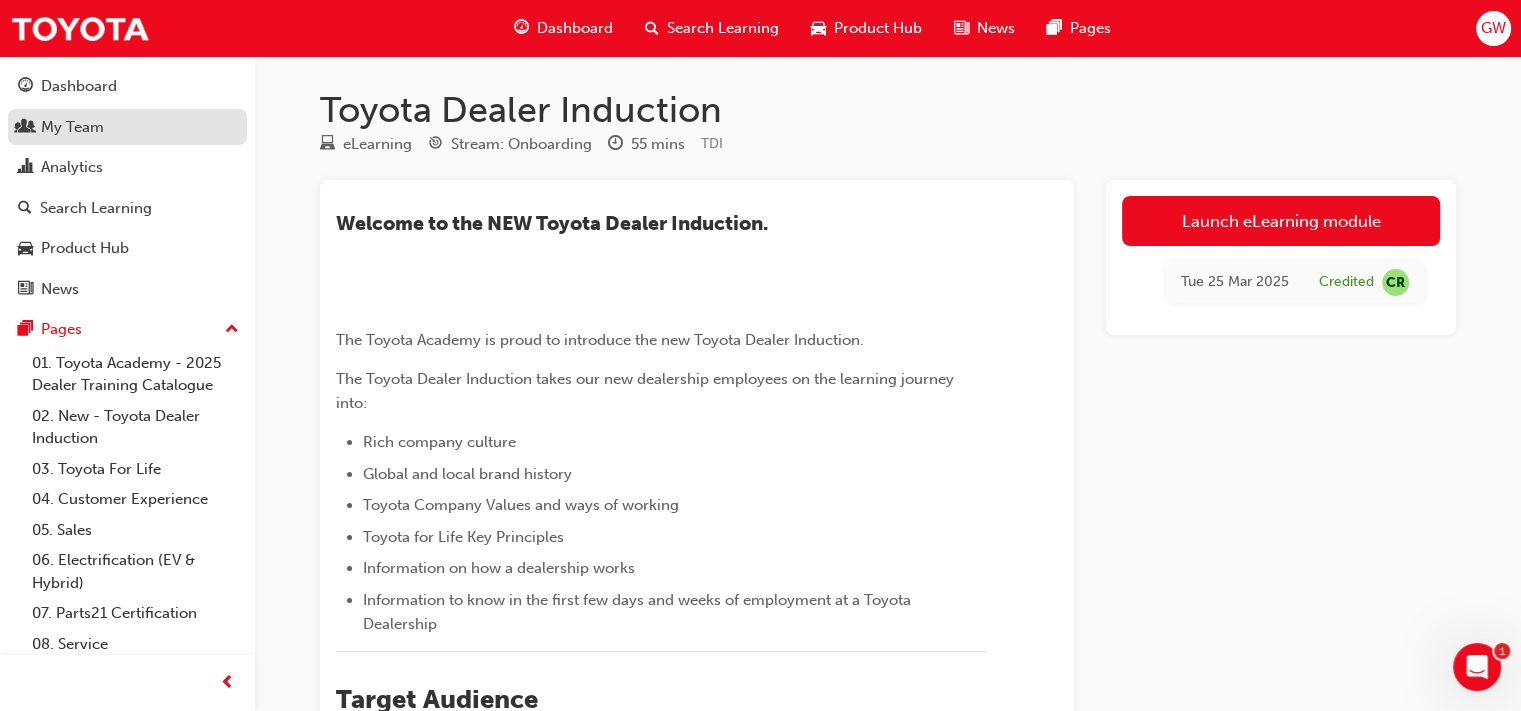 drag, startPoint x: 1470, startPoint y: 2, endPoint x: 69, endPoint y: 121, distance: 1406.0448 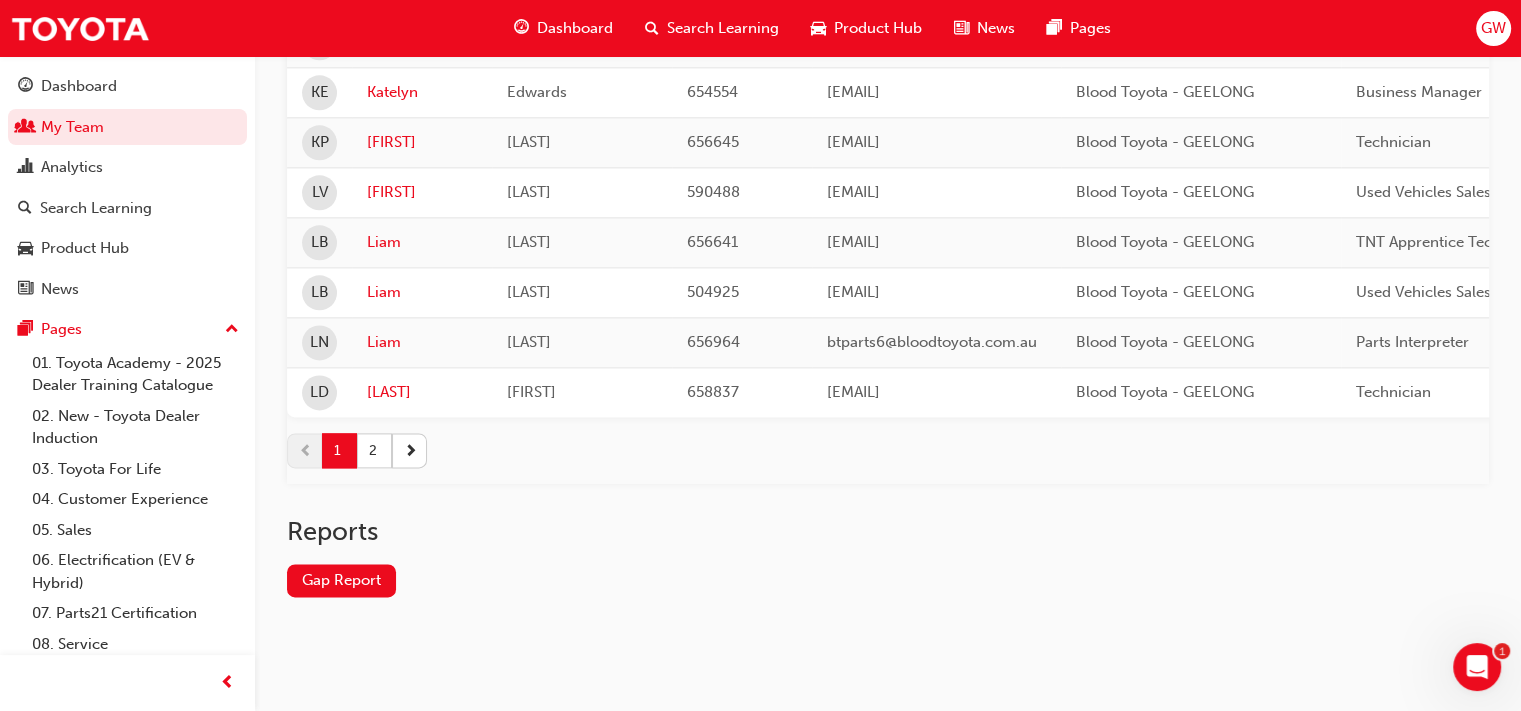 scroll, scrollTop: 2542, scrollLeft: 0, axis: vertical 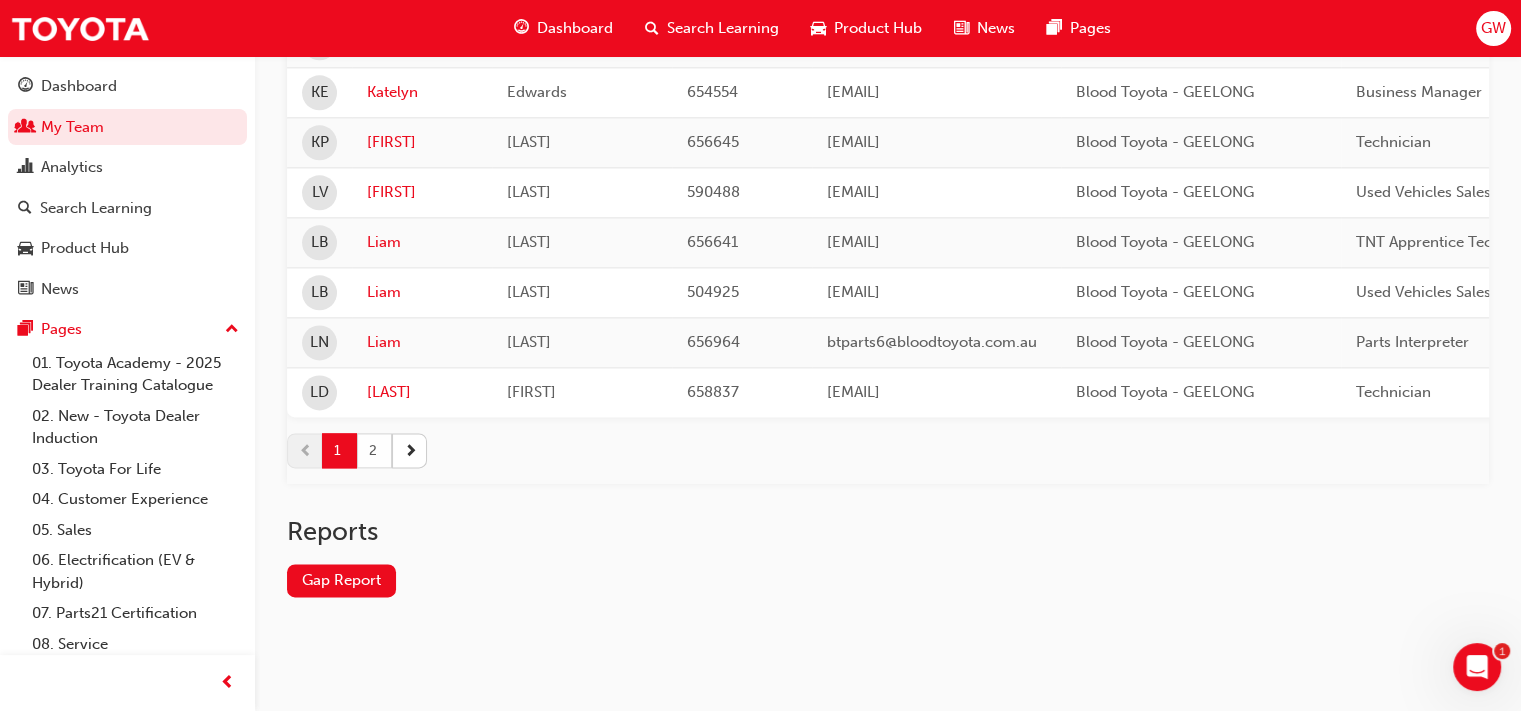 click on "2" at bounding box center (374, 450) 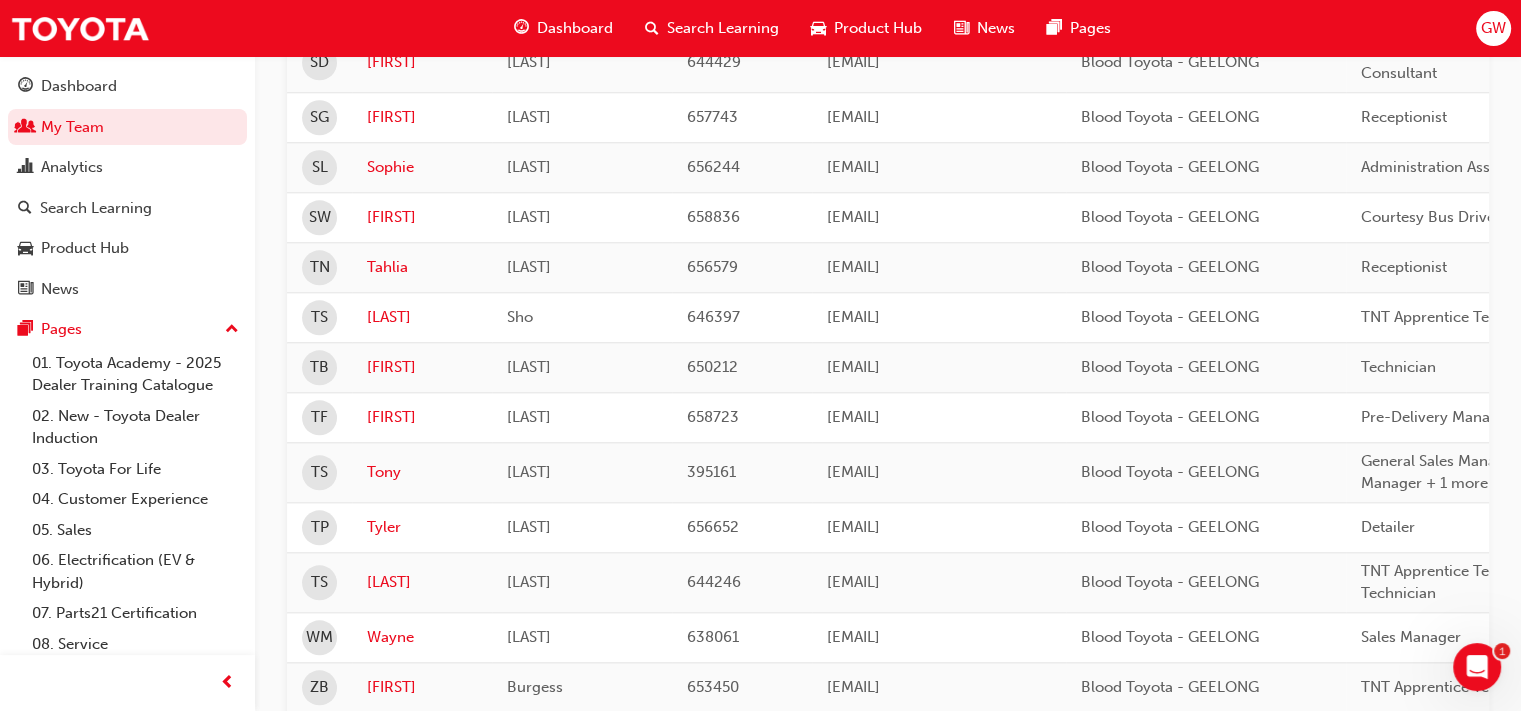 scroll, scrollTop: 1652, scrollLeft: 0, axis: vertical 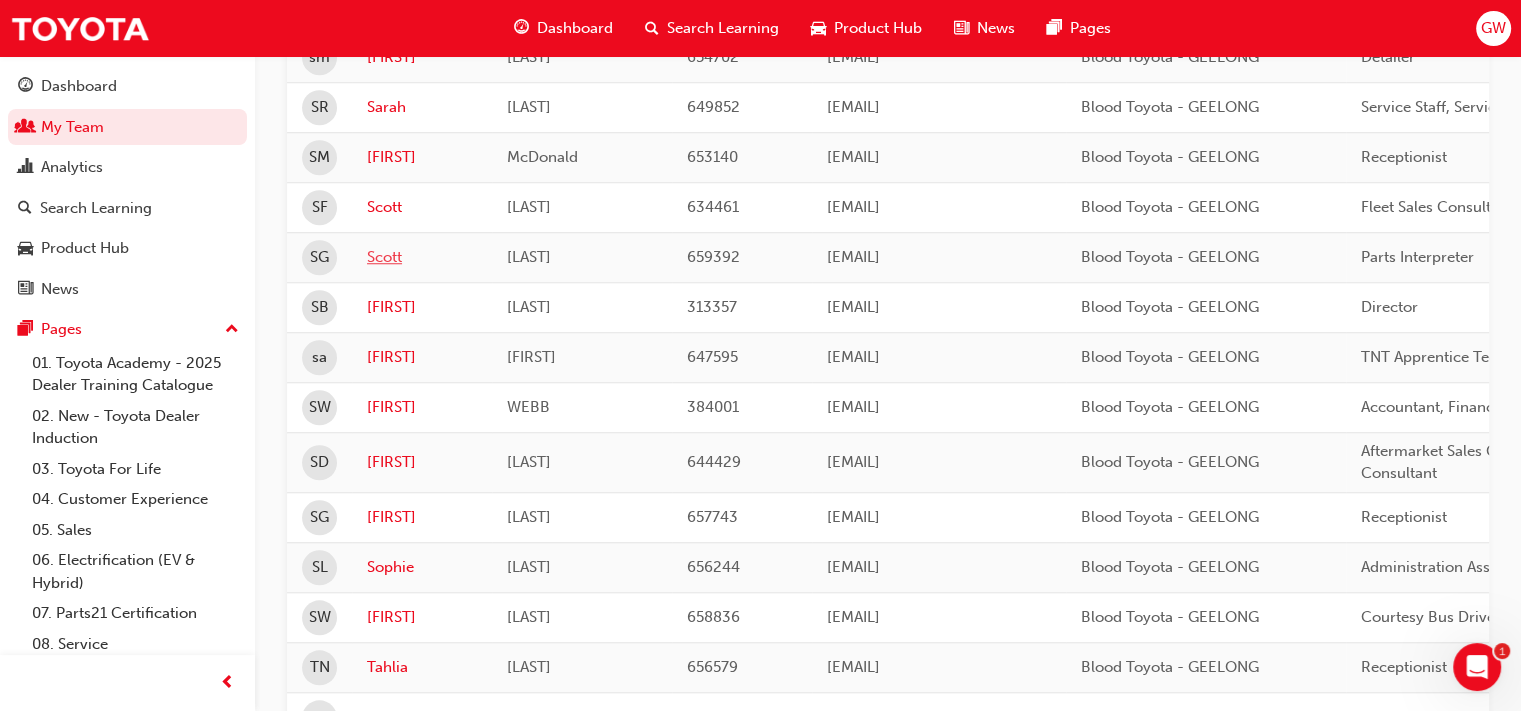 click on "Scott" at bounding box center [422, 257] 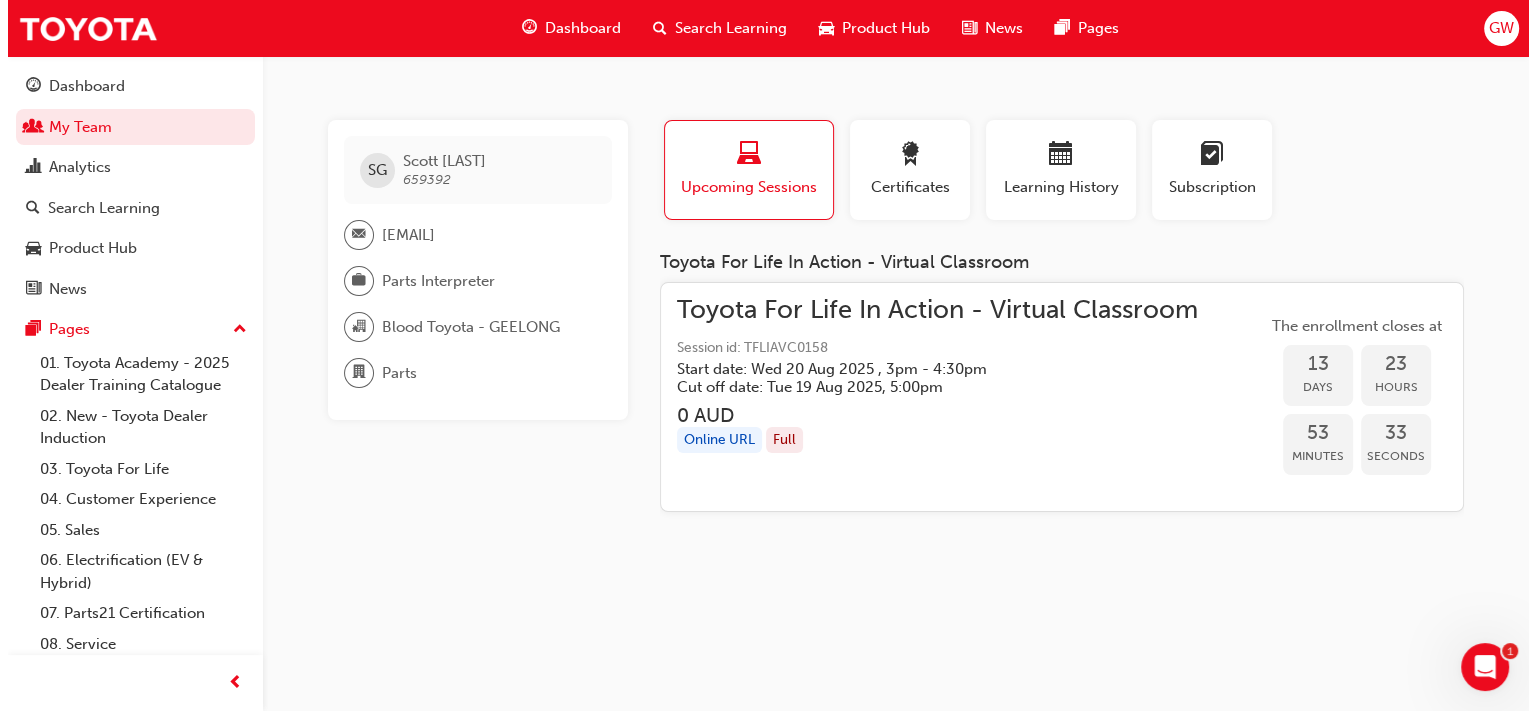 scroll, scrollTop: 0, scrollLeft: 0, axis: both 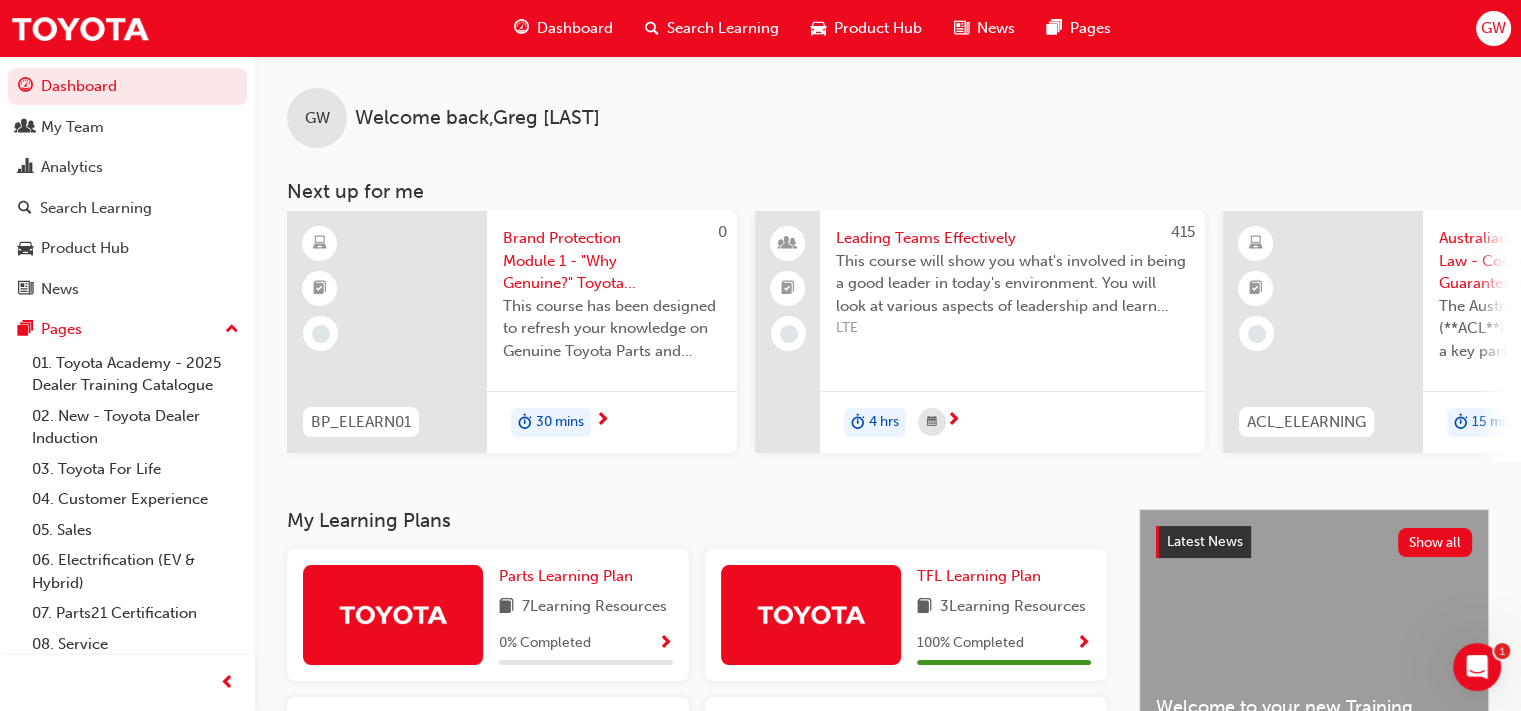 click on "Search Learning" at bounding box center [723, 28] 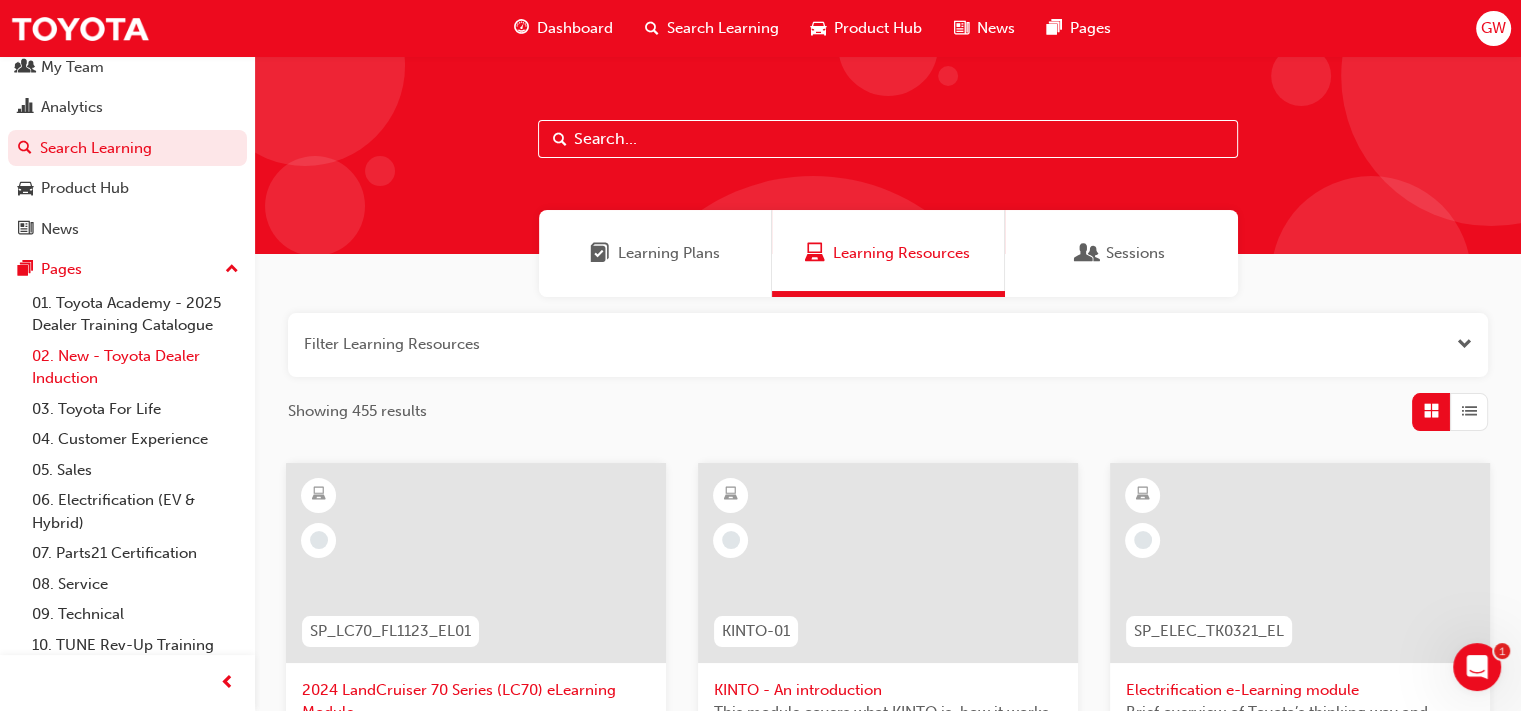 scroll, scrollTop: 99, scrollLeft: 0, axis: vertical 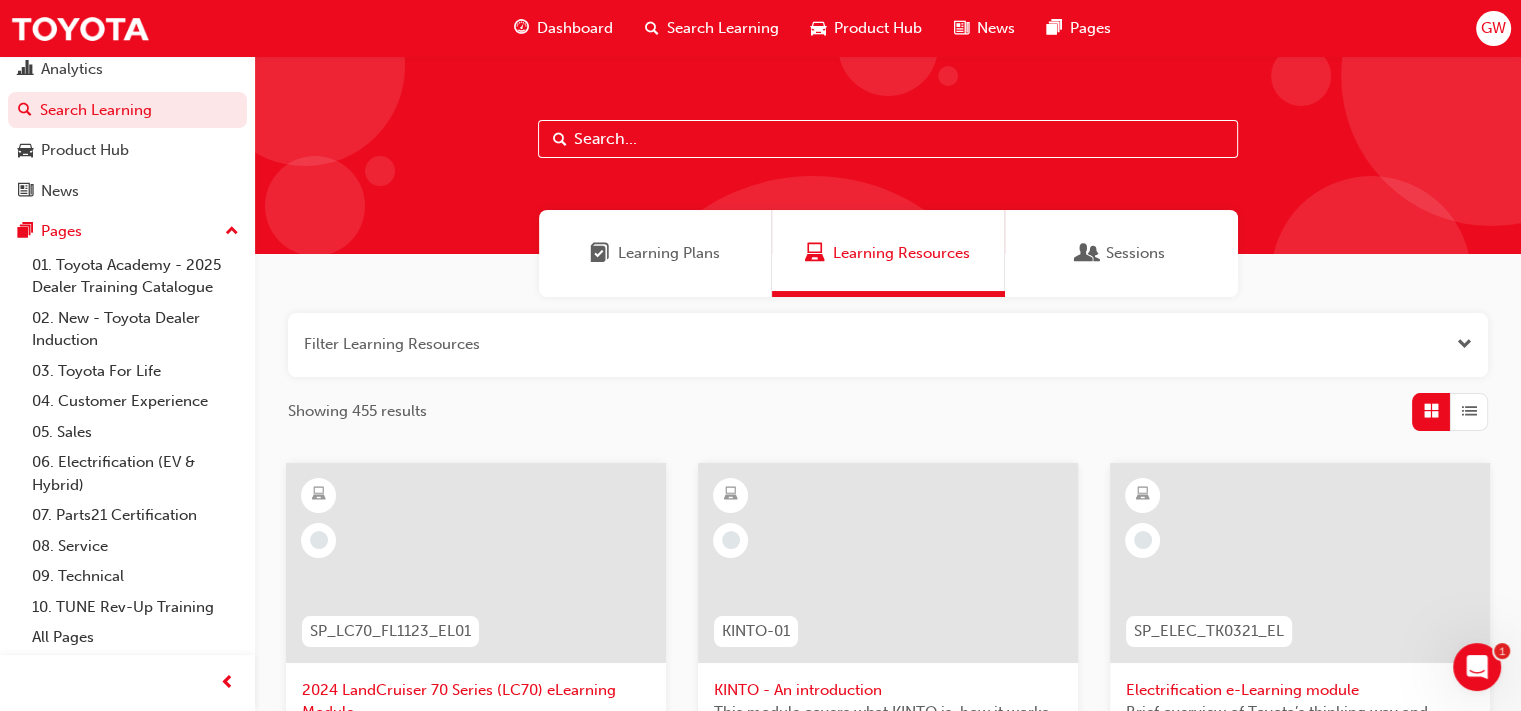 click on "GW" at bounding box center [1493, 28] 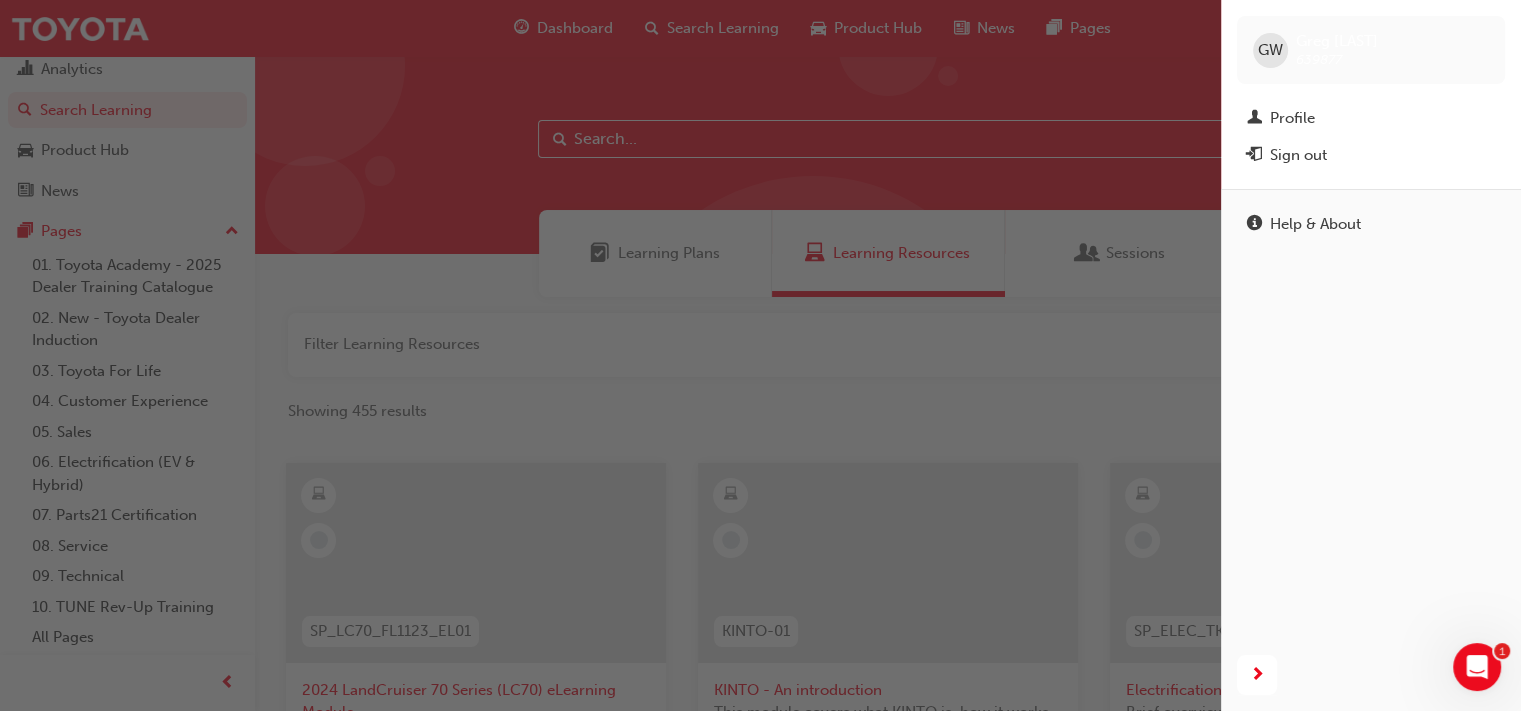 click at bounding box center (610, 355) 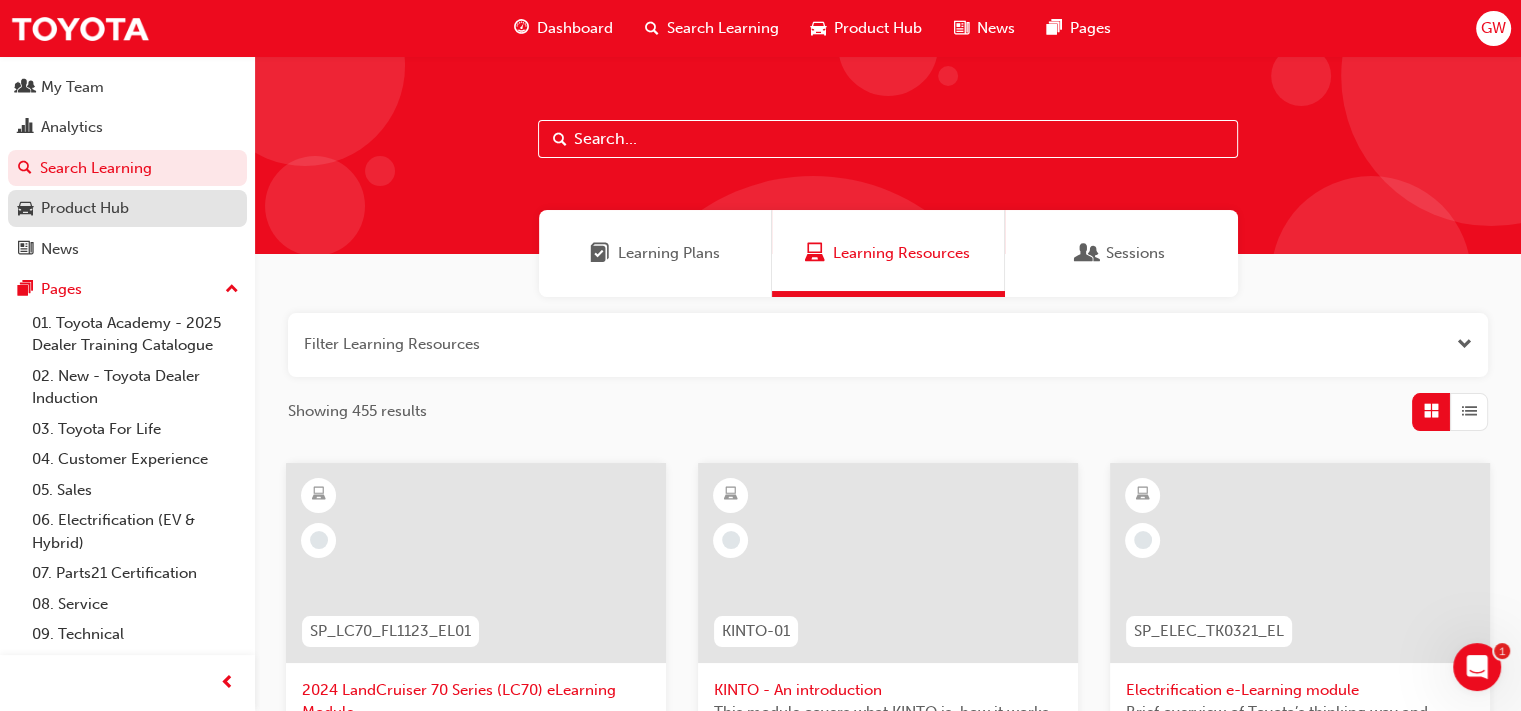 scroll, scrollTop: 0, scrollLeft: 0, axis: both 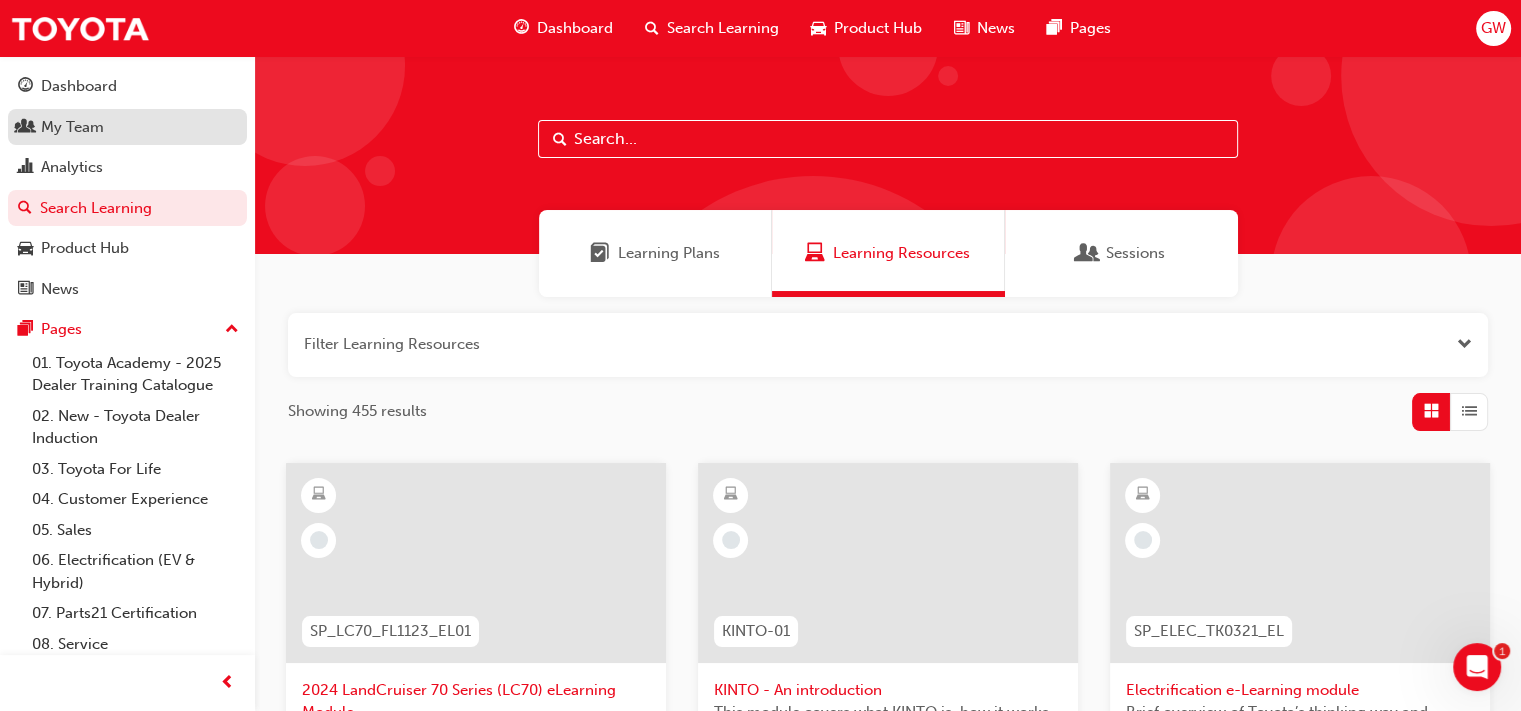 click on "My Team" at bounding box center [127, 127] 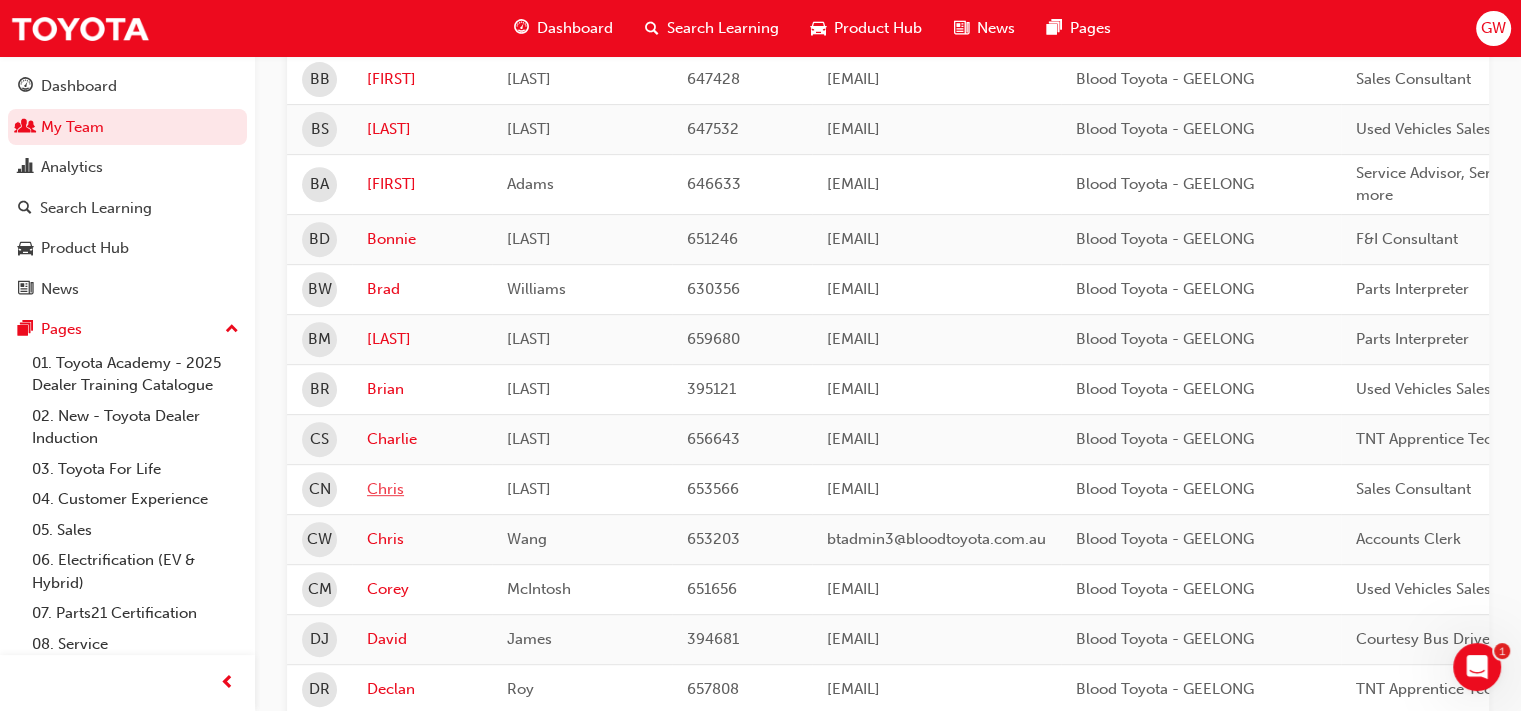 scroll, scrollTop: 900, scrollLeft: 0, axis: vertical 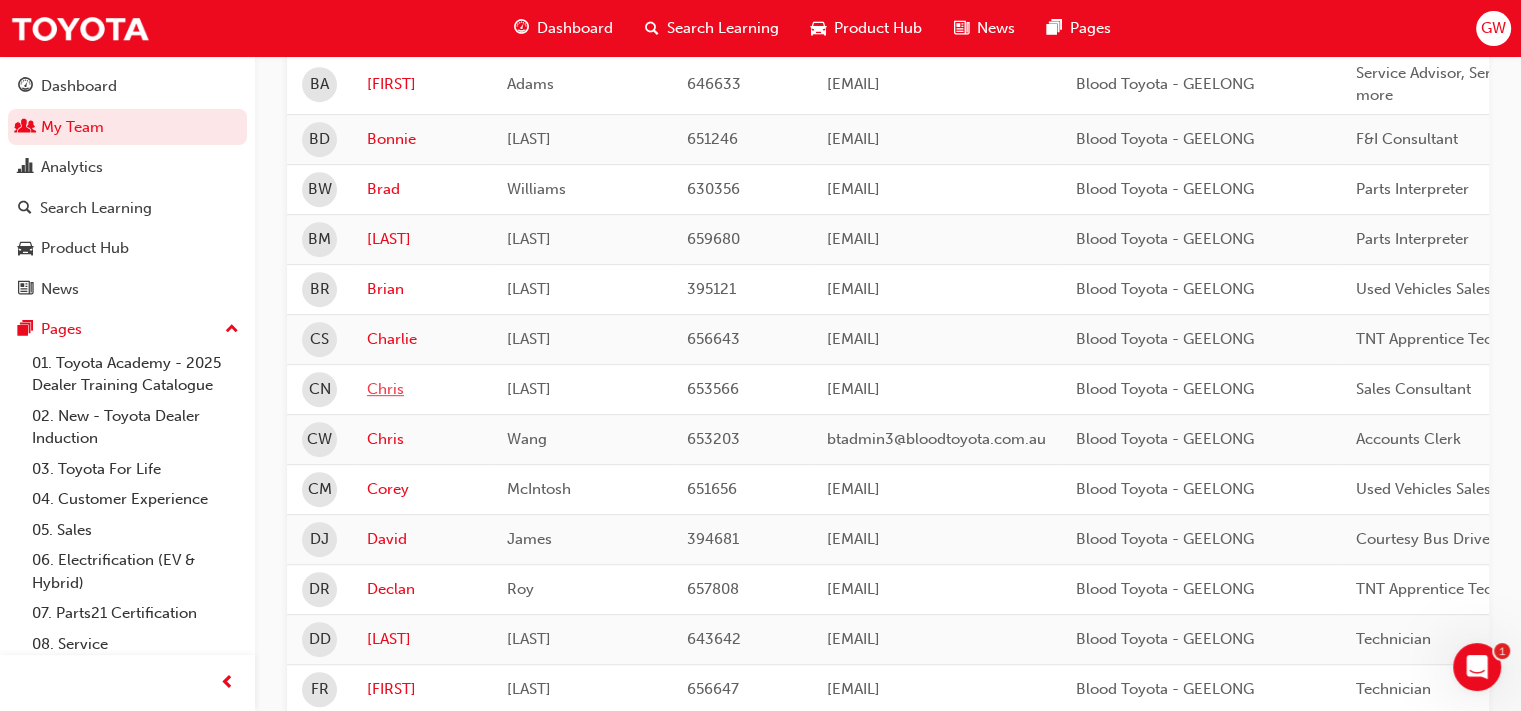 click on "Chris" at bounding box center (422, 389) 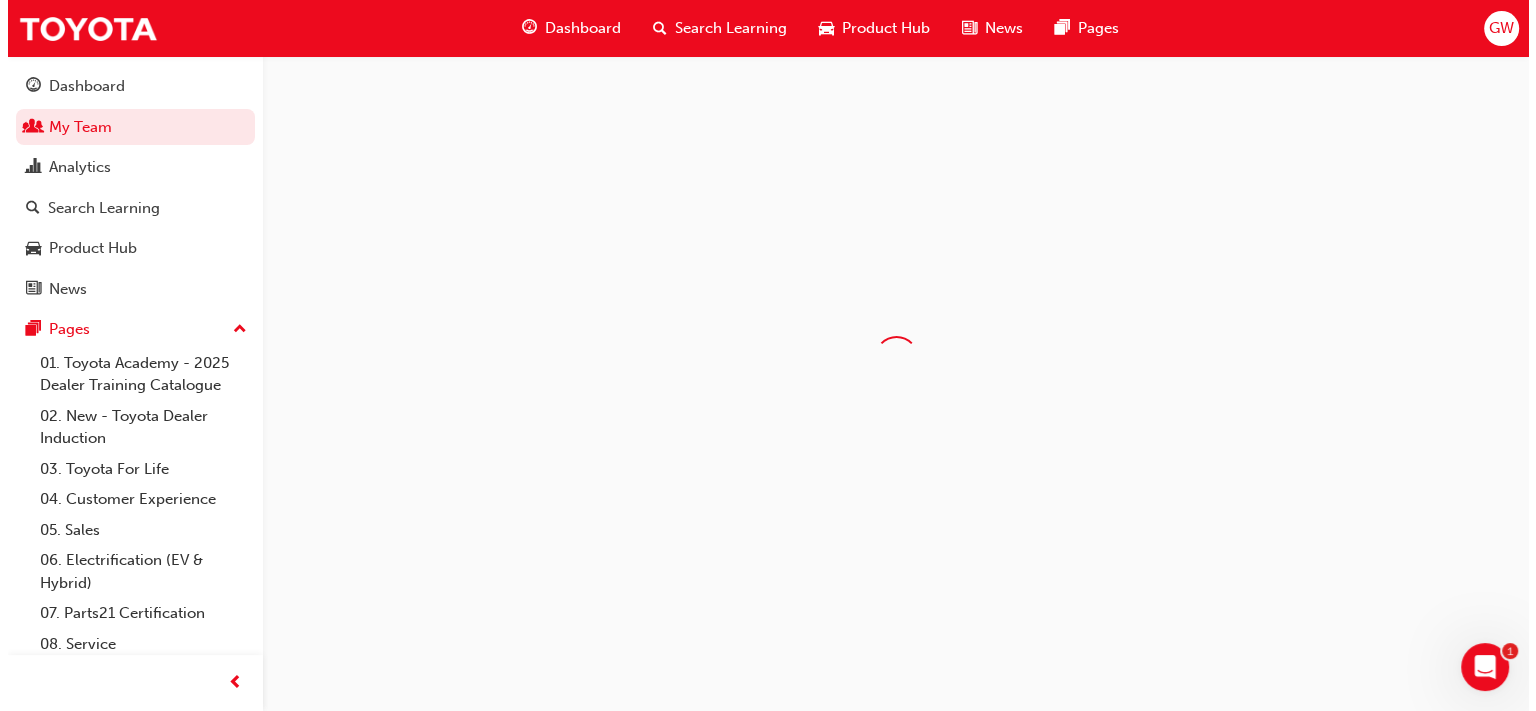 scroll, scrollTop: 0, scrollLeft: 0, axis: both 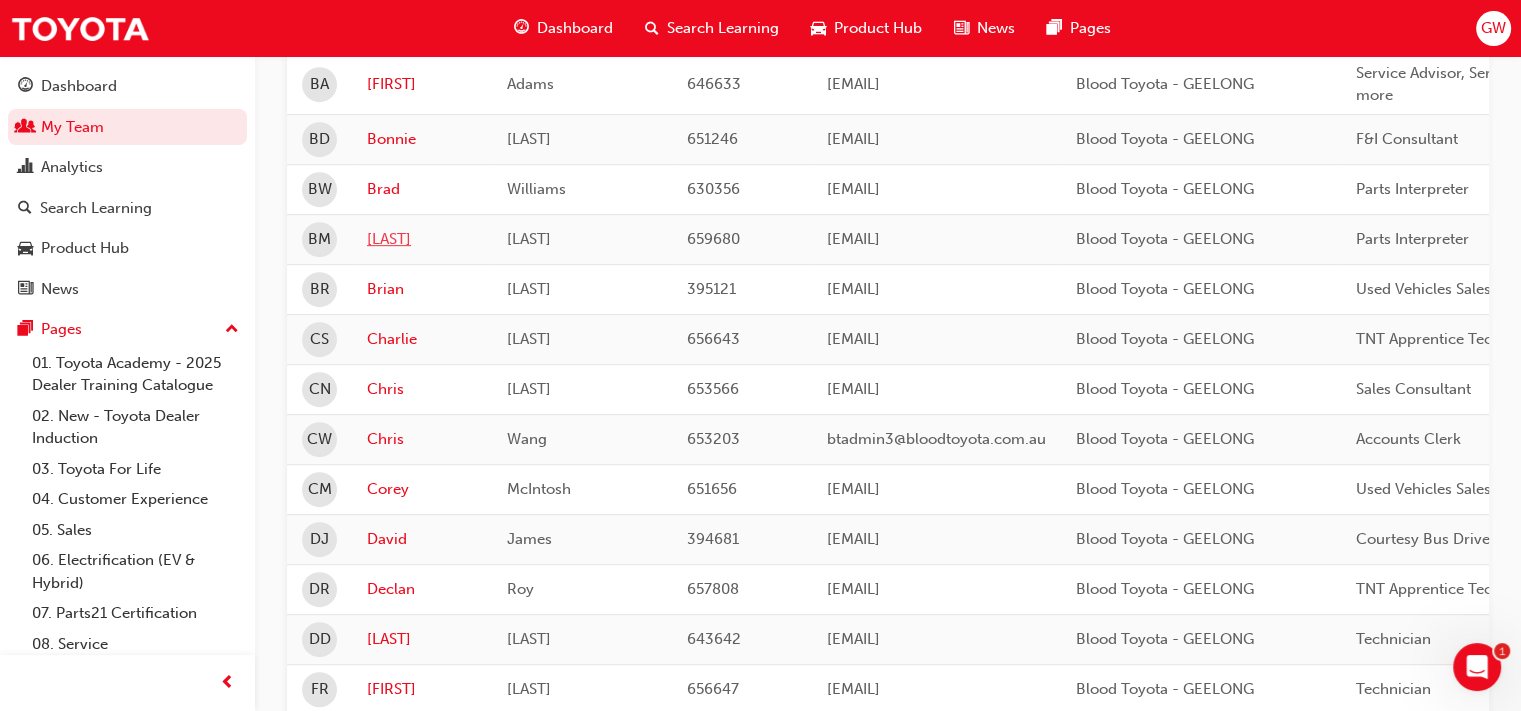 click on "[LAST]" at bounding box center [422, 239] 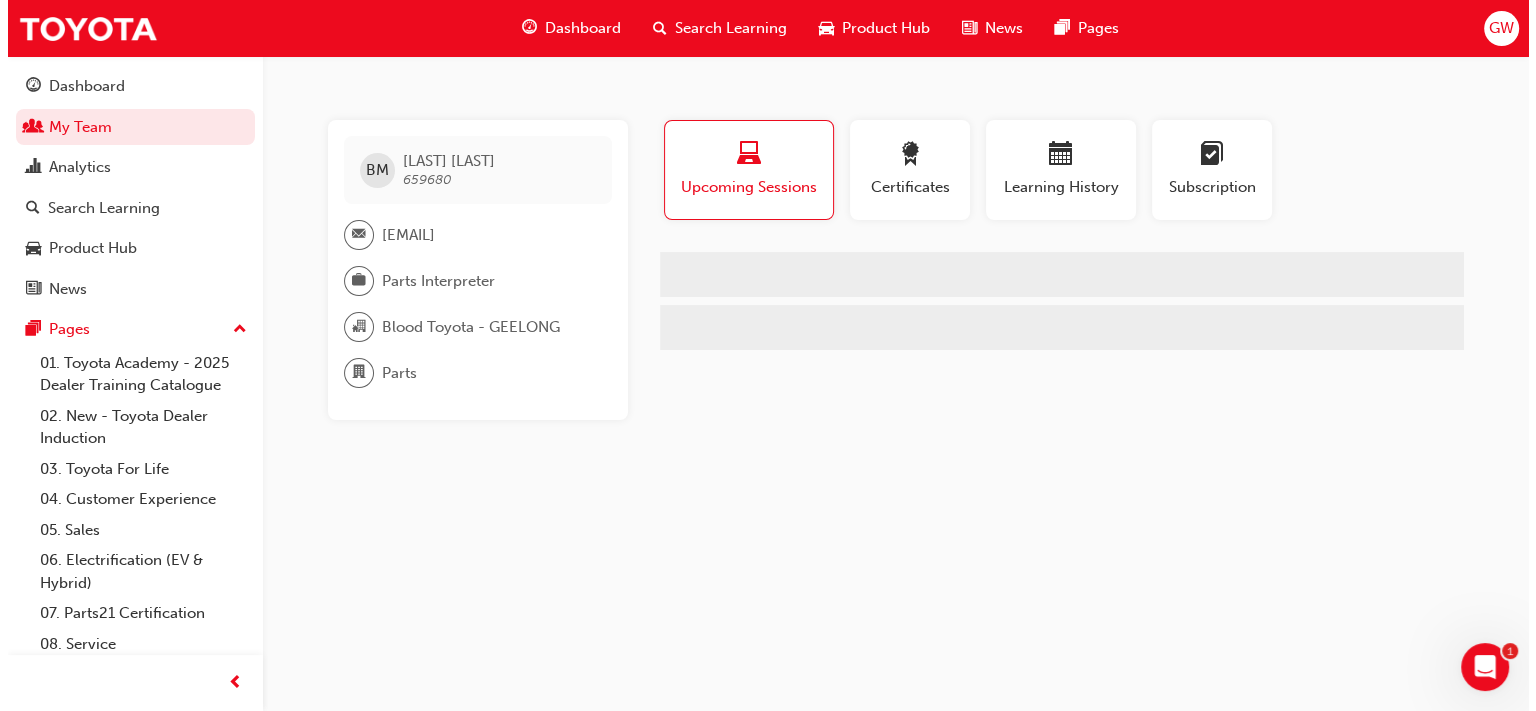 scroll, scrollTop: 0, scrollLeft: 0, axis: both 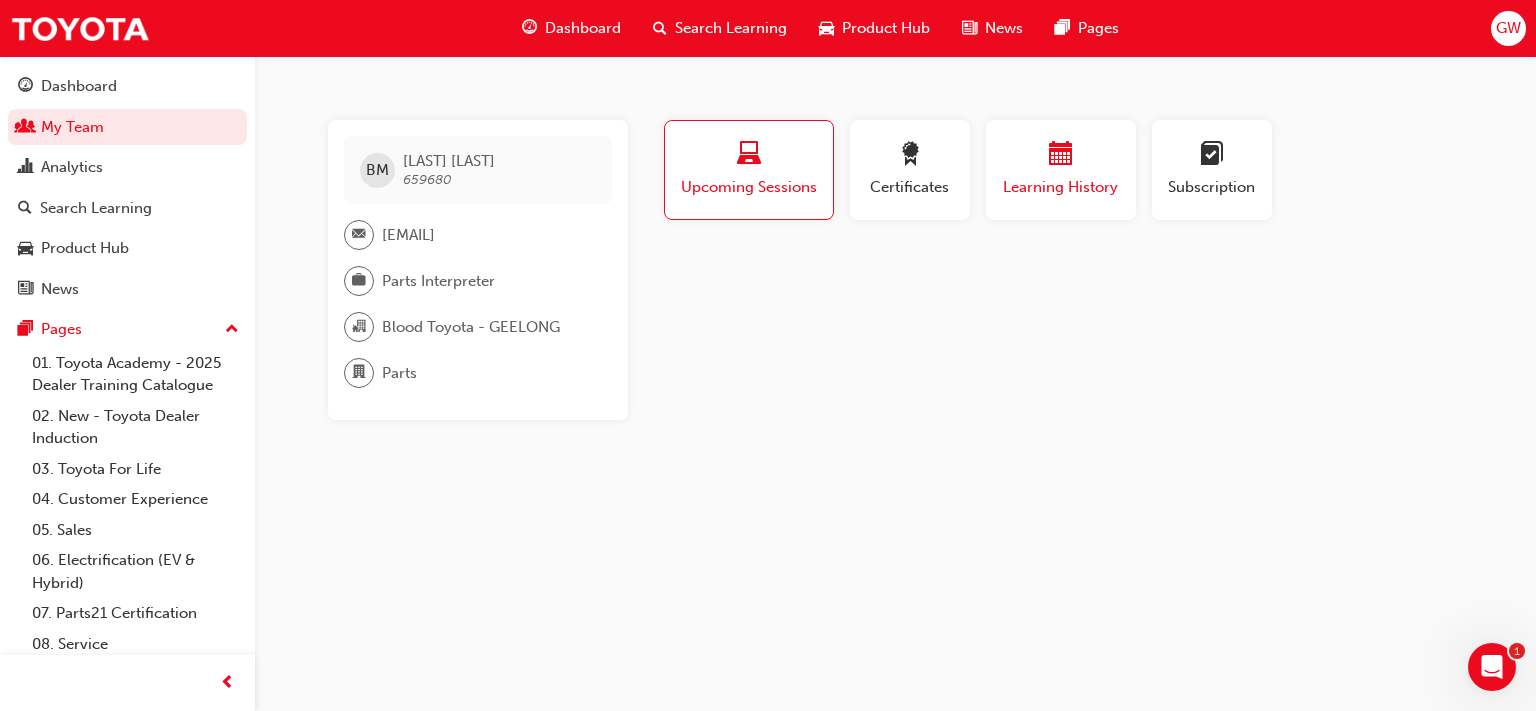 click on "Learning History" at bounding box center [1061, 187] 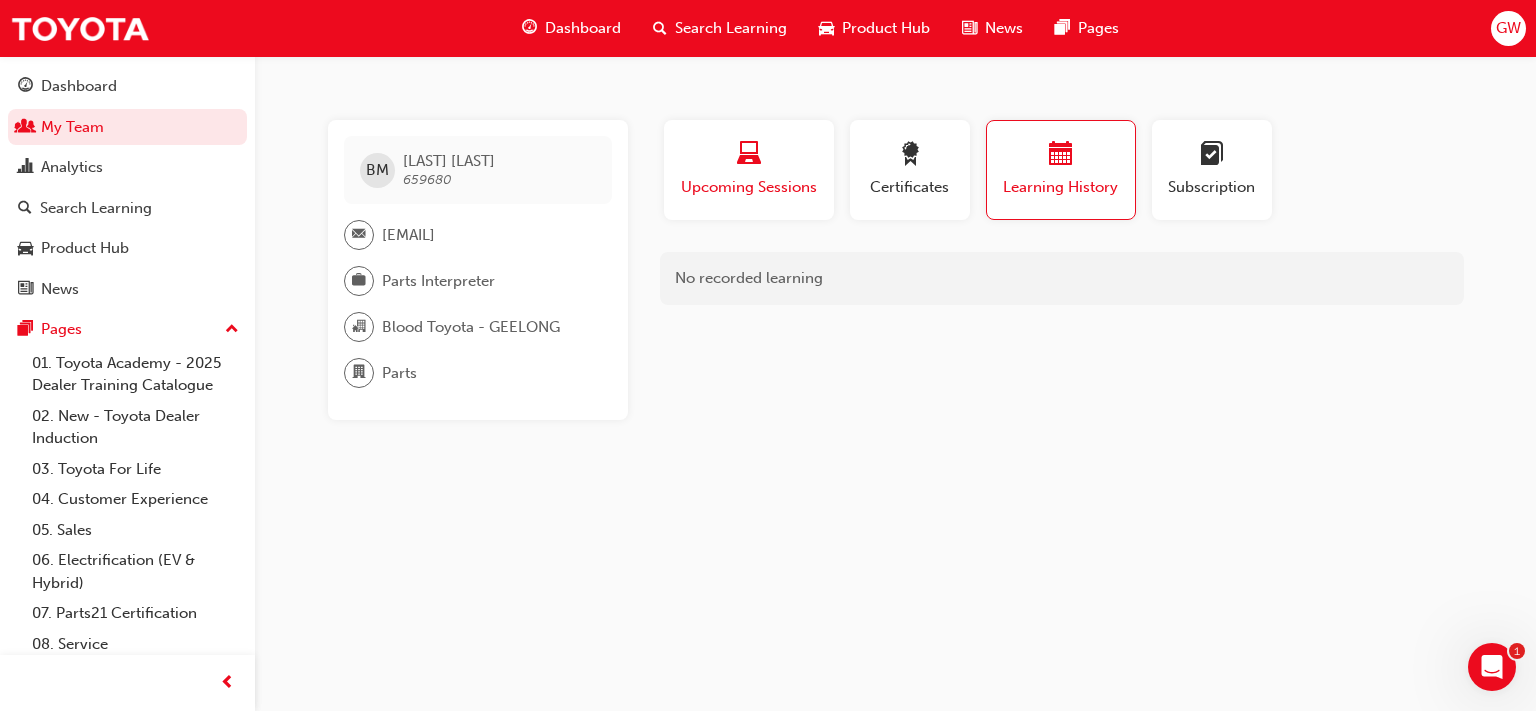 click at bounding box center (749, 157) 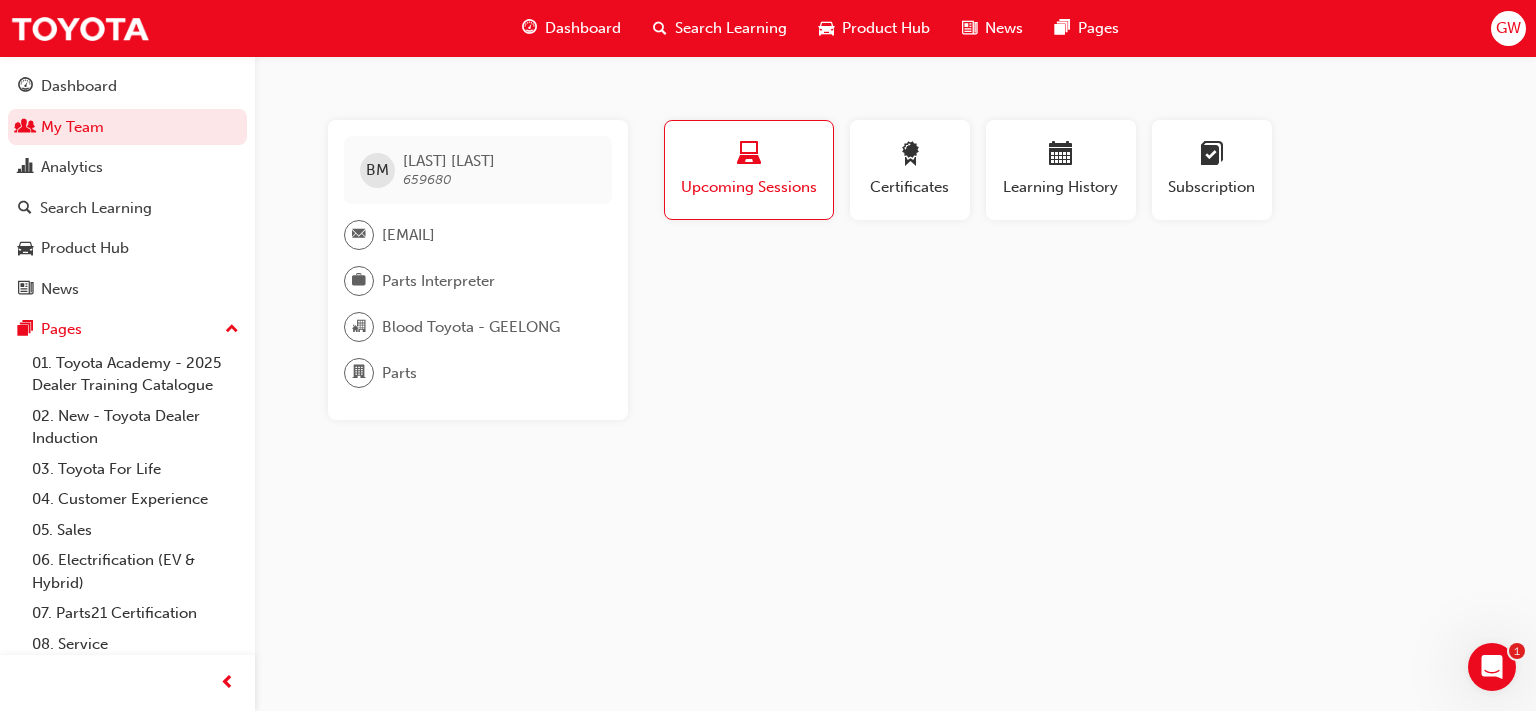 click at bounding box center [749, 157] 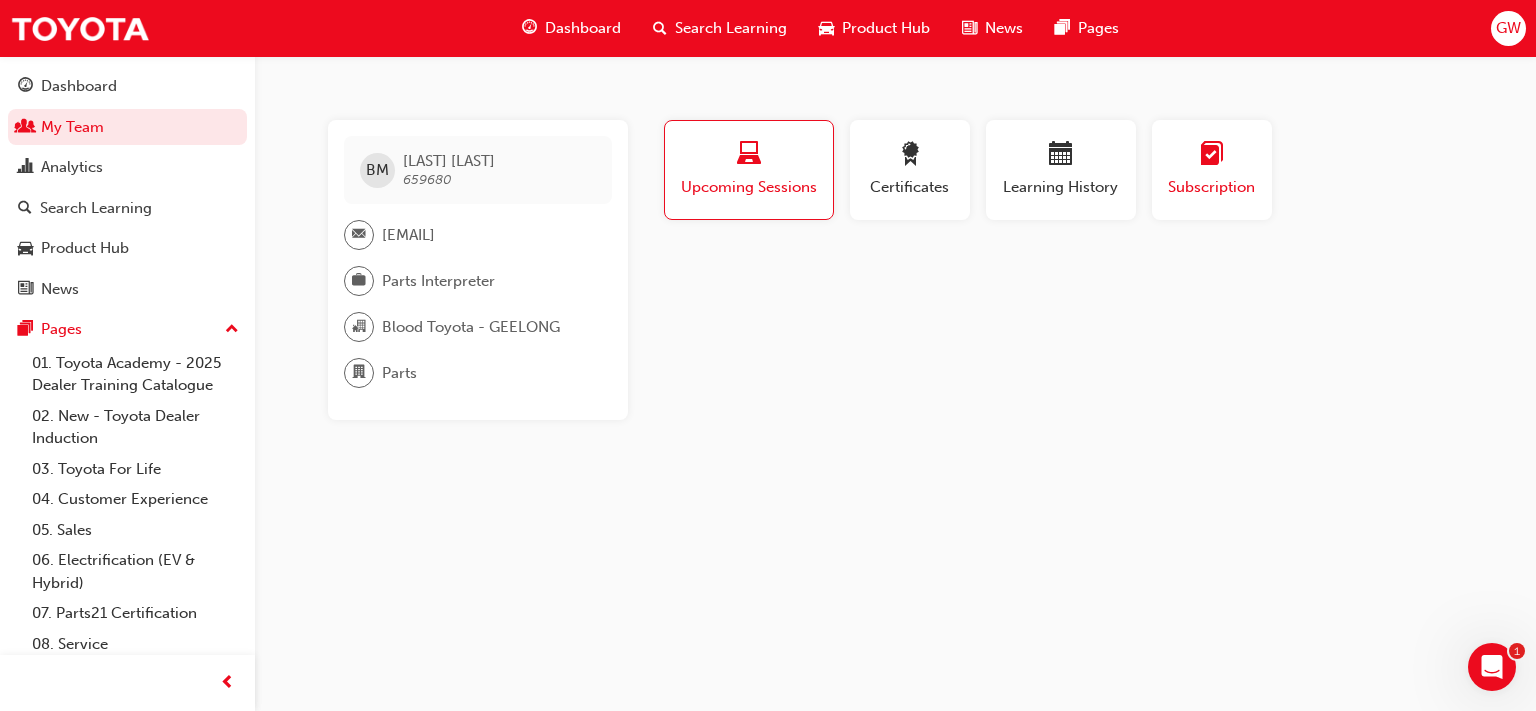 click at bounding box center [1212, 157] 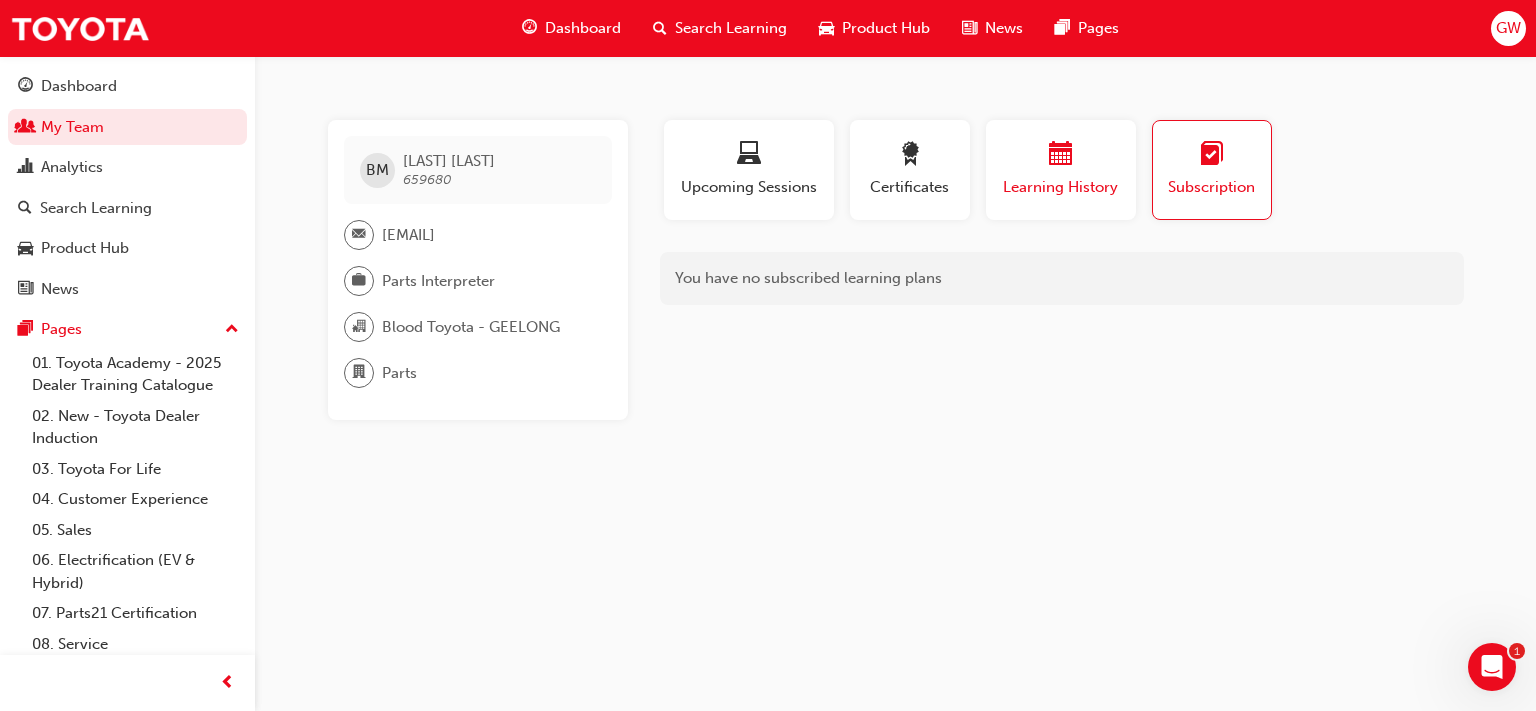 click at bounding box center (1061, 157) 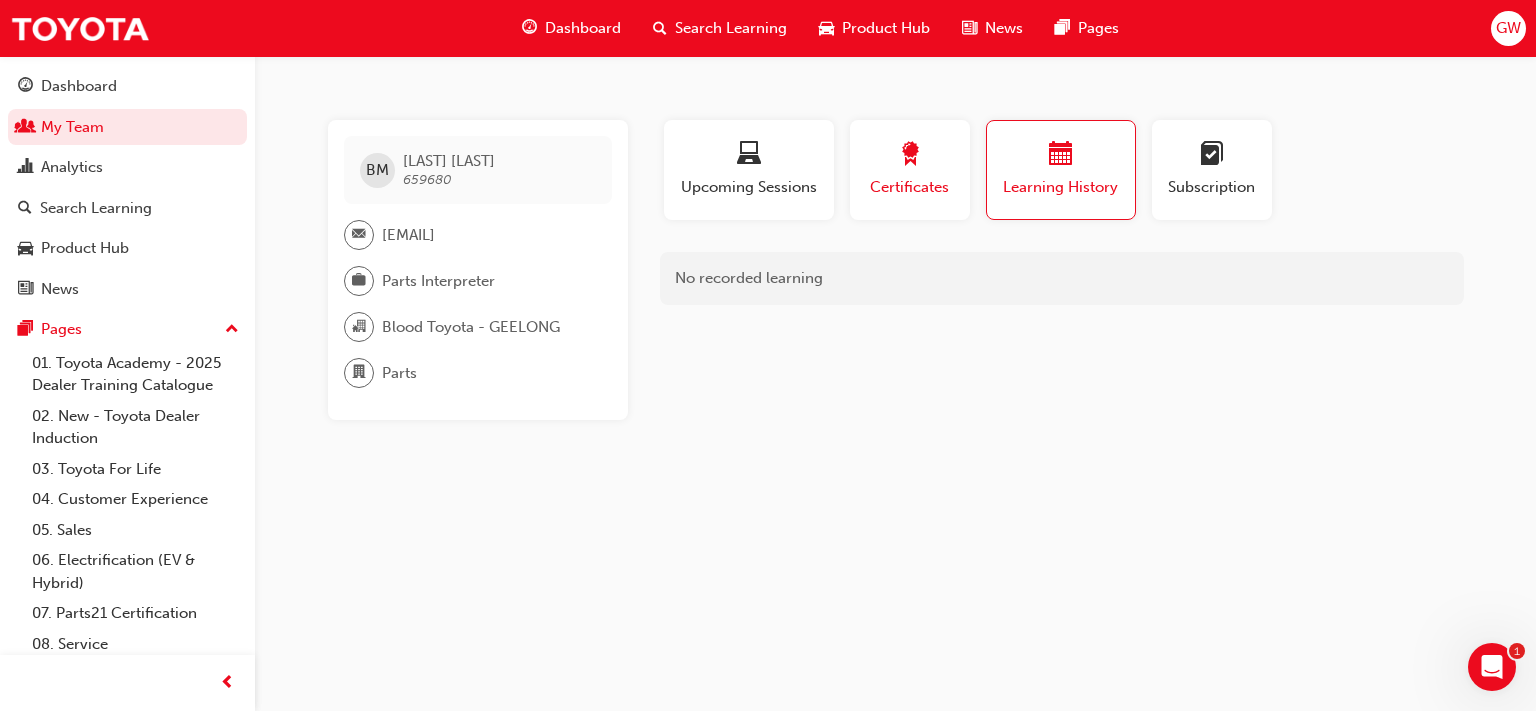click at bounding box center (910, 155) 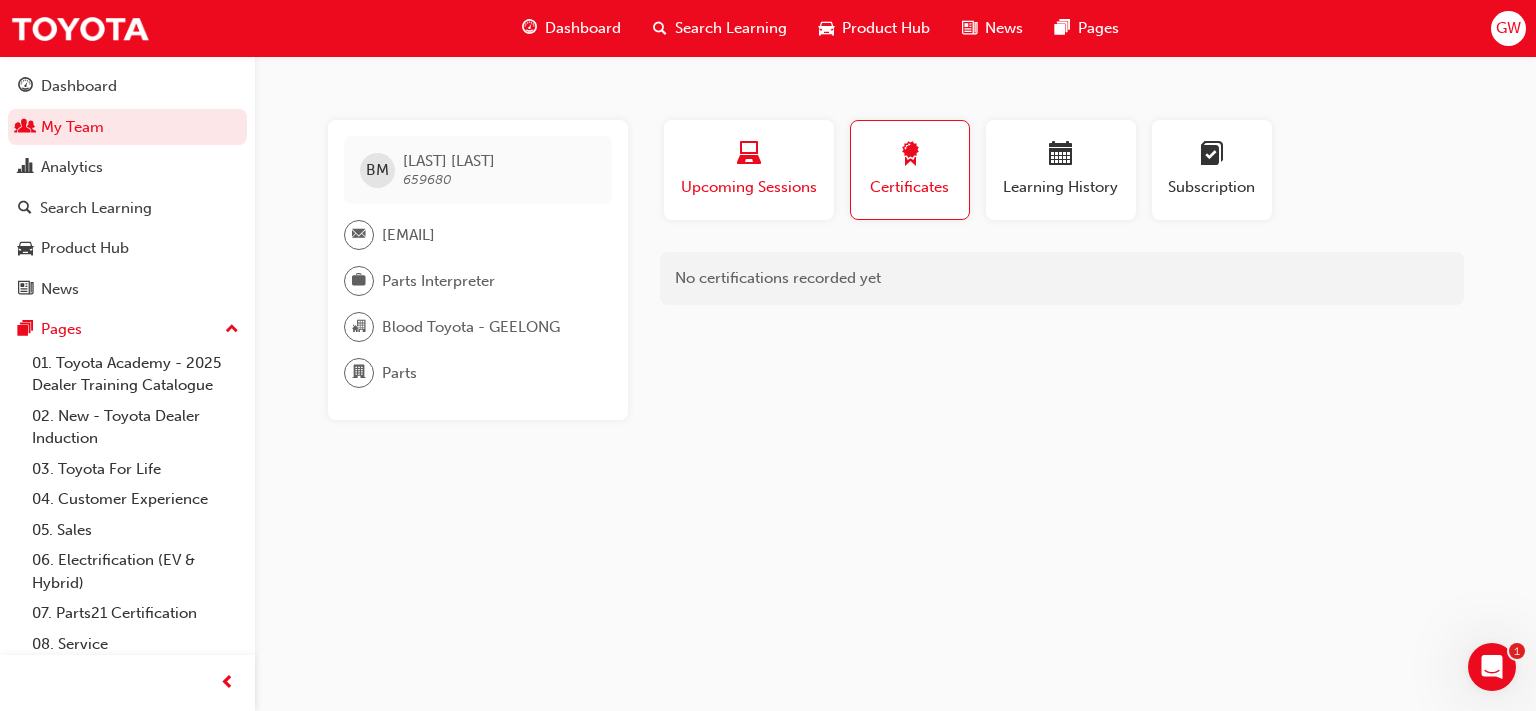 click at bounding box center [749, 155] 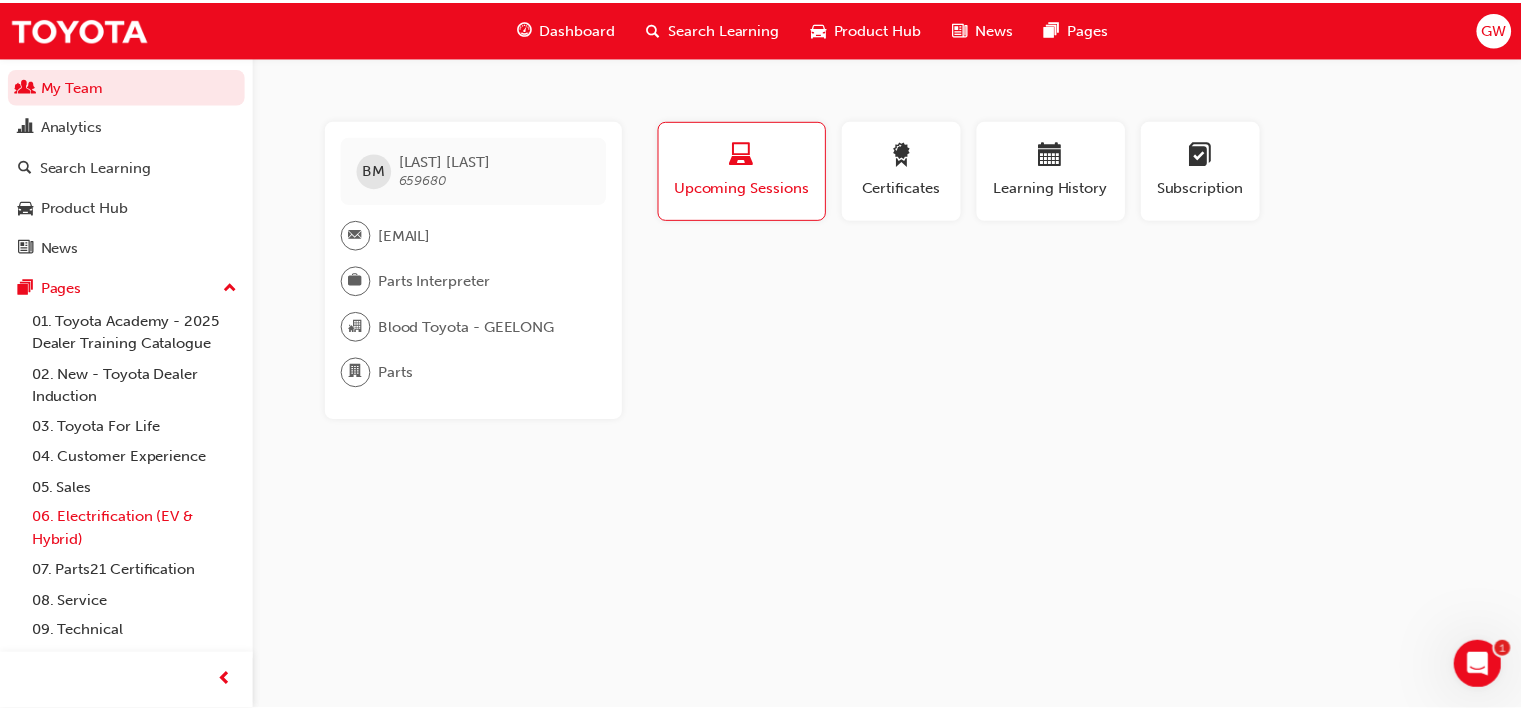 scroll, scrollTop: 0, scrollLeft: 0, axis: both 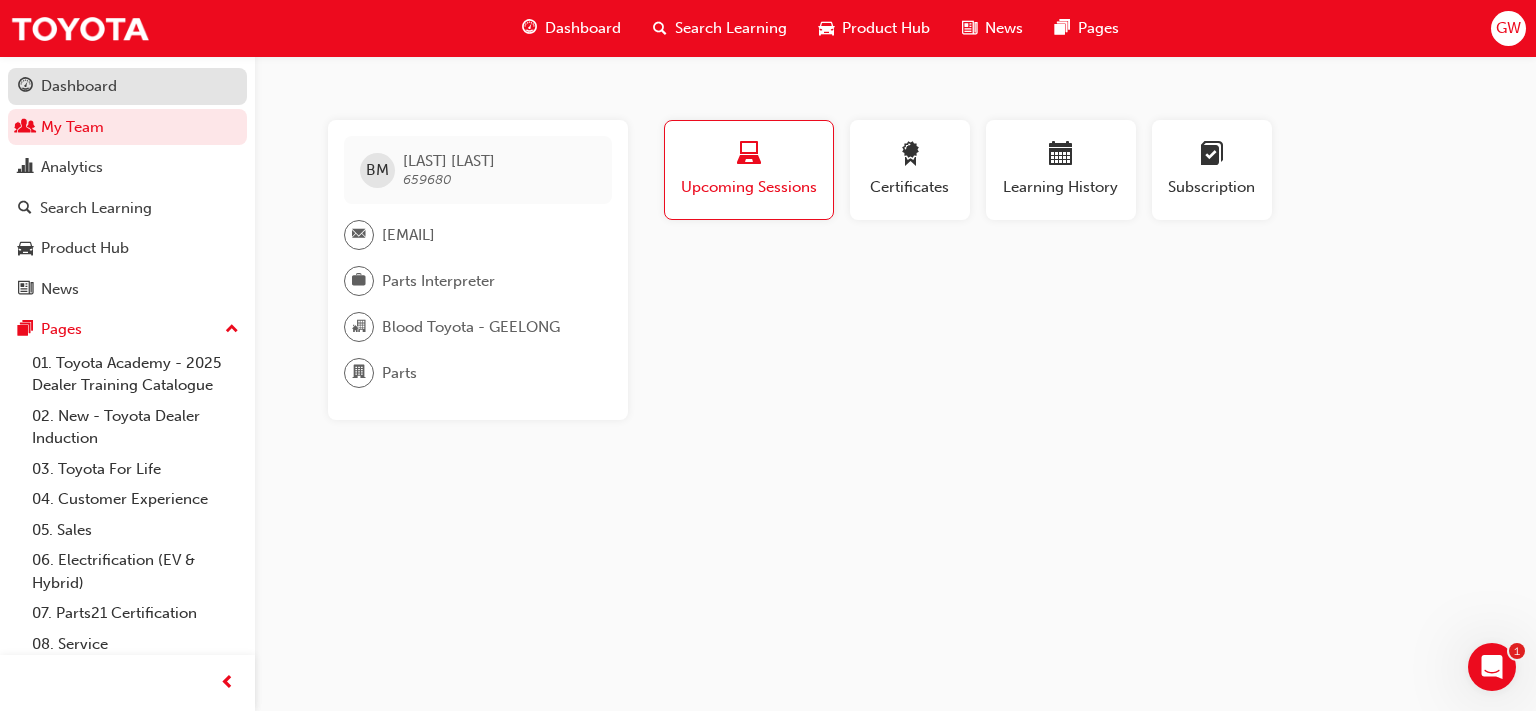 click on "Dashboard" at bounding box center [127, 86] 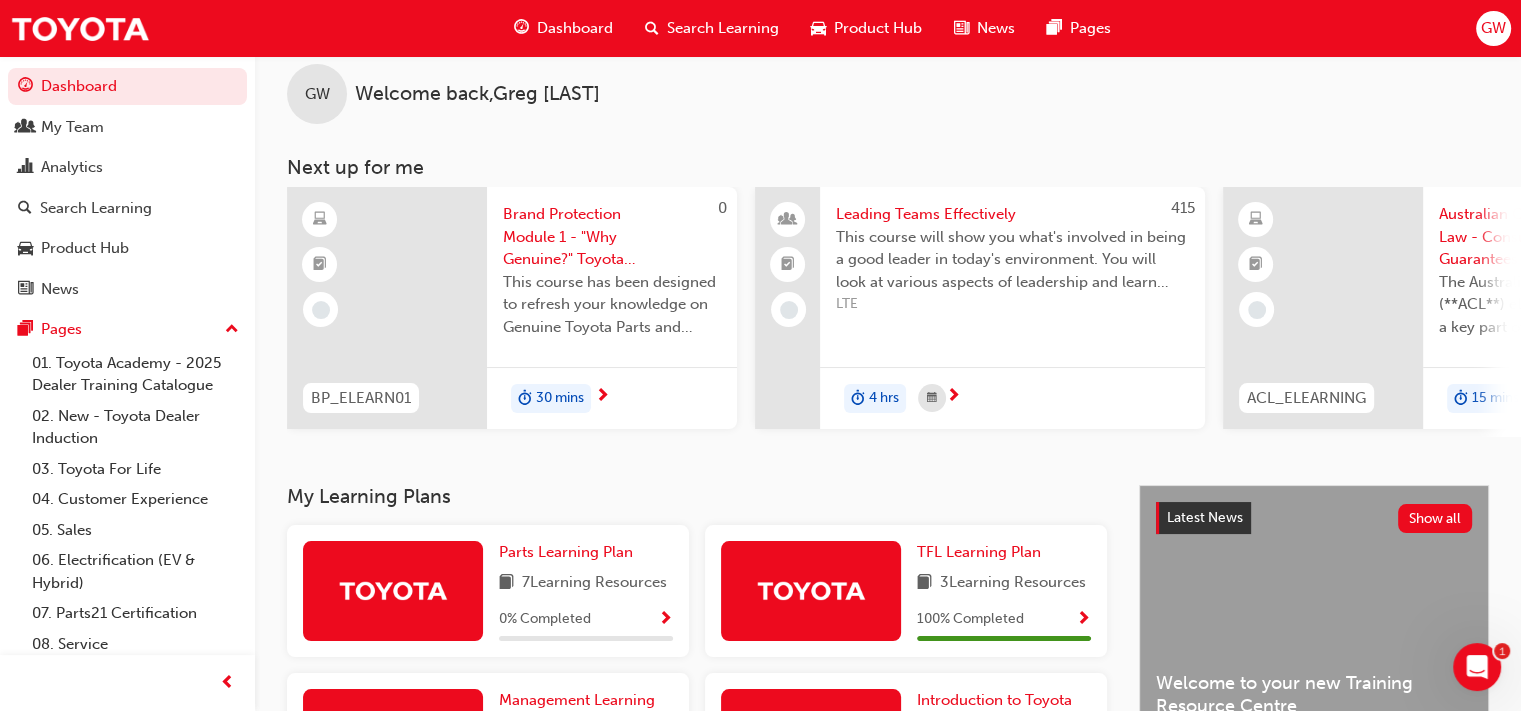 scroll, scrollTop: 200, scrollLeft: 0, axis: vertical 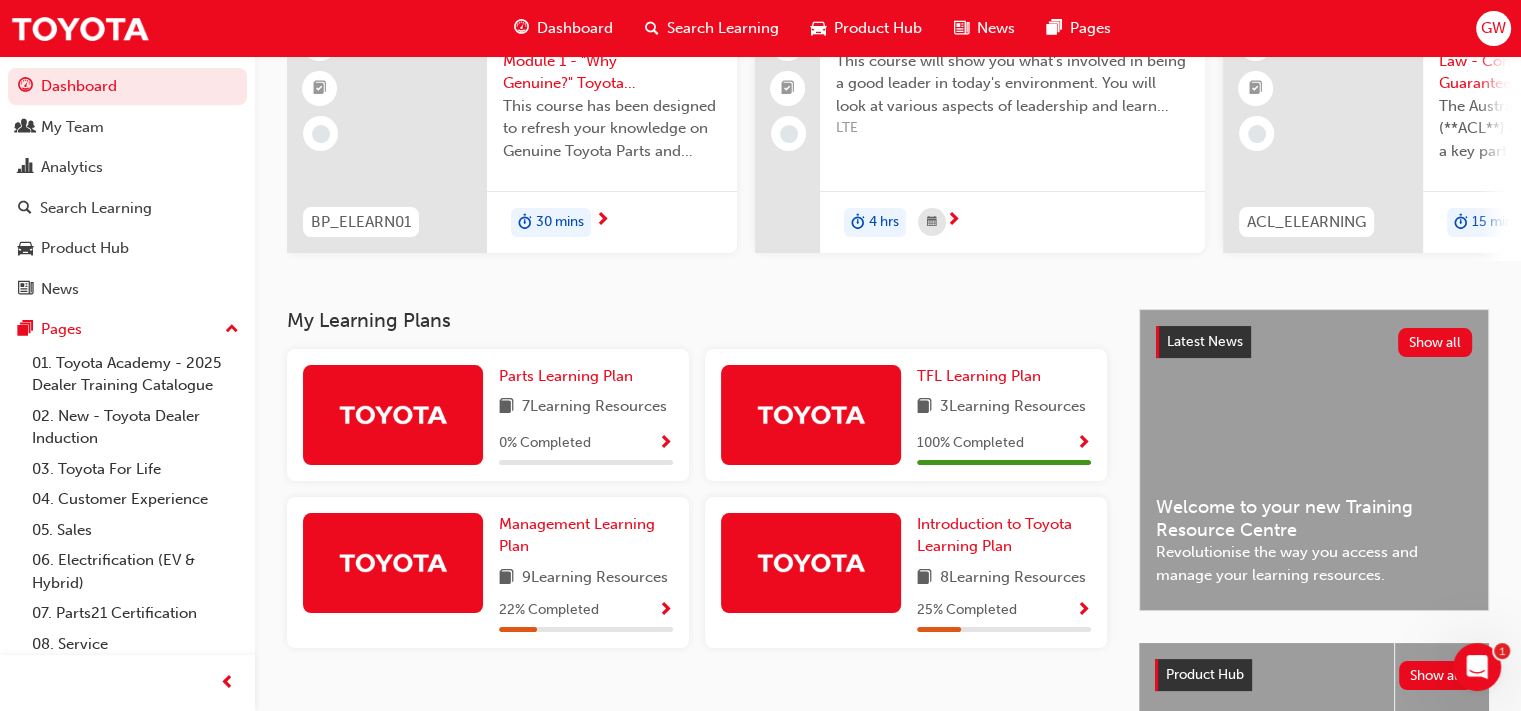 click at bounding box center (811, 414) 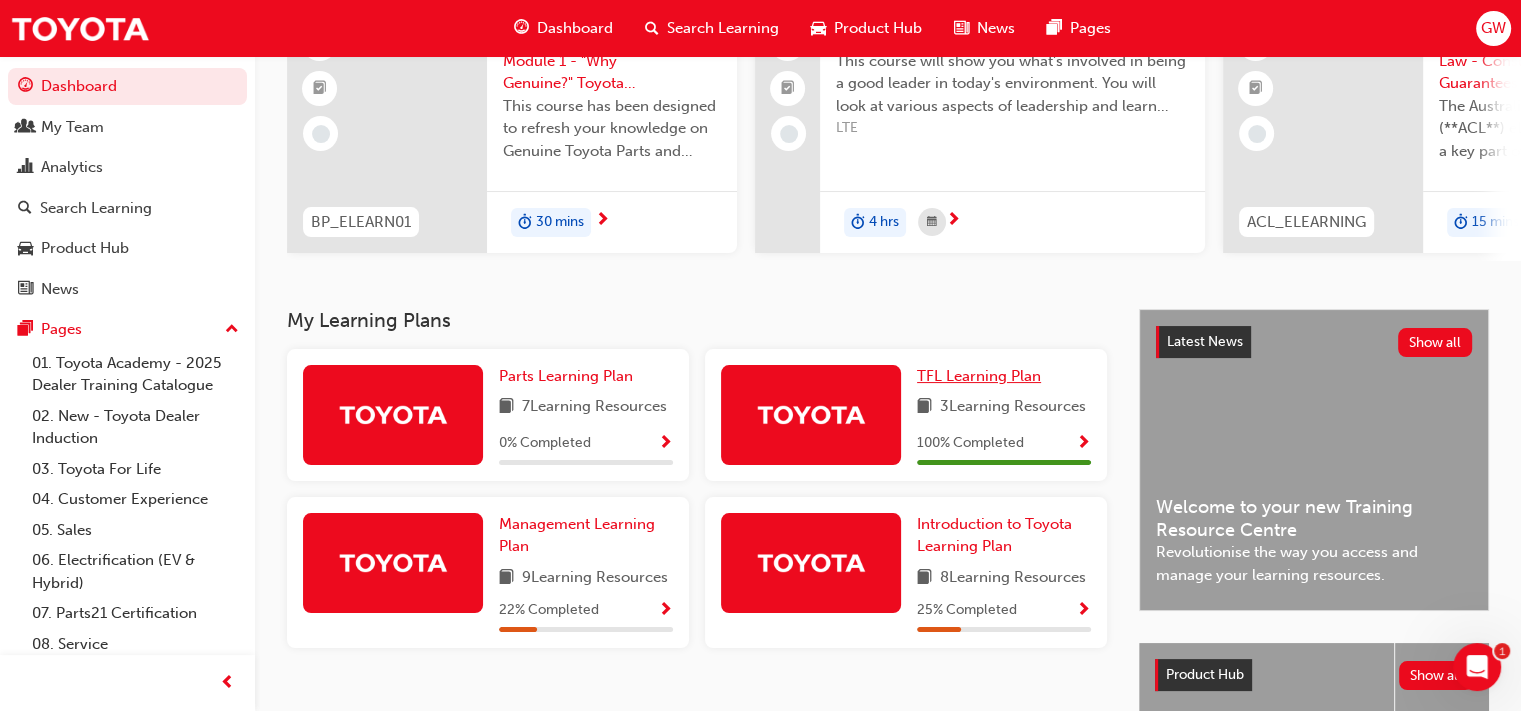 click on "TFL Learning Plan" at bounding box center [979, 376] 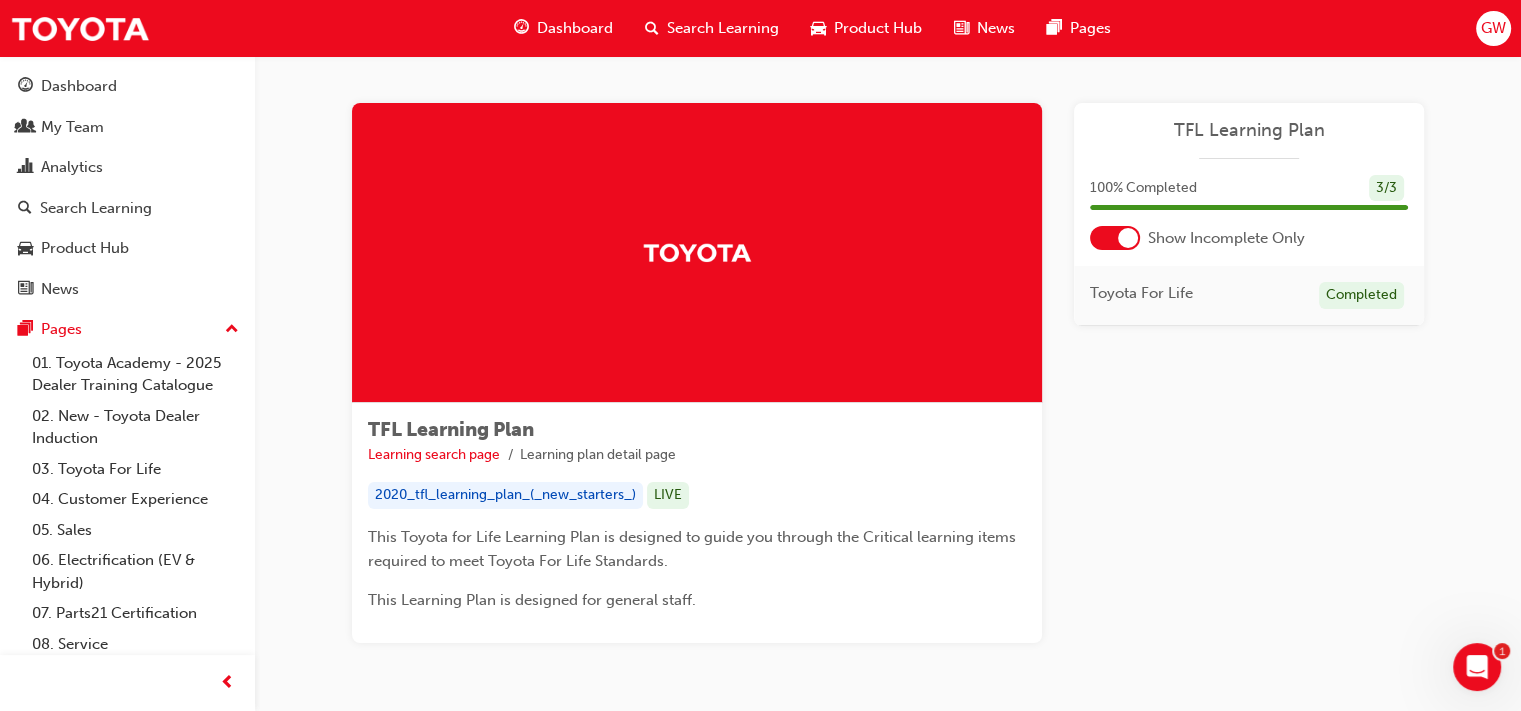 scroll, scrollTop: 0, scrollLeft: 0, axis: both 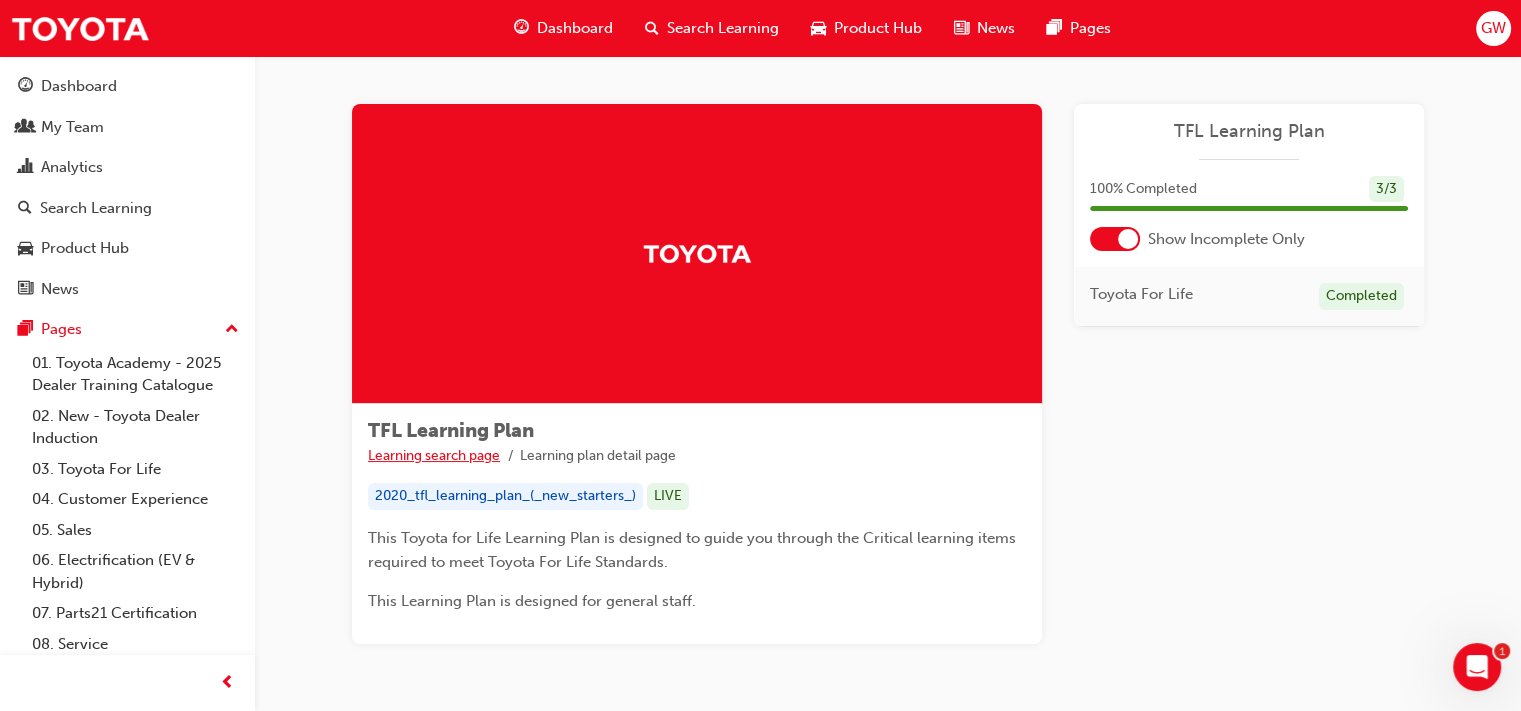 click on "Learning search page" at bounding box center [434, 455] 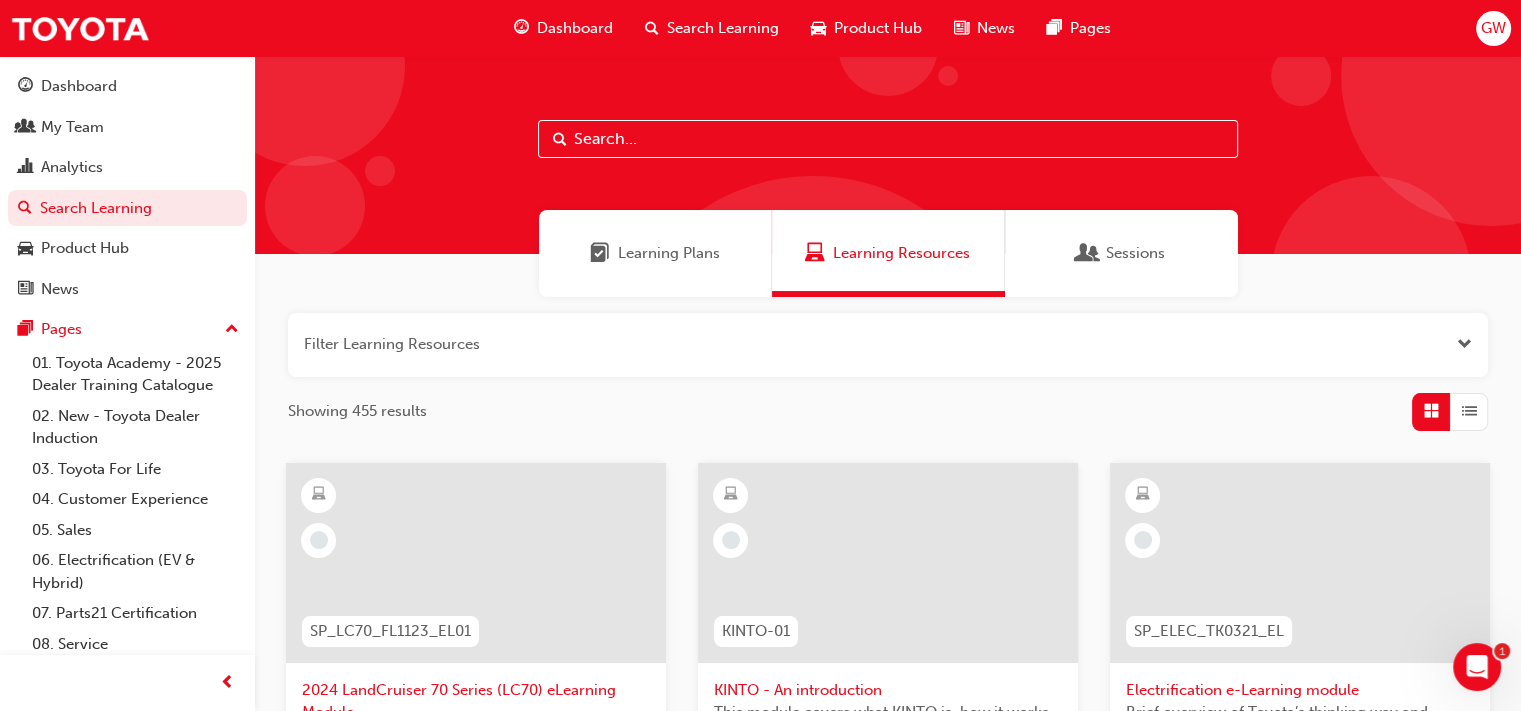 click on "Learning Plans" at bounding box center (669, 253) 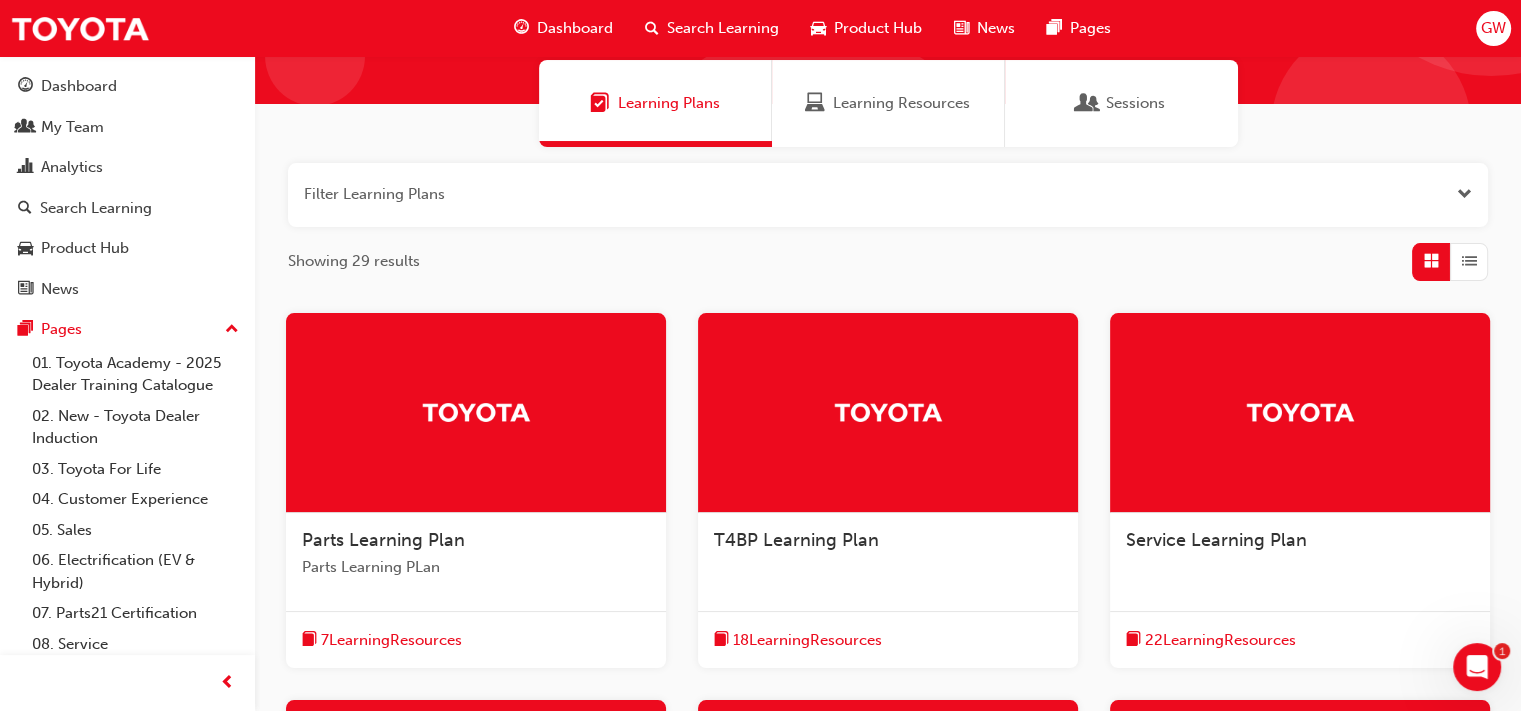scroll, scrollTop: 0, scrollLeft: 0, axis: both 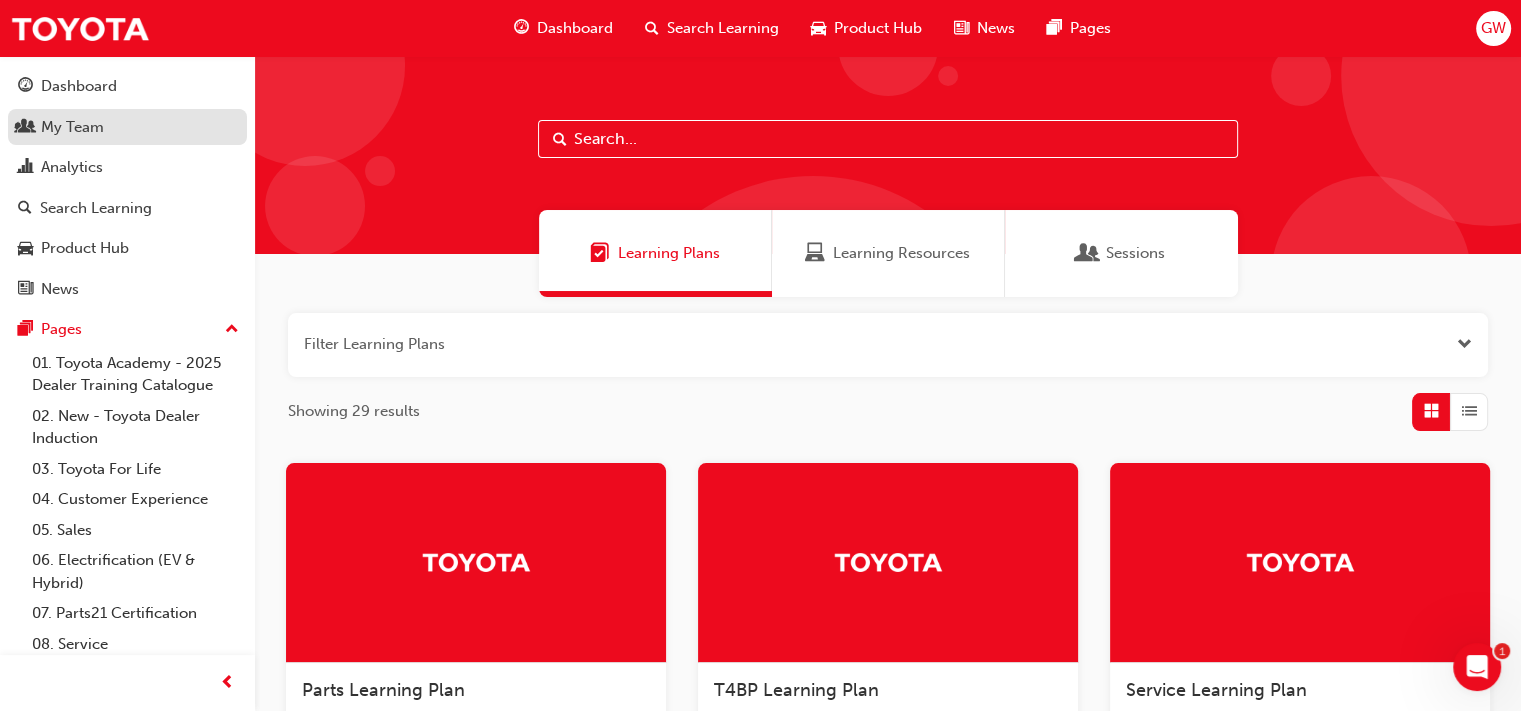click on "My Team" at bounding box center [72, 127] 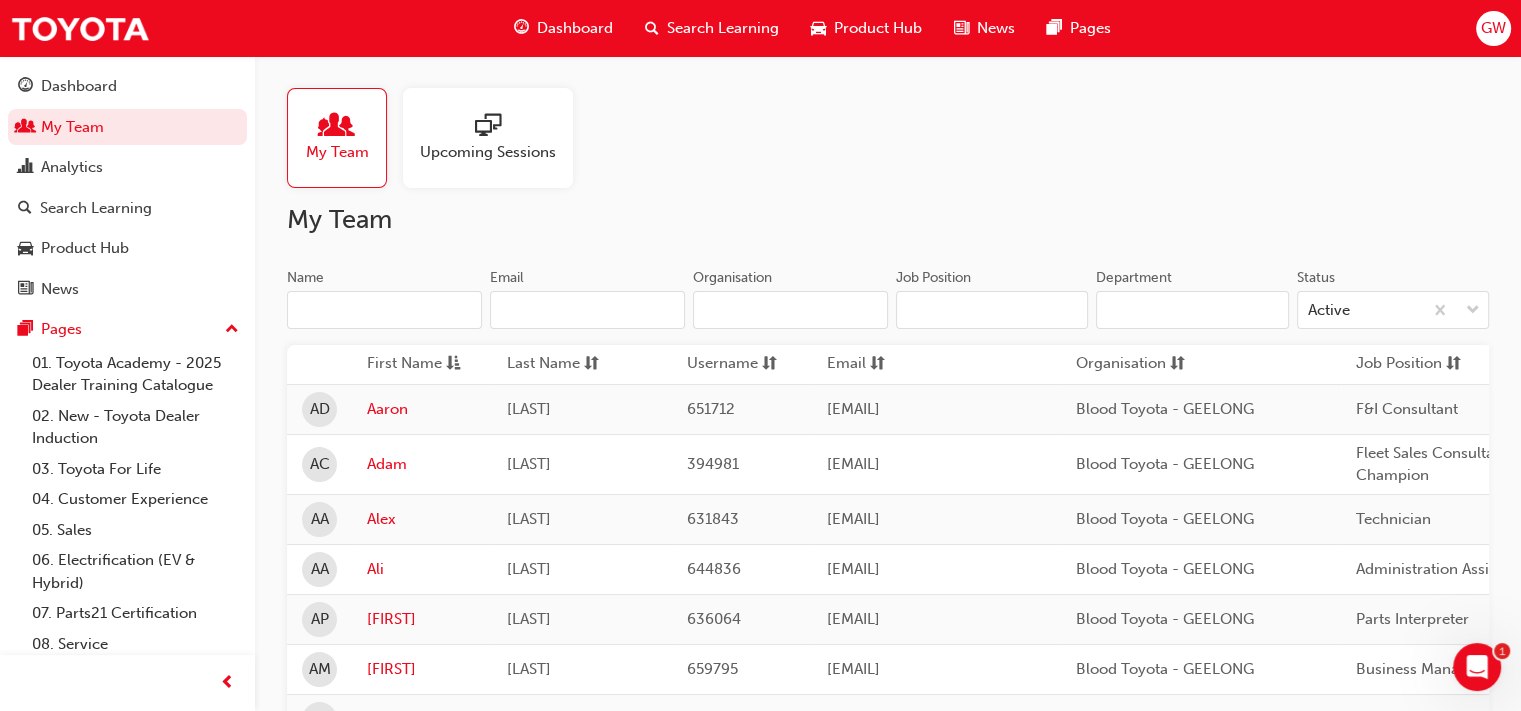 click at bounding box center [488, 127] 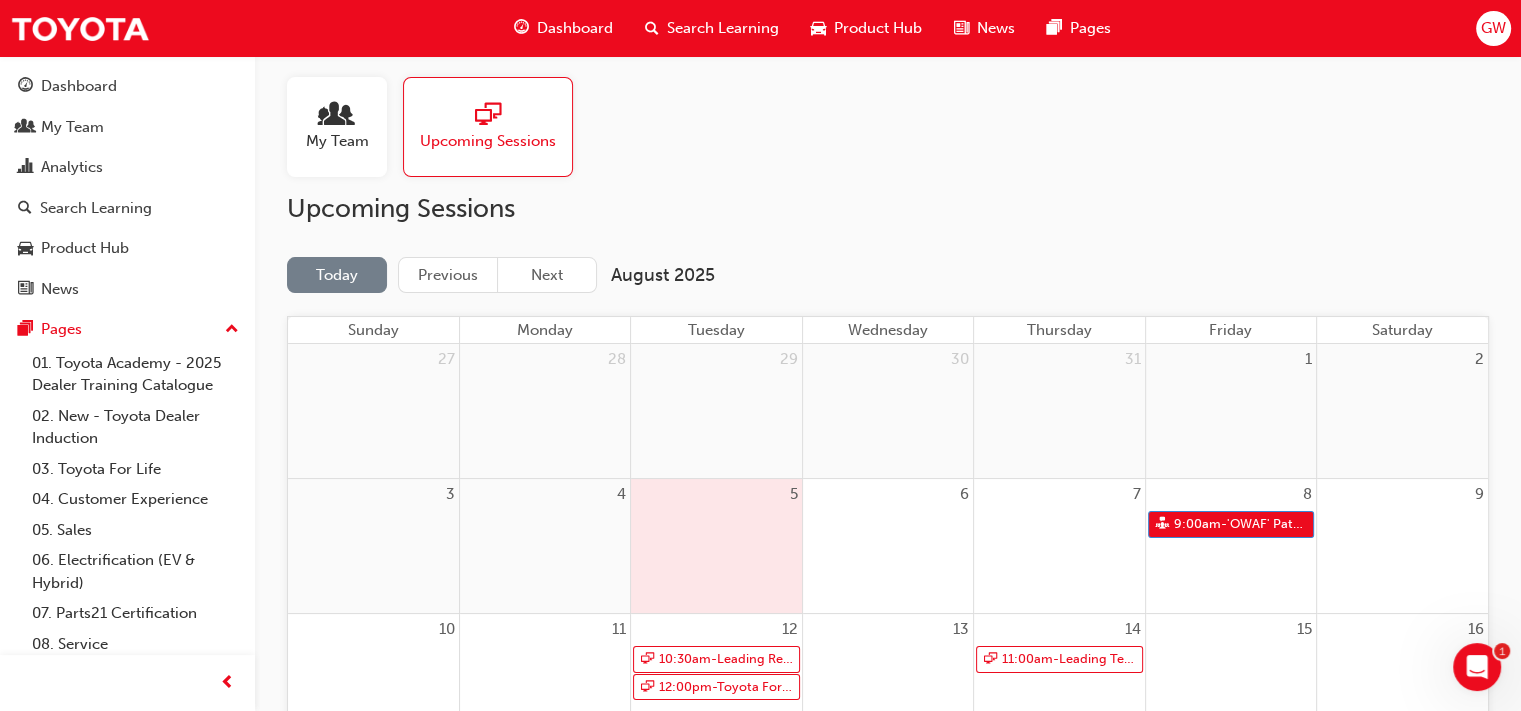 scroll, scrollTop: 4, scrollLeft: 0, axis: vertical 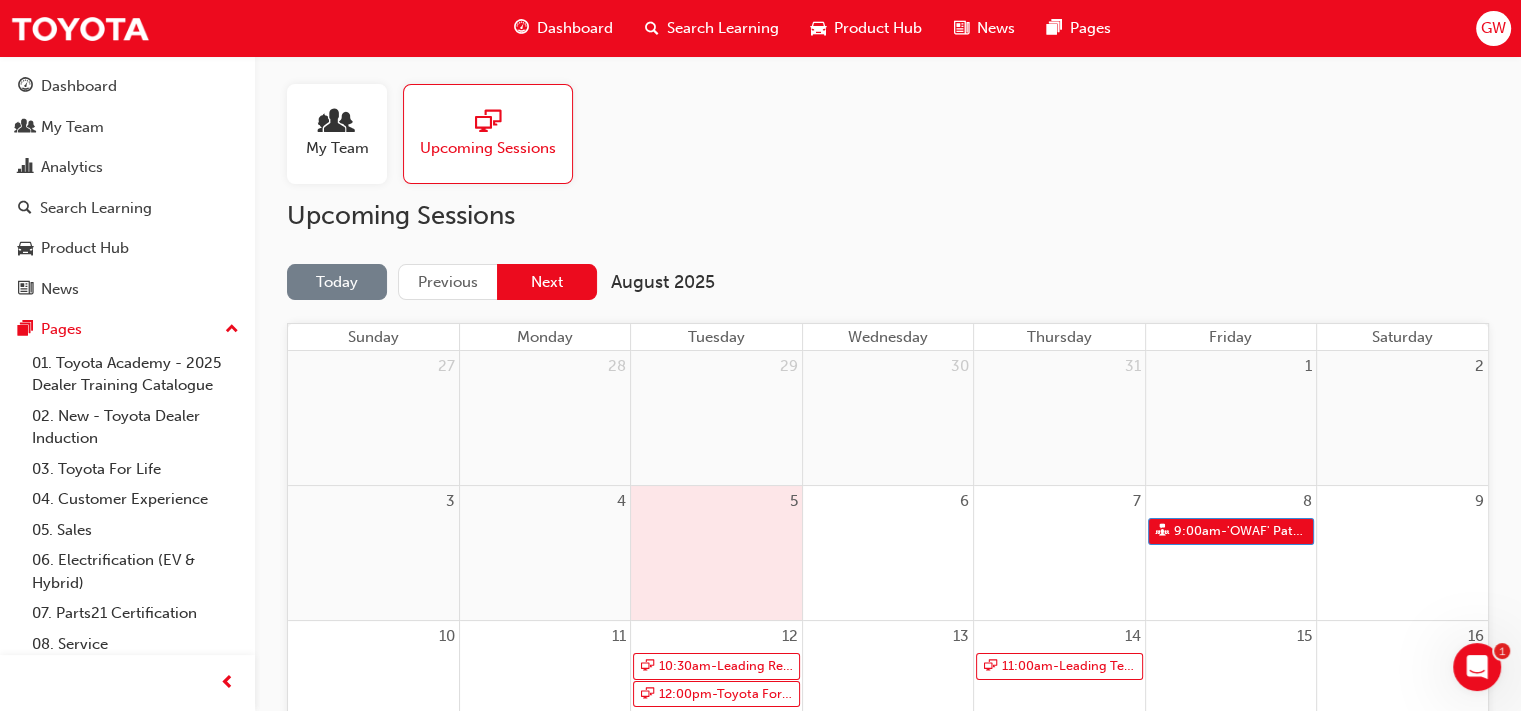 click on "Next" at bounding box center (547, 282) 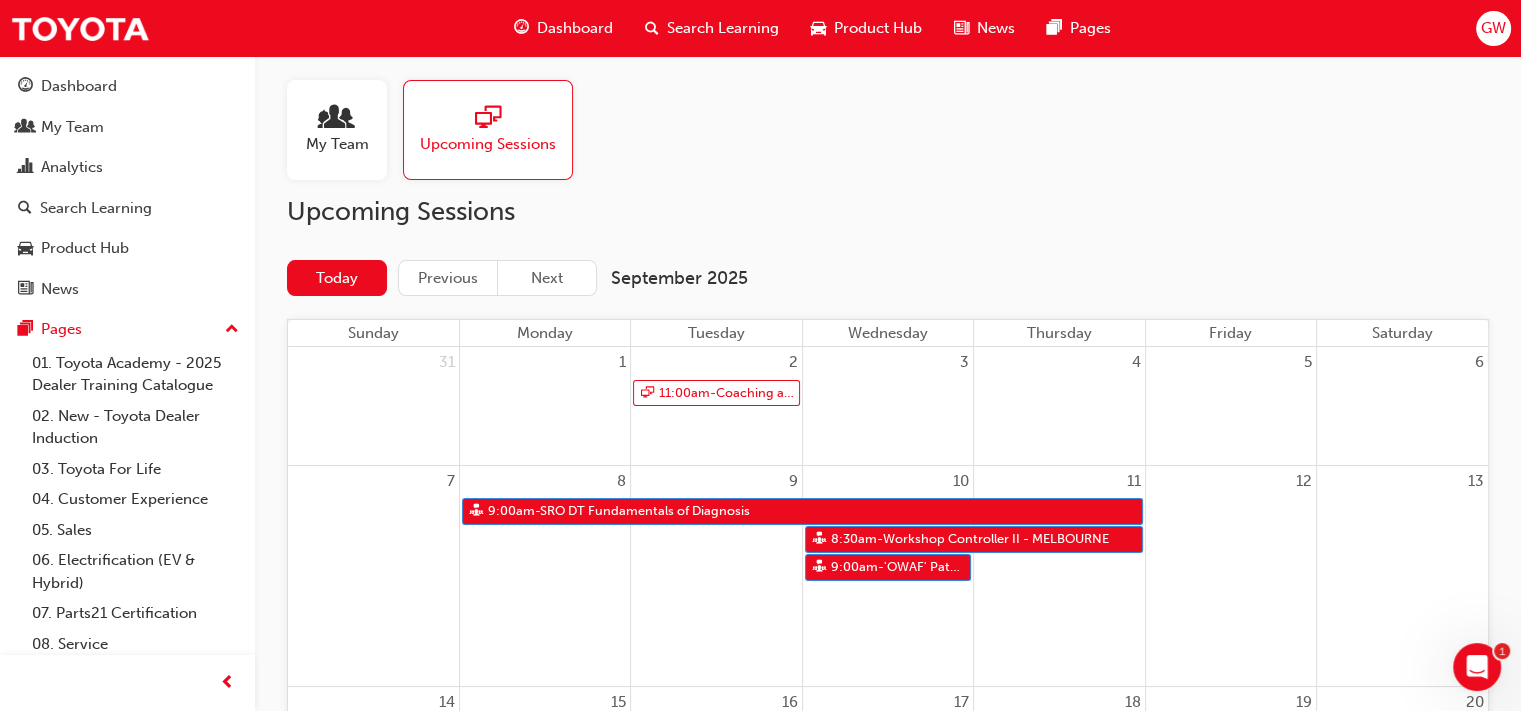 scroll, scrollTop: 0, scrollLeft: 0, axis: both 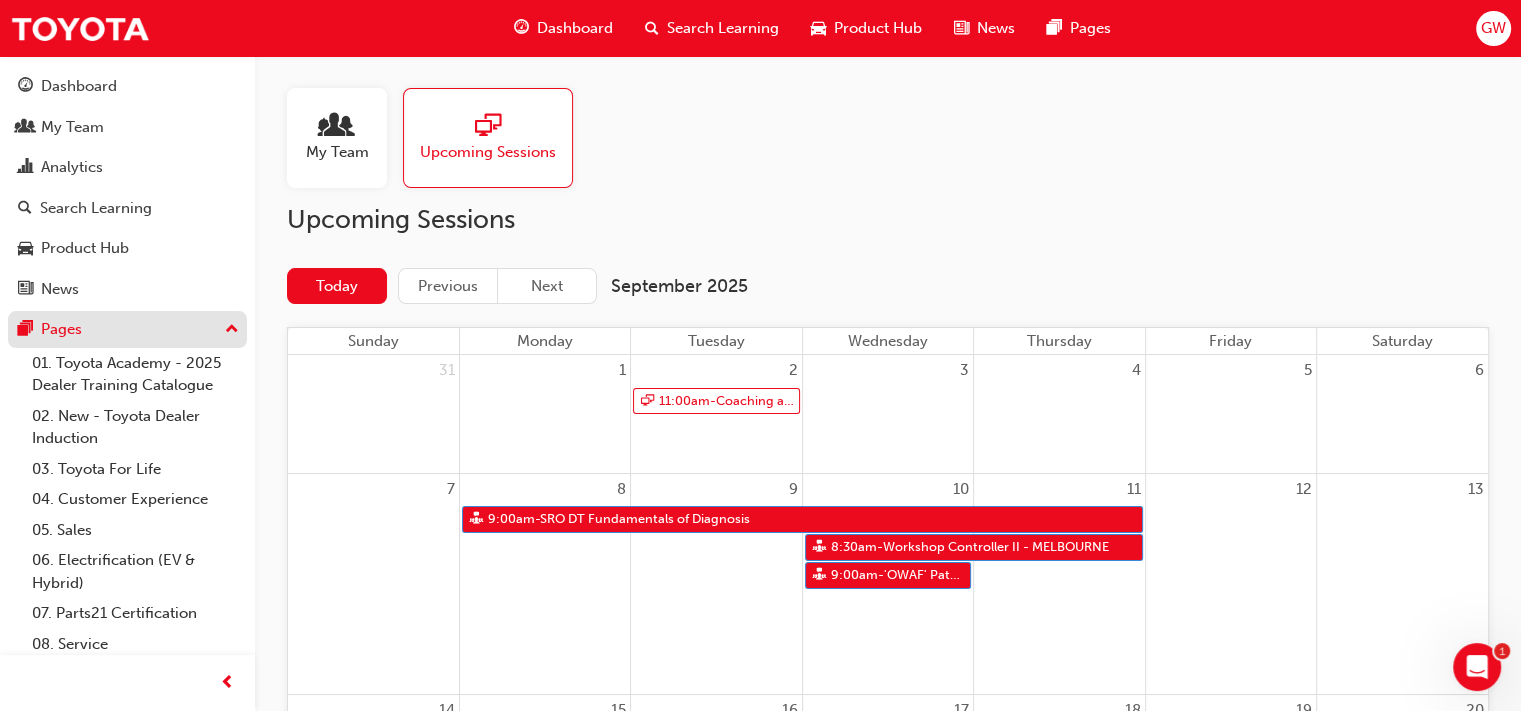 click on "Pages" at bounding box center [127, 329] 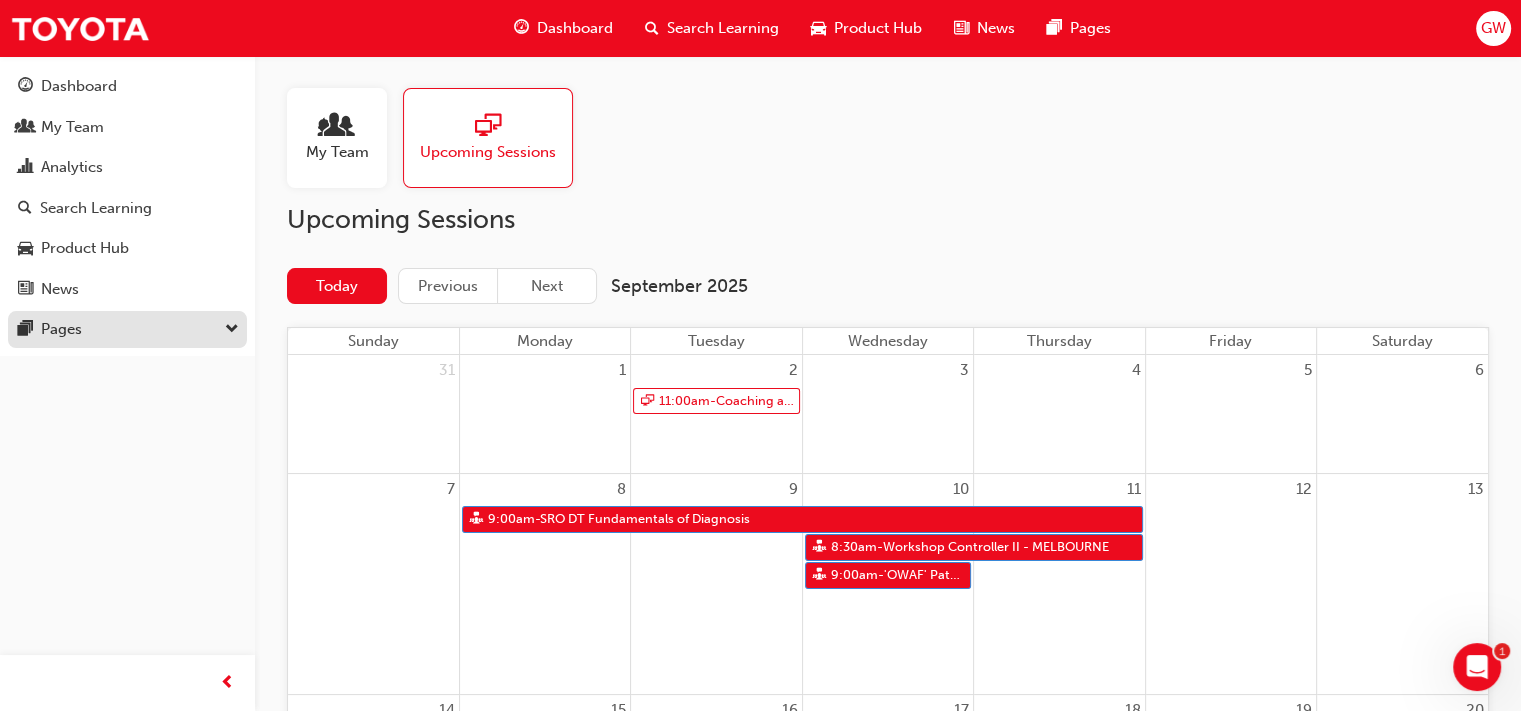 click on "Pages" at bounding box center [127, 329] 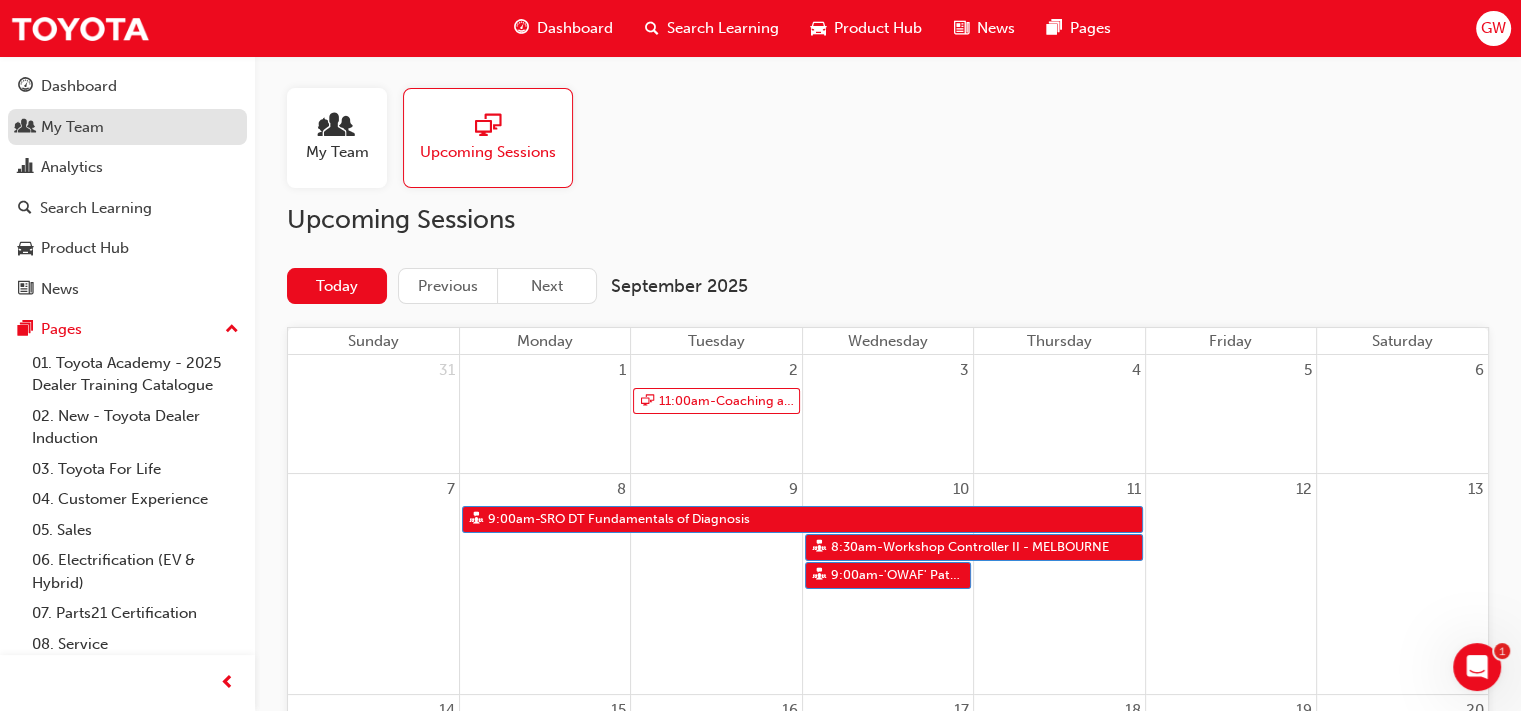 click on "My Team" at bounding box center [127, 127] 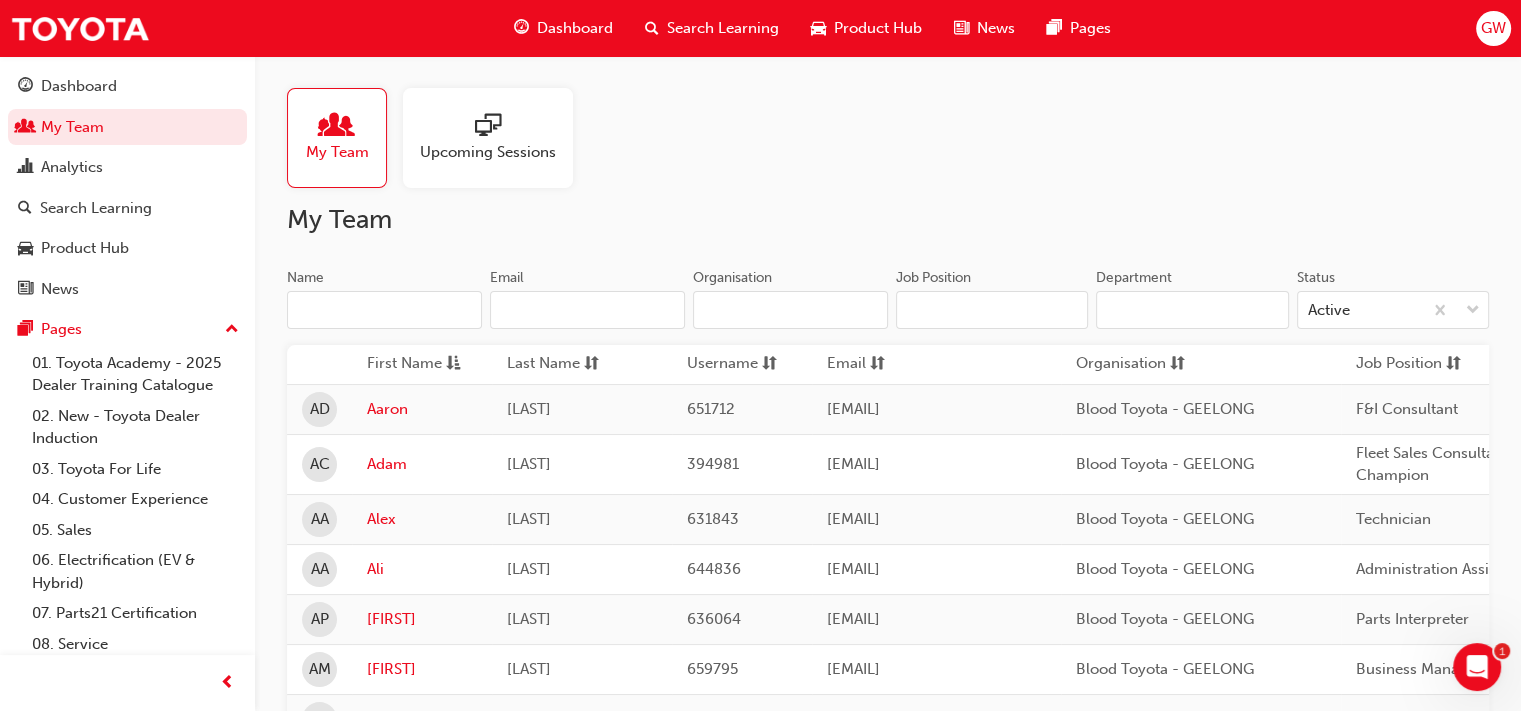 click on "Upcoming Sessions" at bounding box center (488, 138) 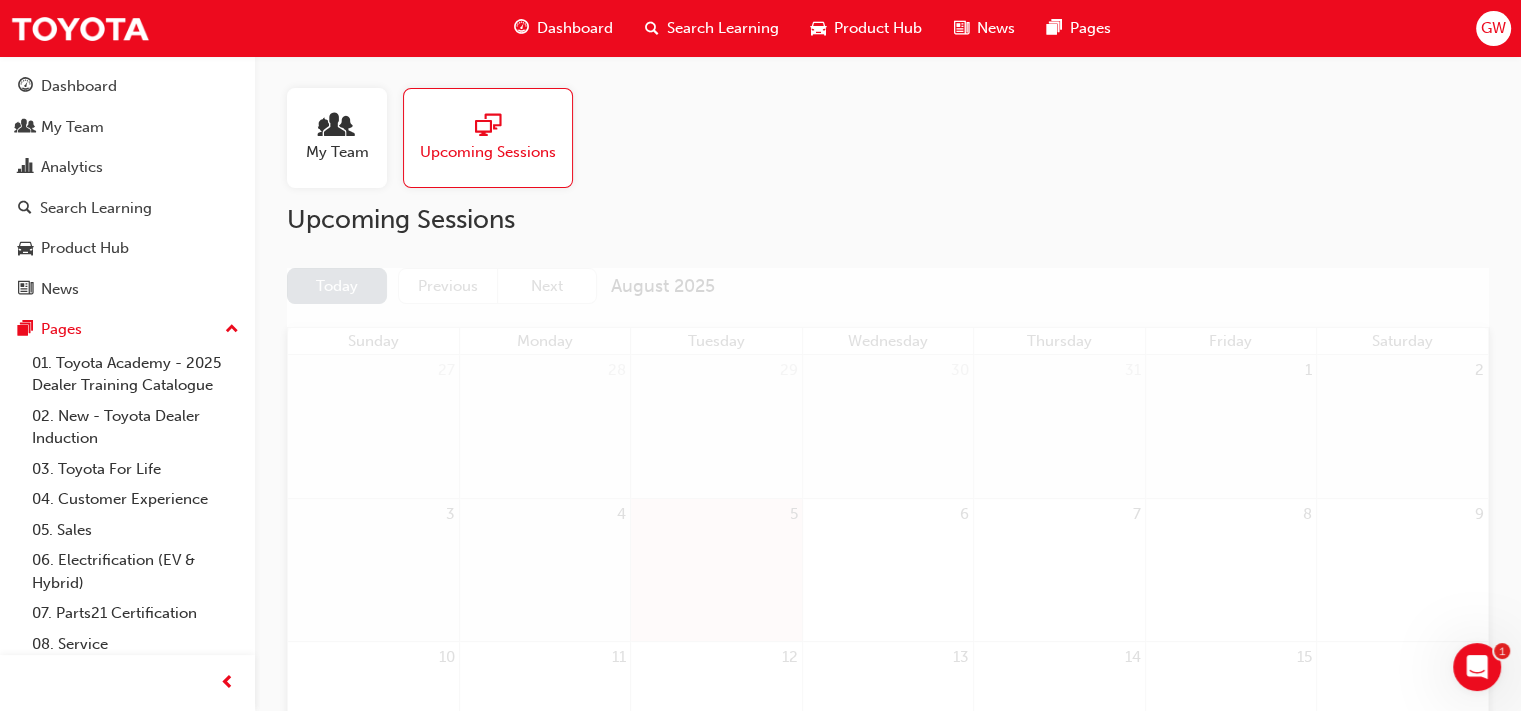 click on "My Team" at bounding box center (337, 152) 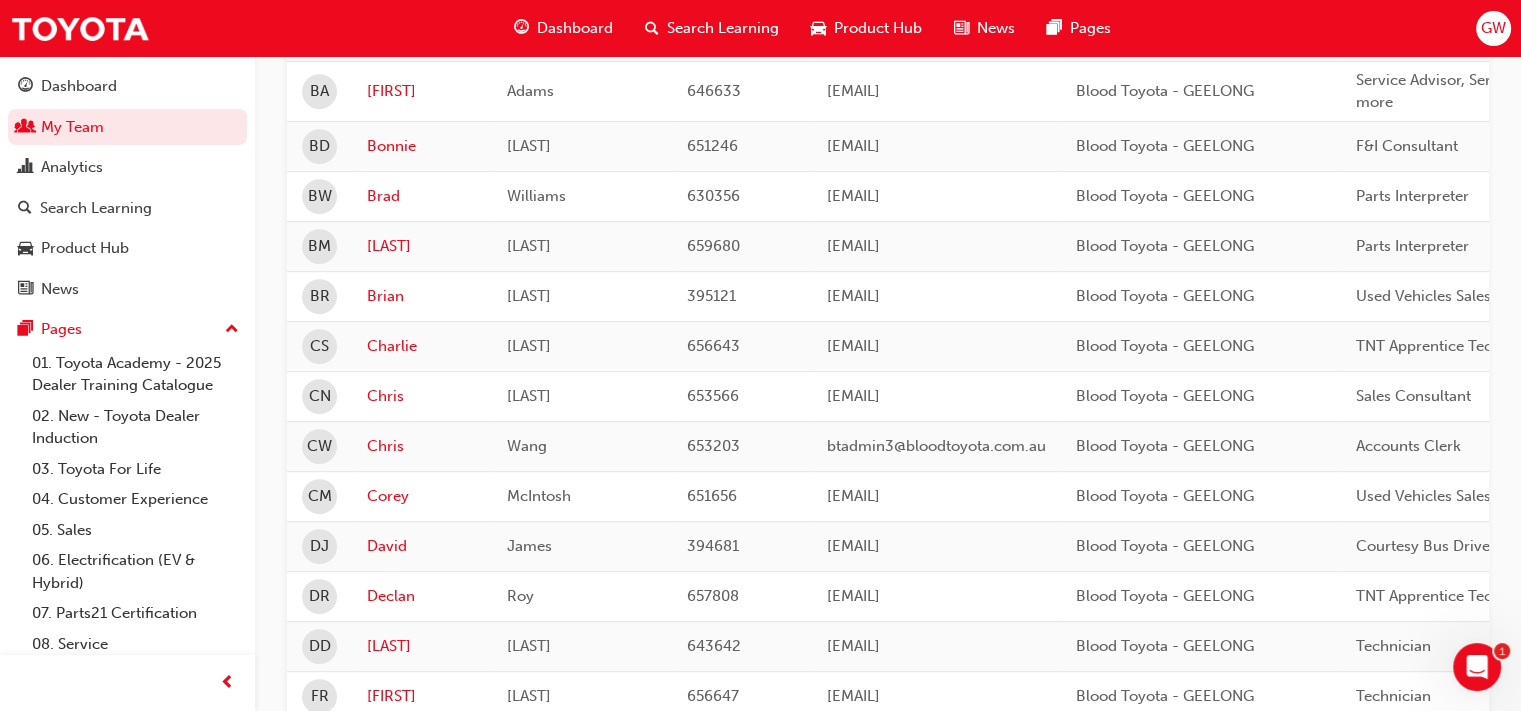 scroll, scrollTop: 800, scrollLeft: 0, axis: vertical 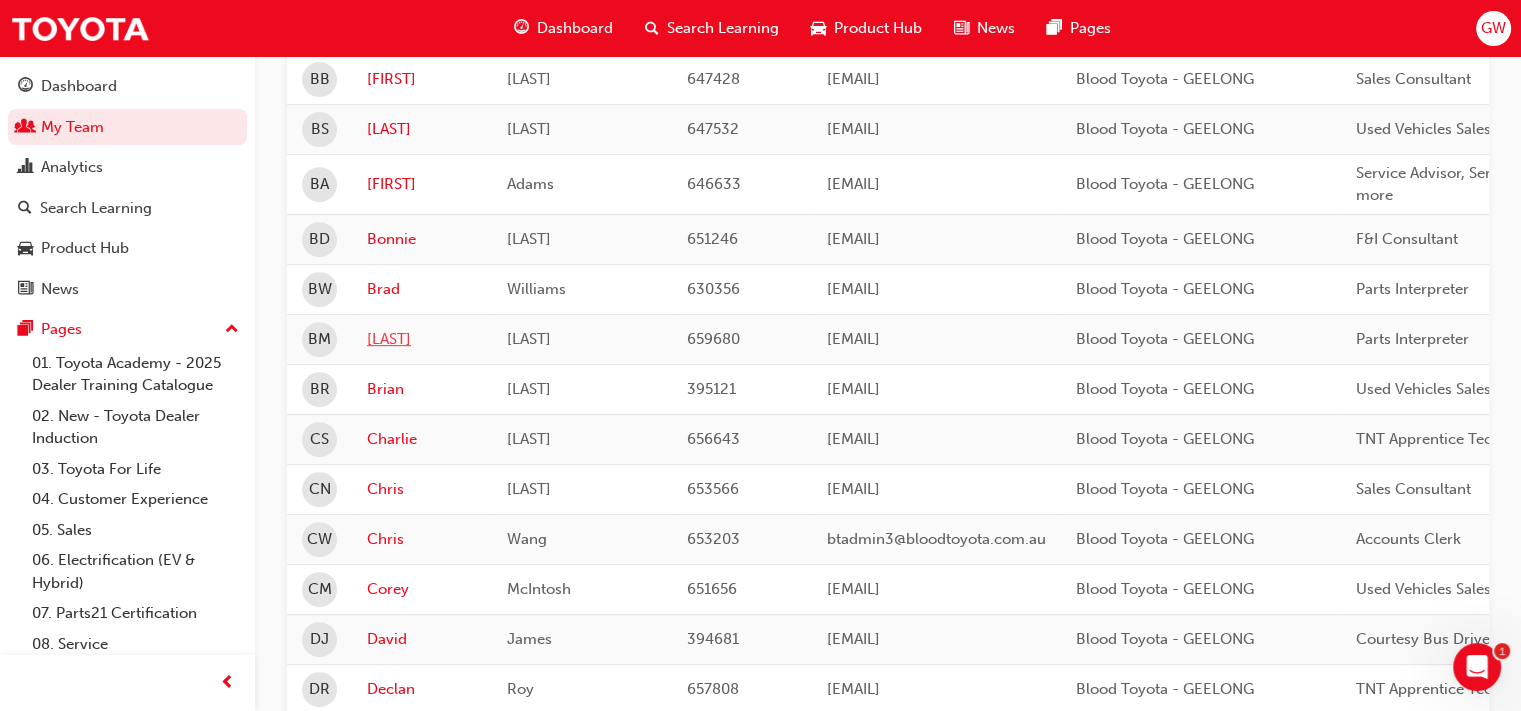 click on "Brenton" at bounding box center [422, 339] 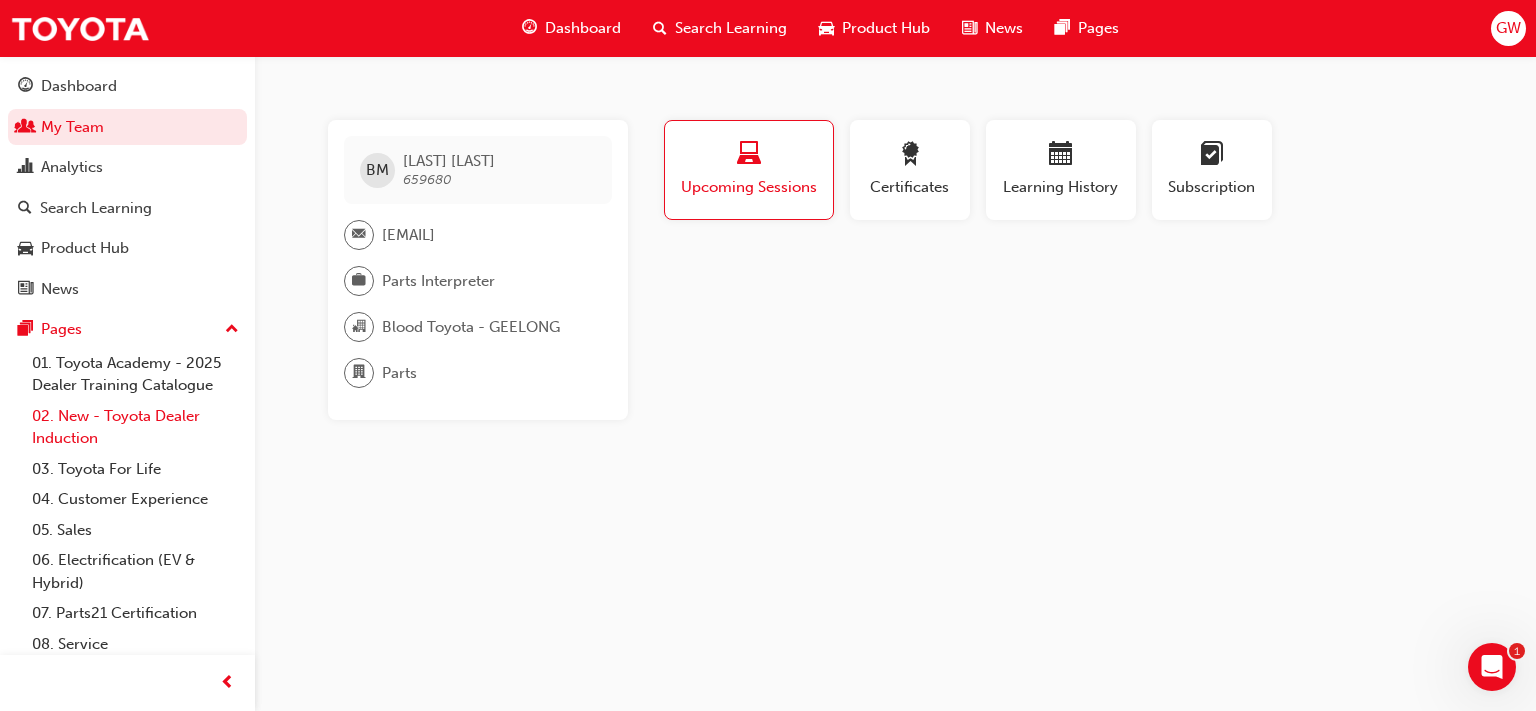 click on "02. New - Toyota Dealer Induction" at bounding box center [135, 427] 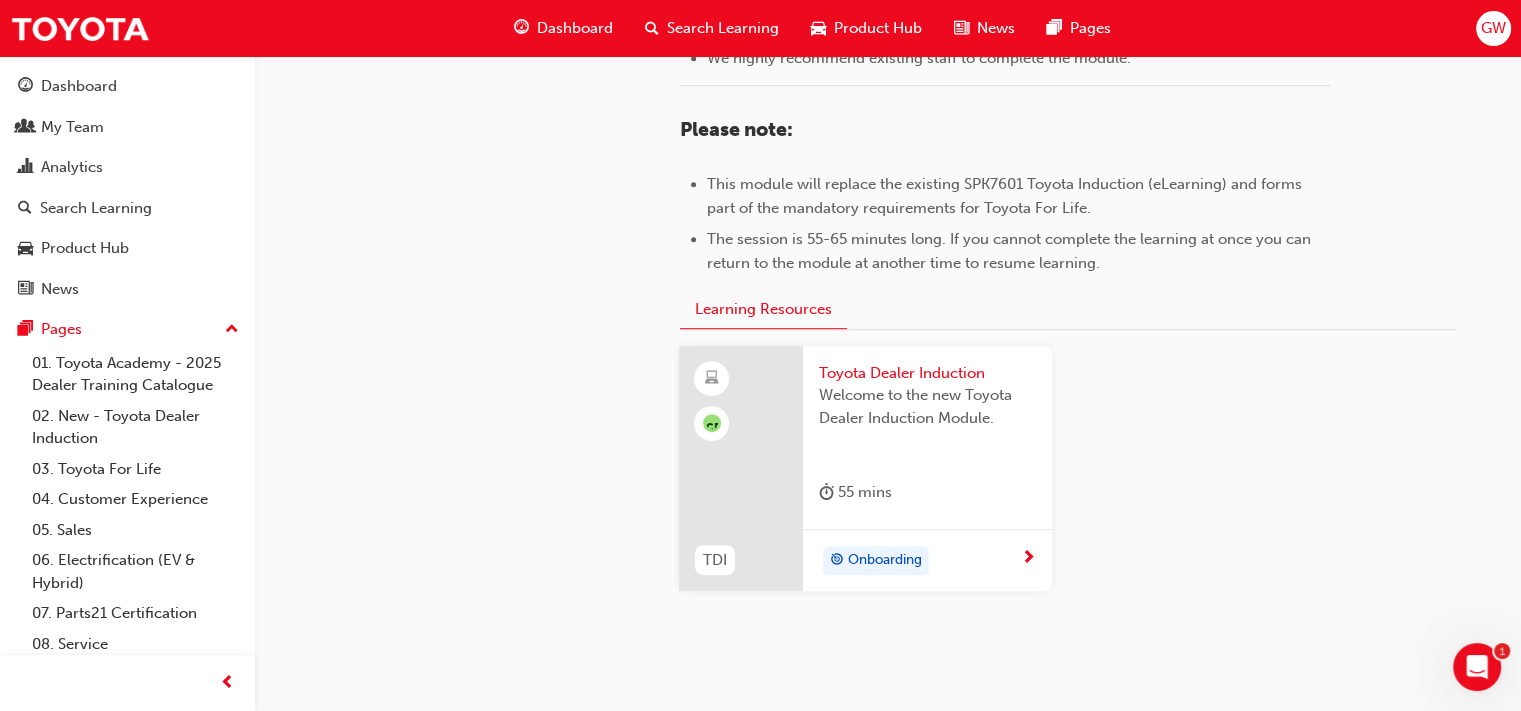 scroll, scrollTop: 1000, scrollLeft: 0, axis: vertical 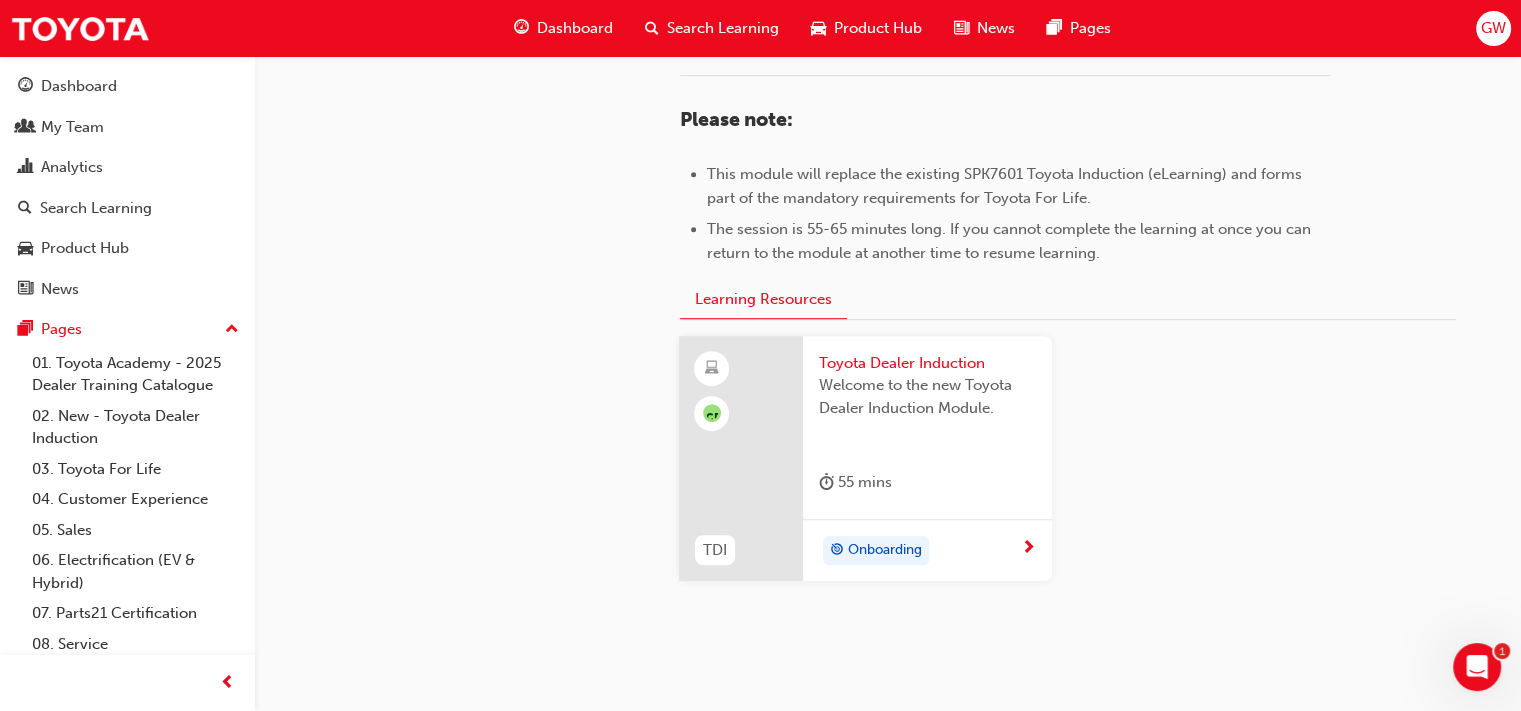 click at bounding box center (741, 459) 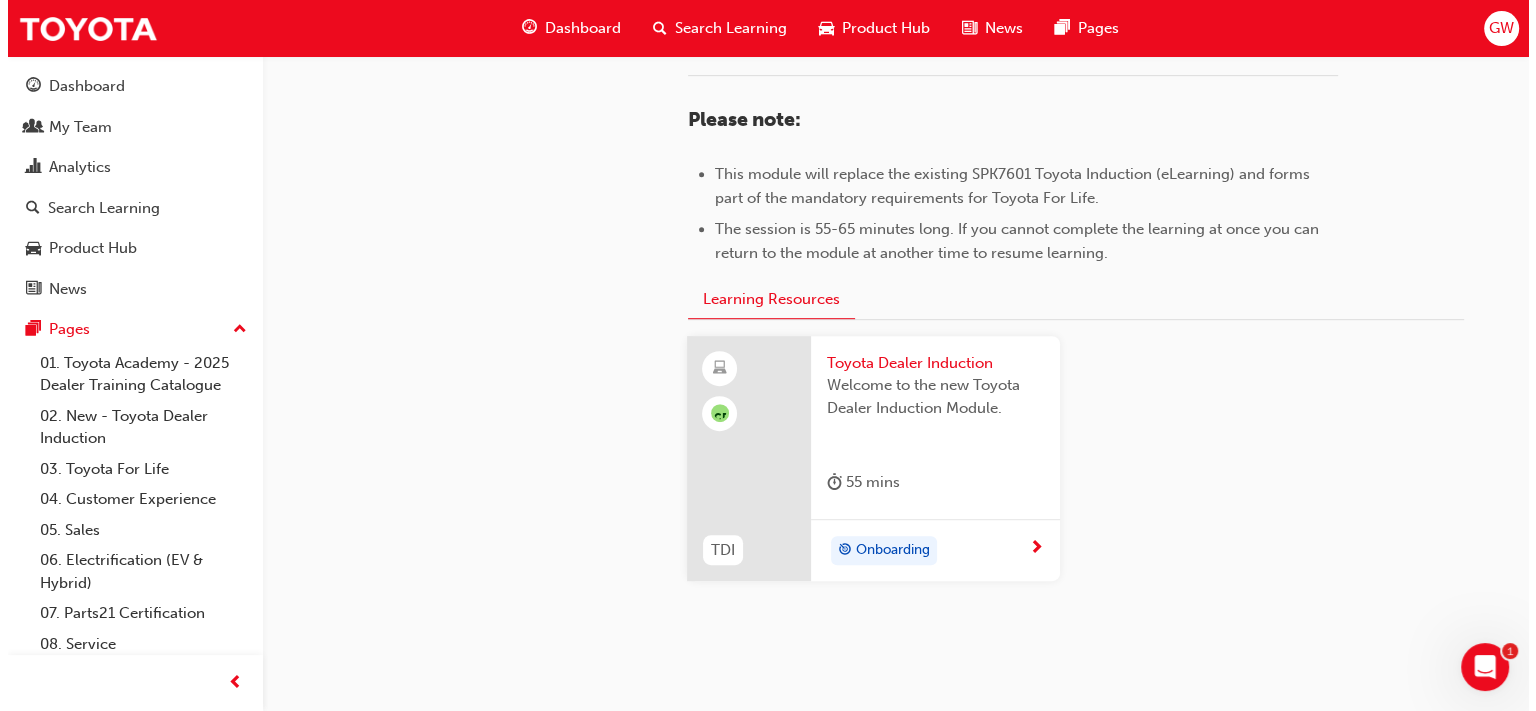 scroll, scrollTop: 0, scrollLeft: 0, axis: both 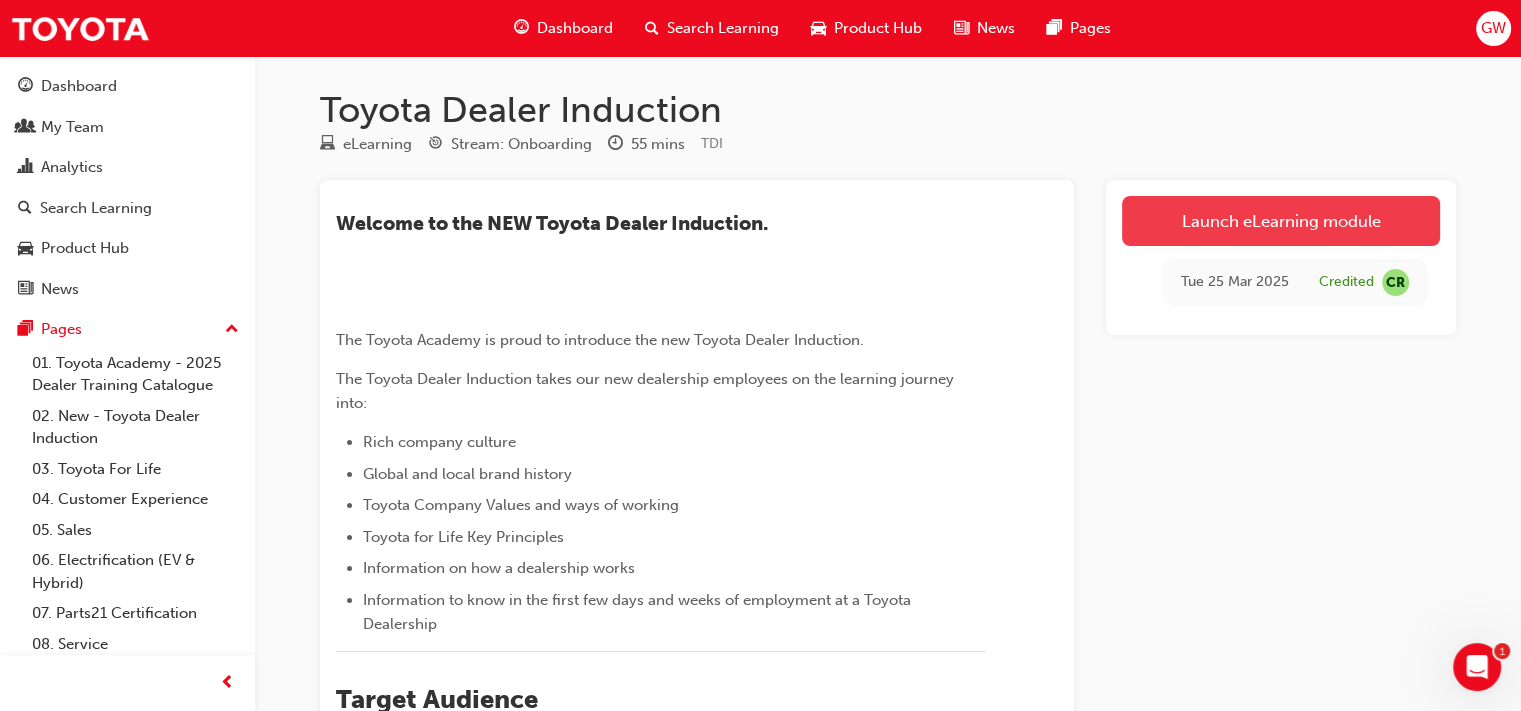 click on "Launch eLearning module" at bounding box center (1281, 221) 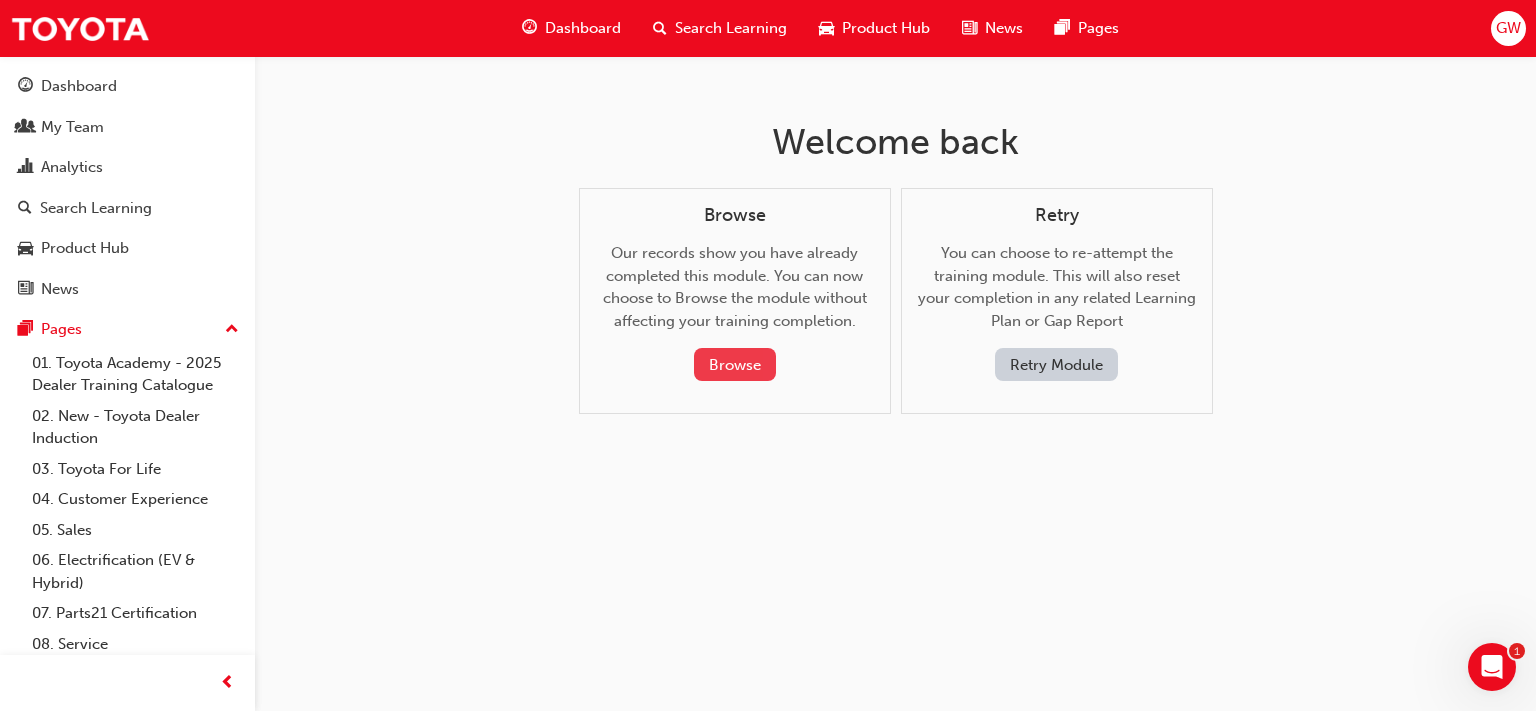 click on "Browse" at bounding box center (735, 364) 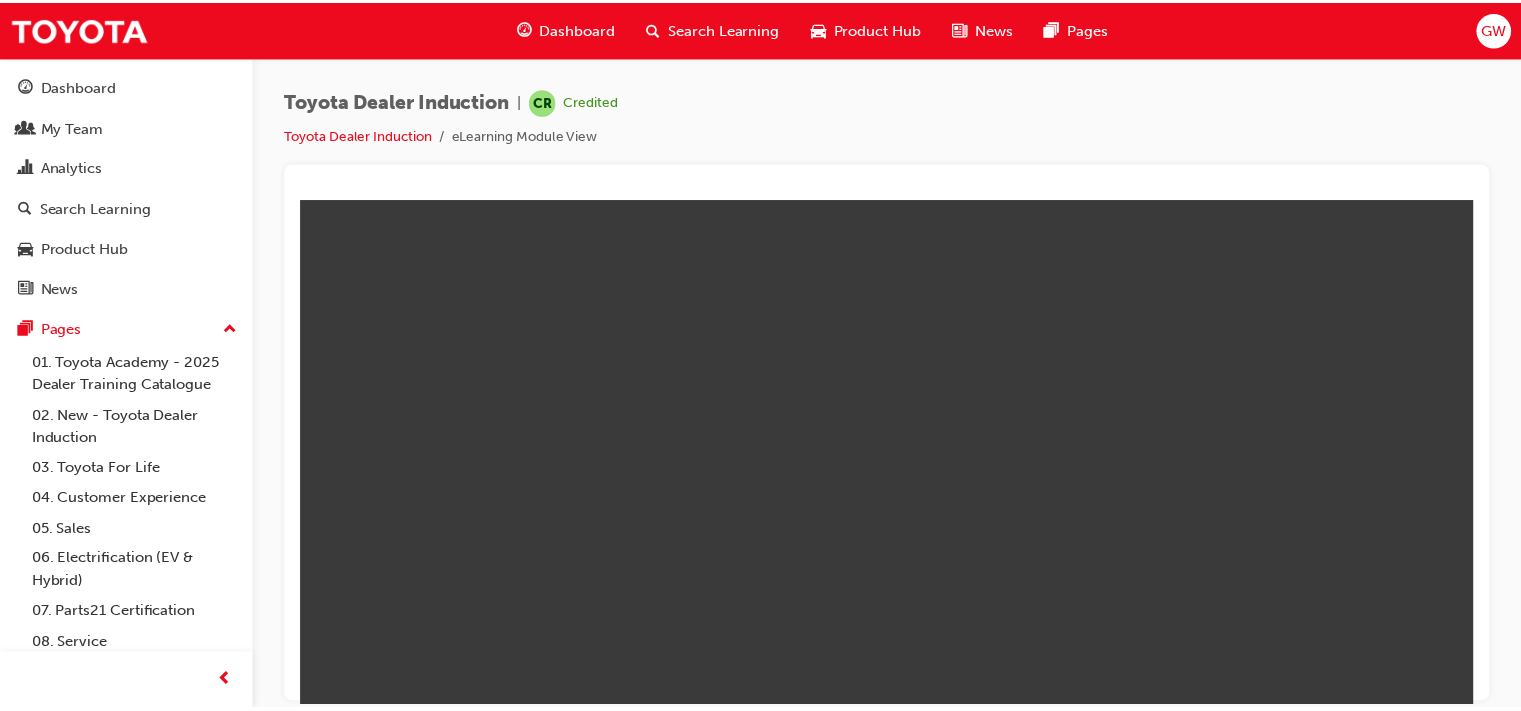scroll, scrollTop: 0, scrollLeft: 0, axis: both 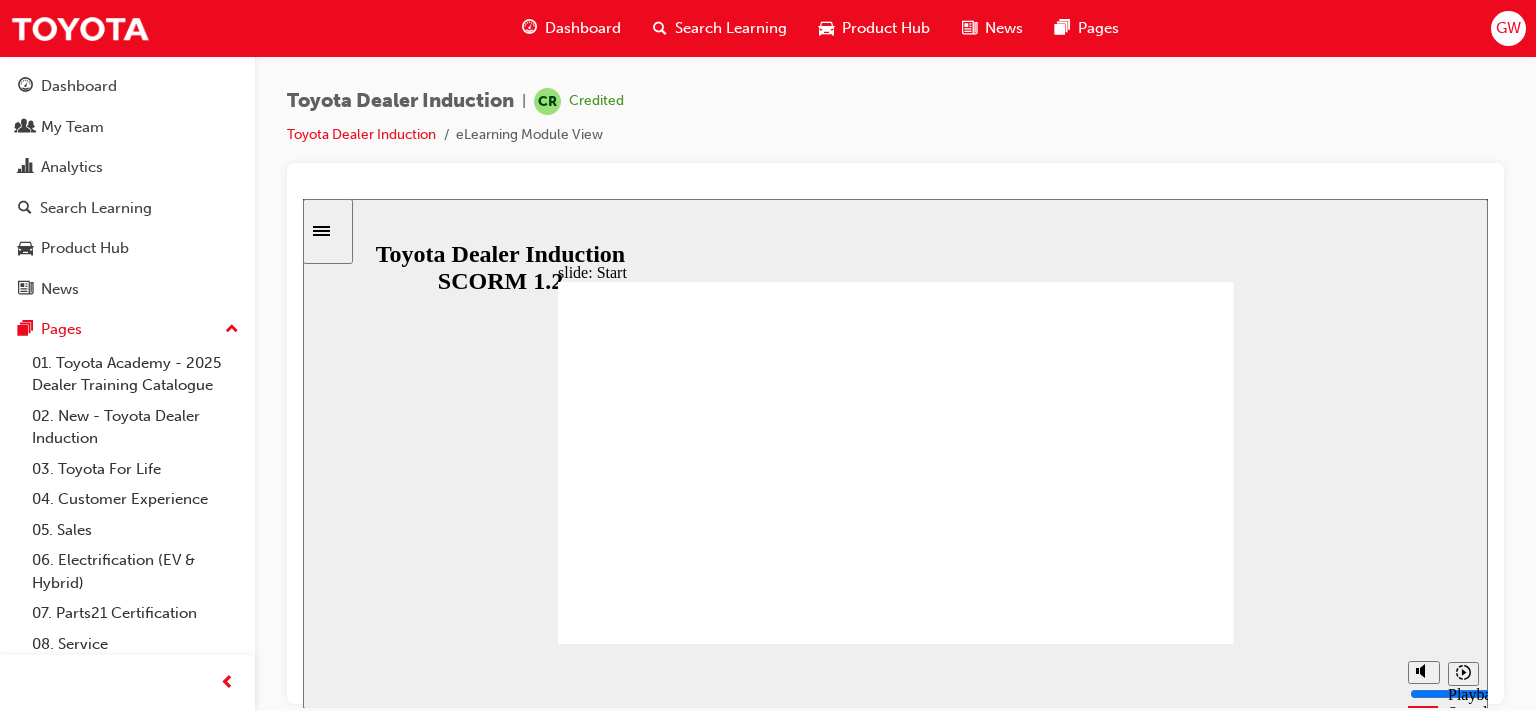 click on "Dashboard" at bounding box center (583, 28) 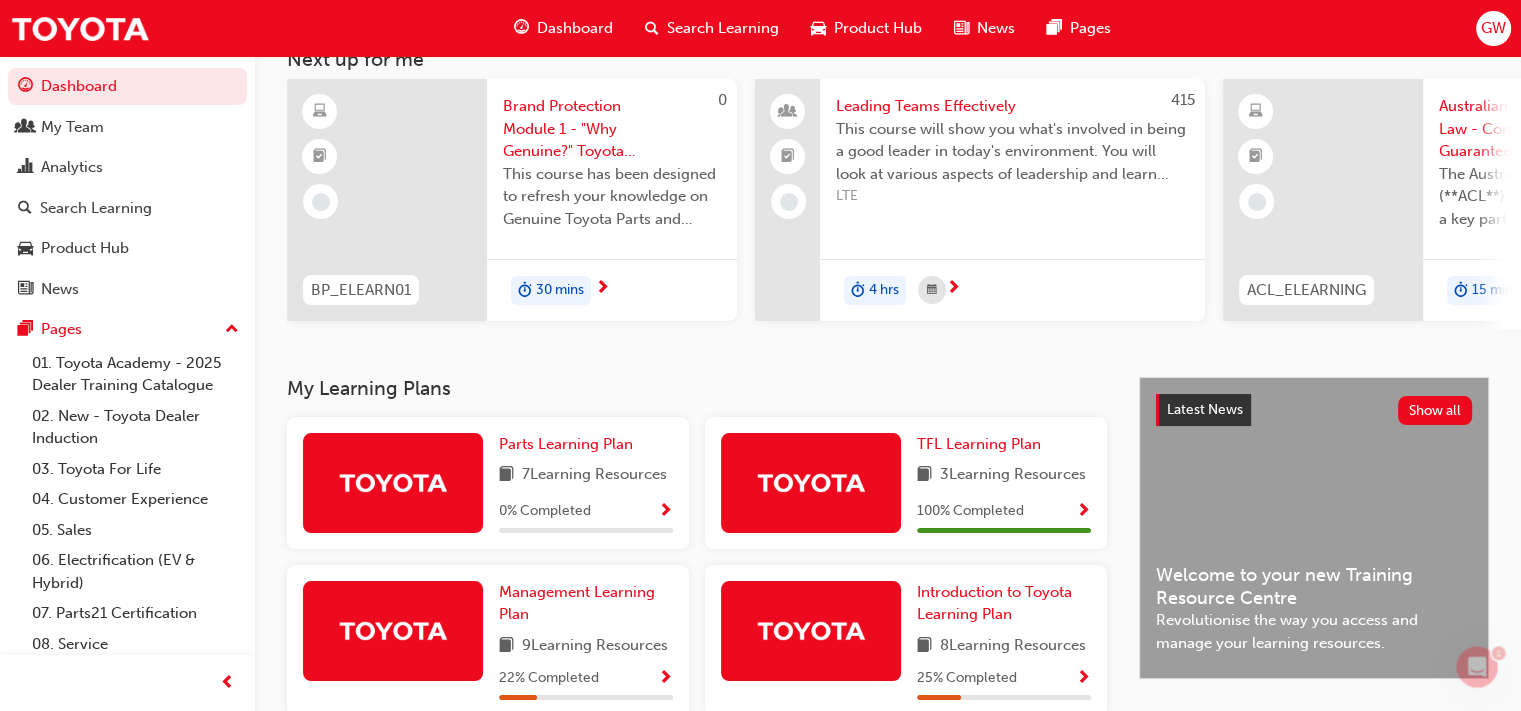 scroll, scrollTop: 400, scrollLeft: 0, axis: vertical 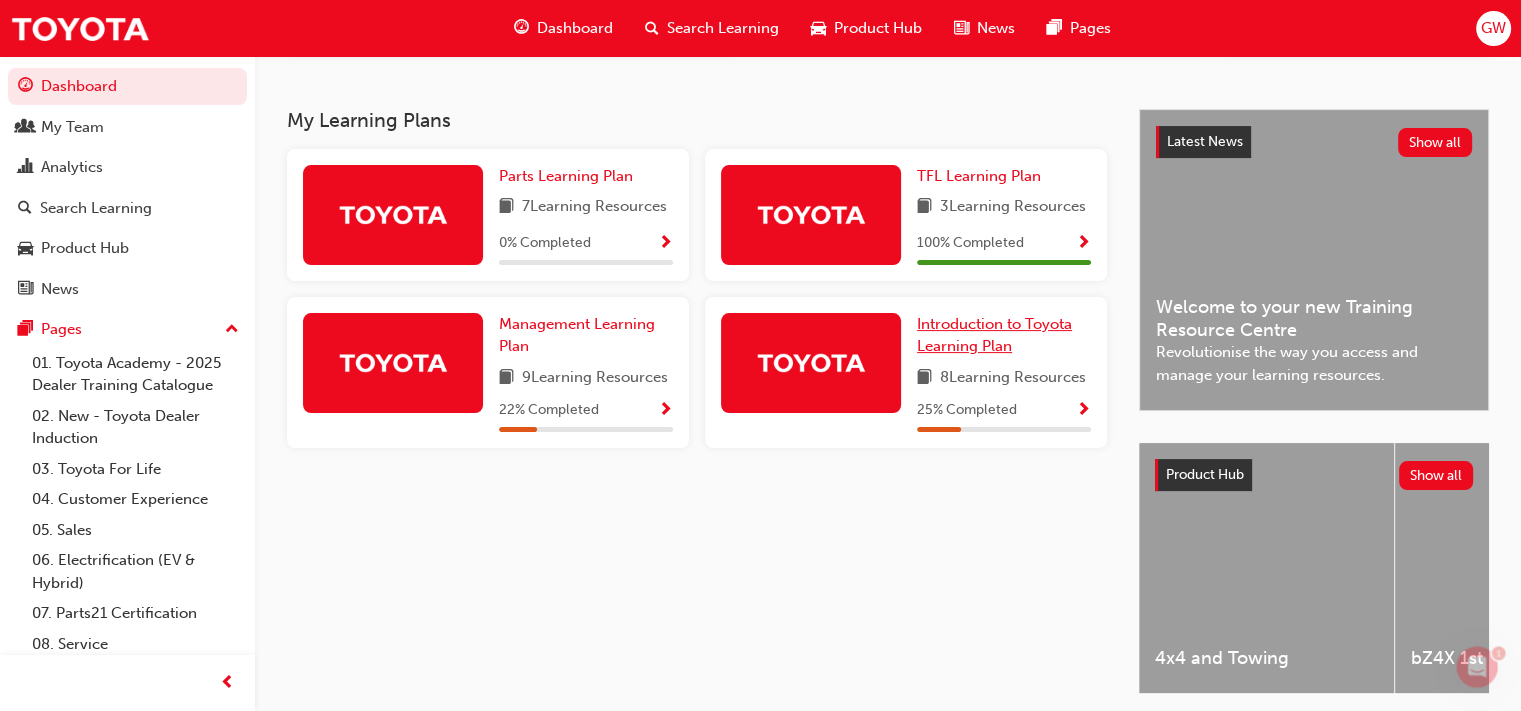click on "Introduction to Toyota Learning Plan" at bounding box center (1004, 335) 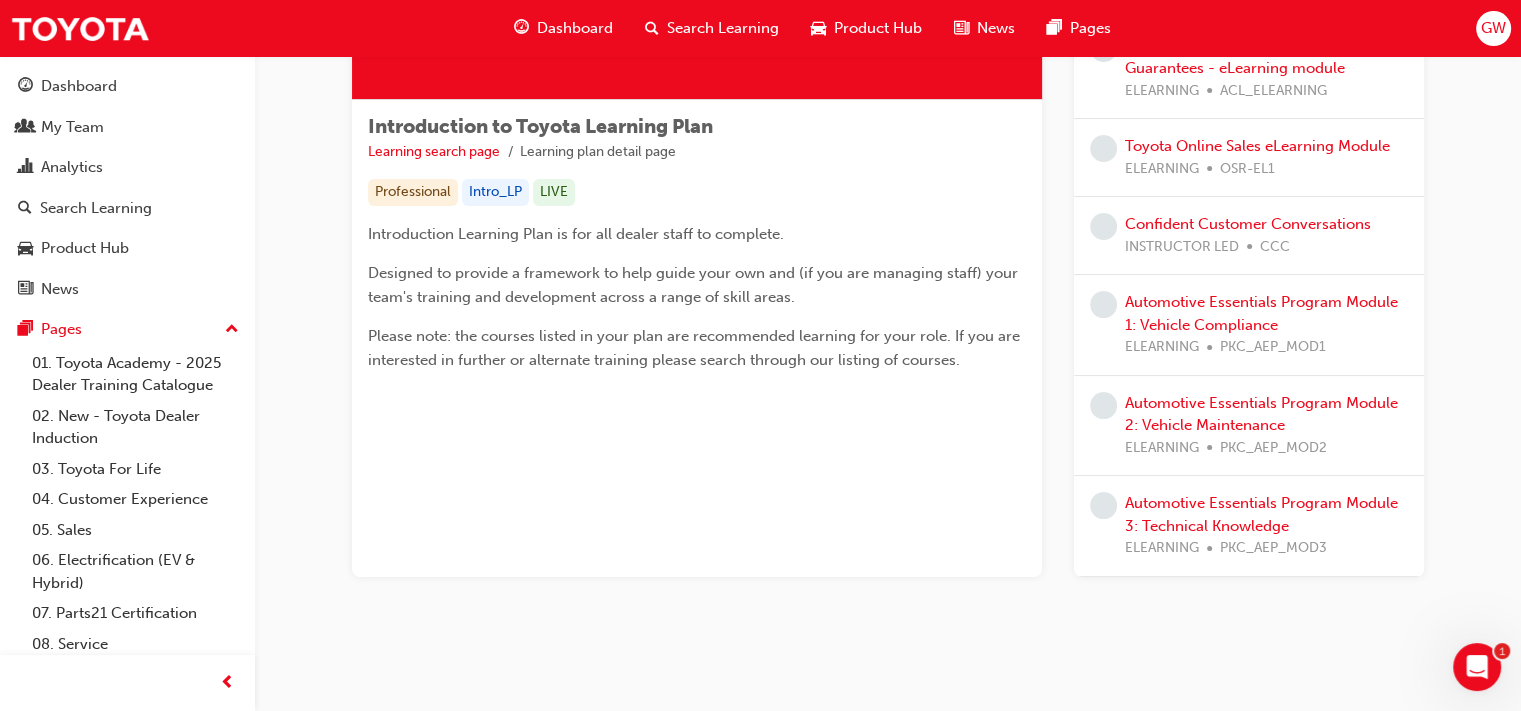 scroll, scrollTop: 313, scrollLeft: 0, axis: vertical 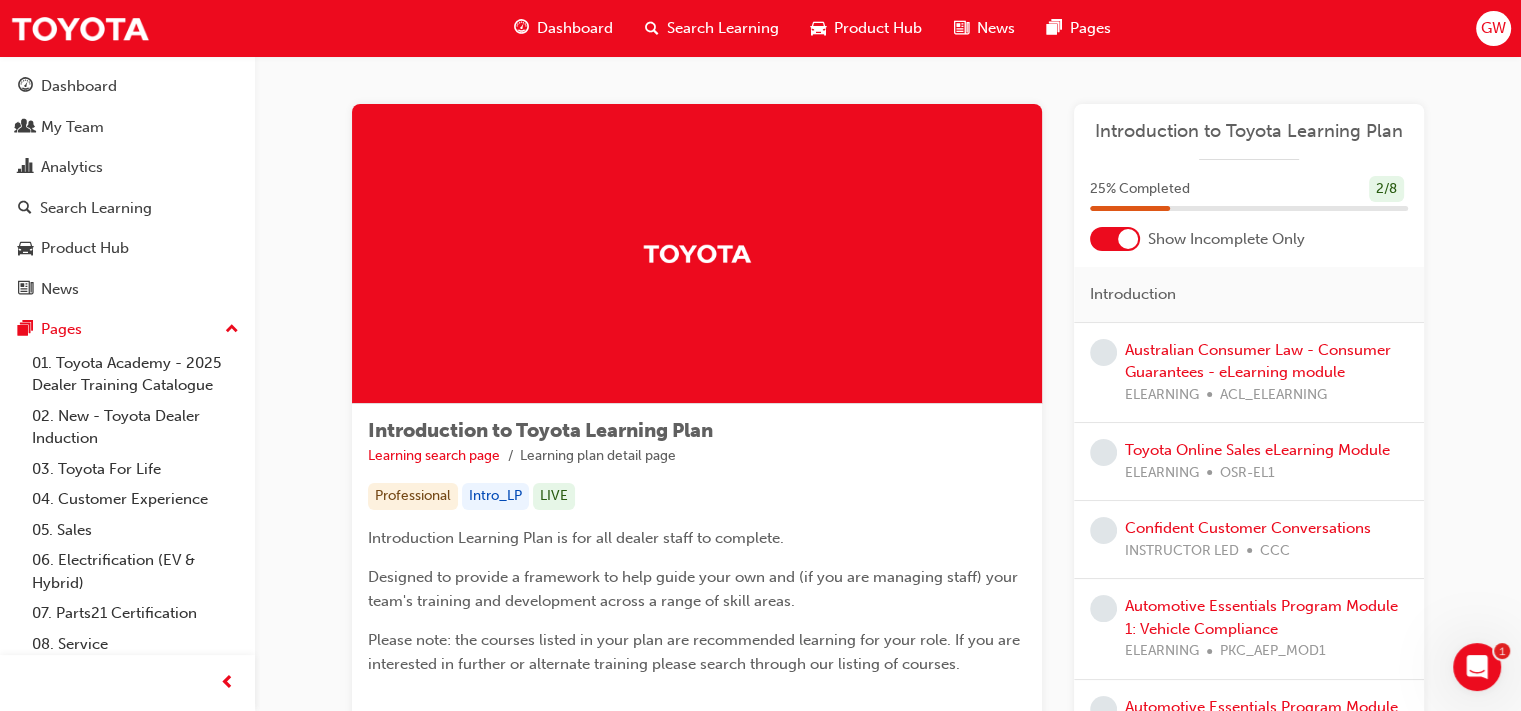 click on "Dashboard" at bounding box center [575, 28] 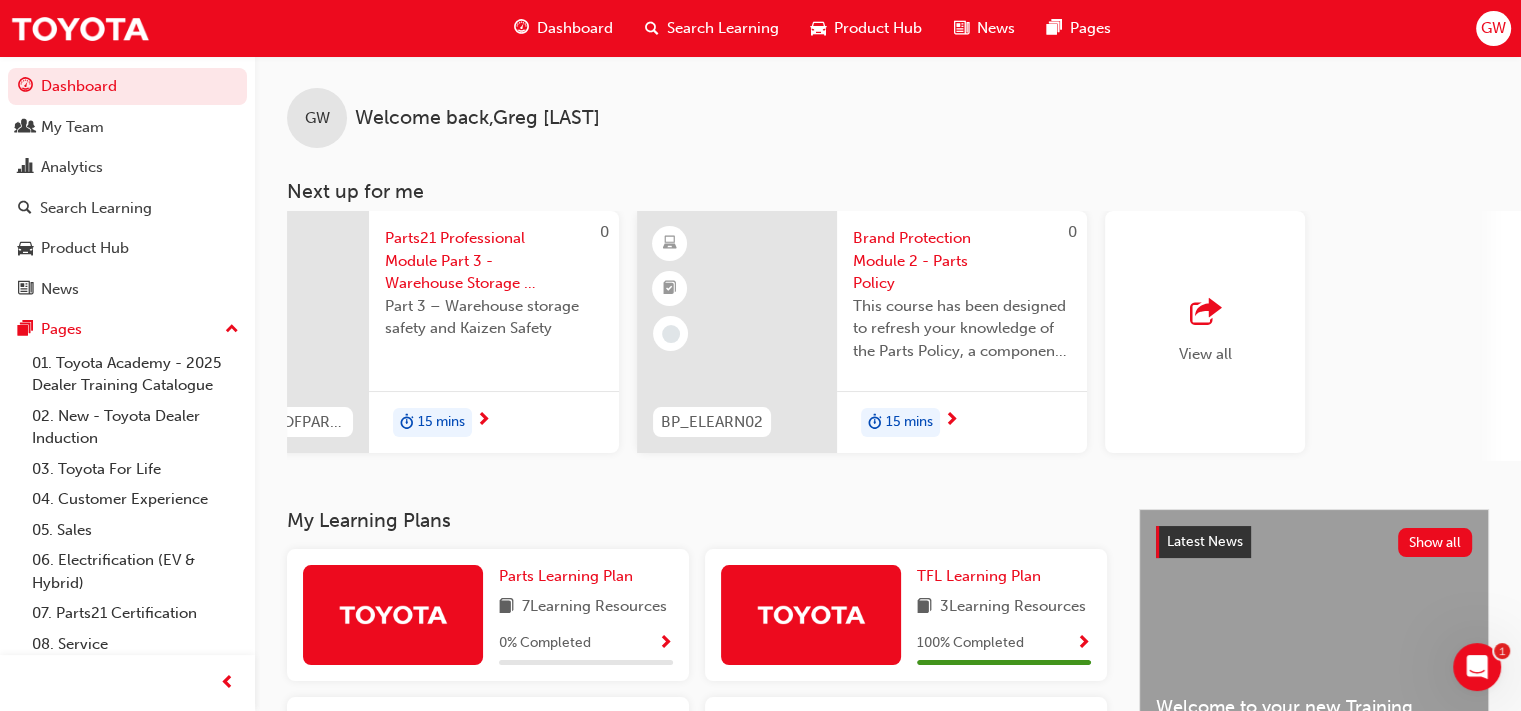 scroll, scrollTop: 0, scrollLeft: 1571, axis: horizontal 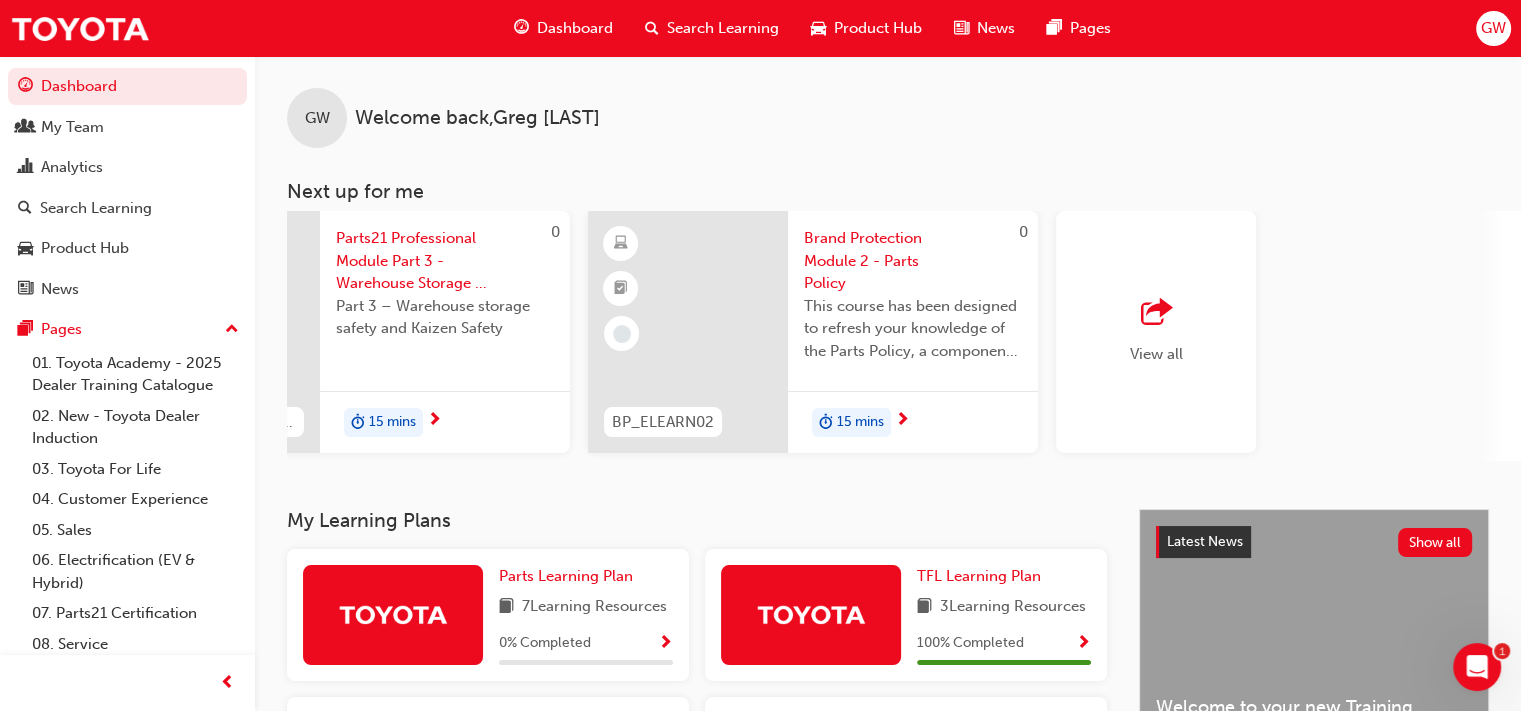 click on "GW" at bounding box center [1493, 28] 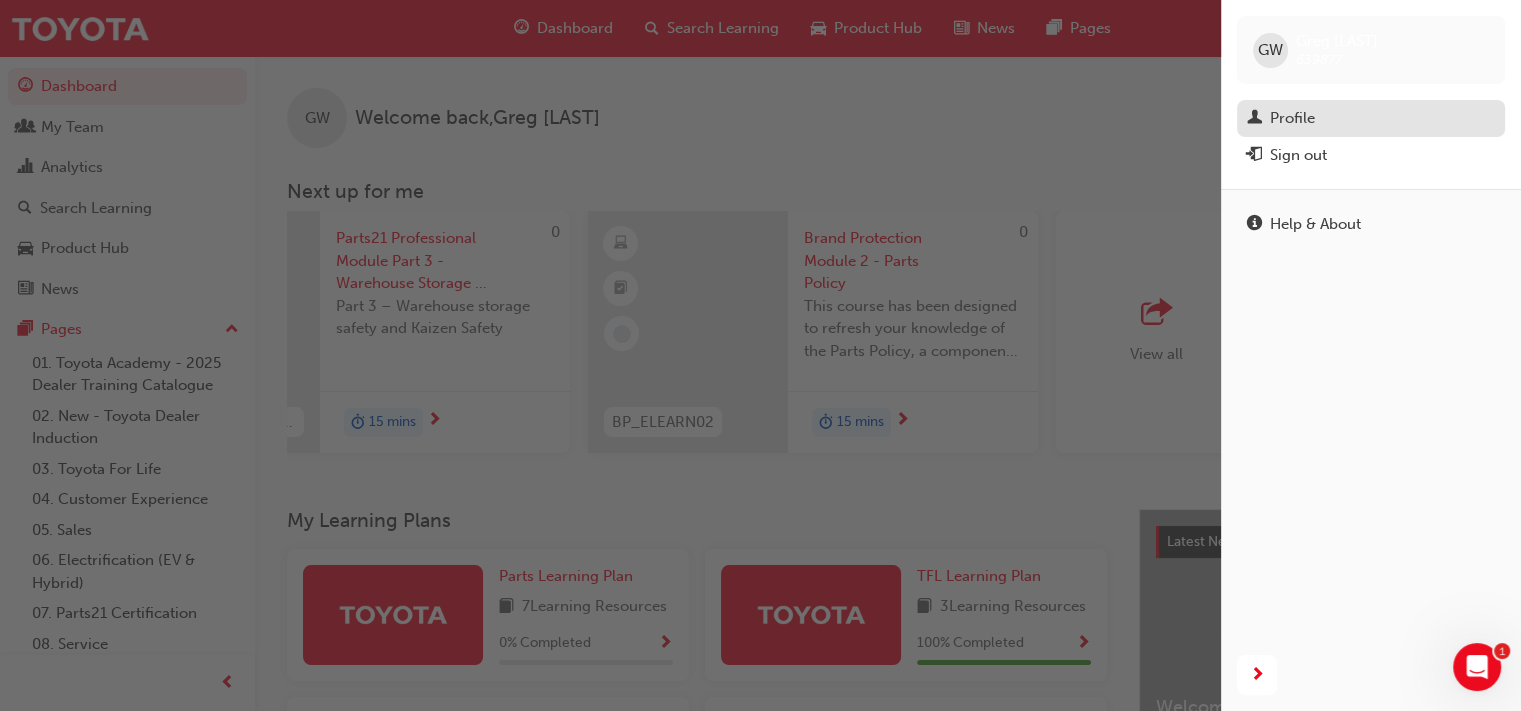 click on "Profile" at bounding box center [1292, 118] 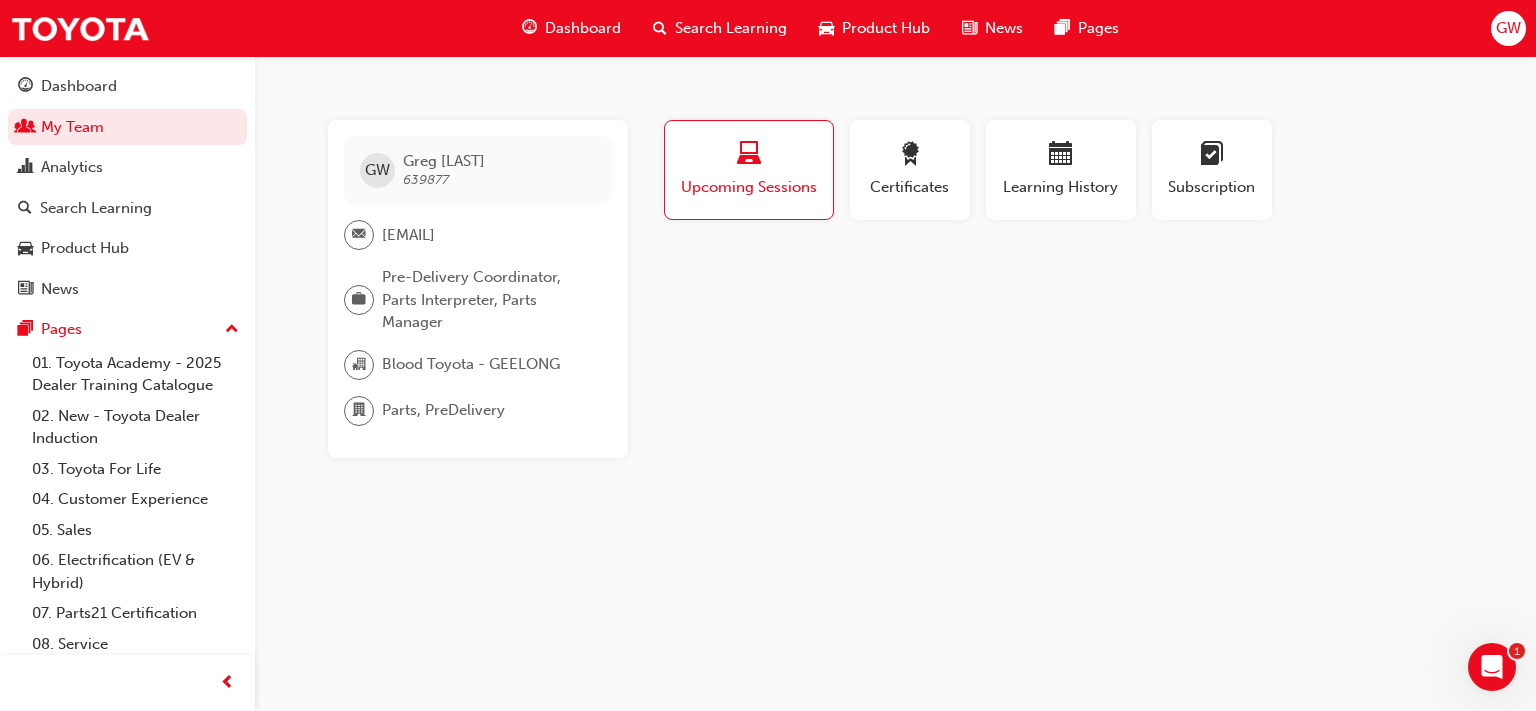 click on "Upcoming Sessions" at bounding box center (749, 187) 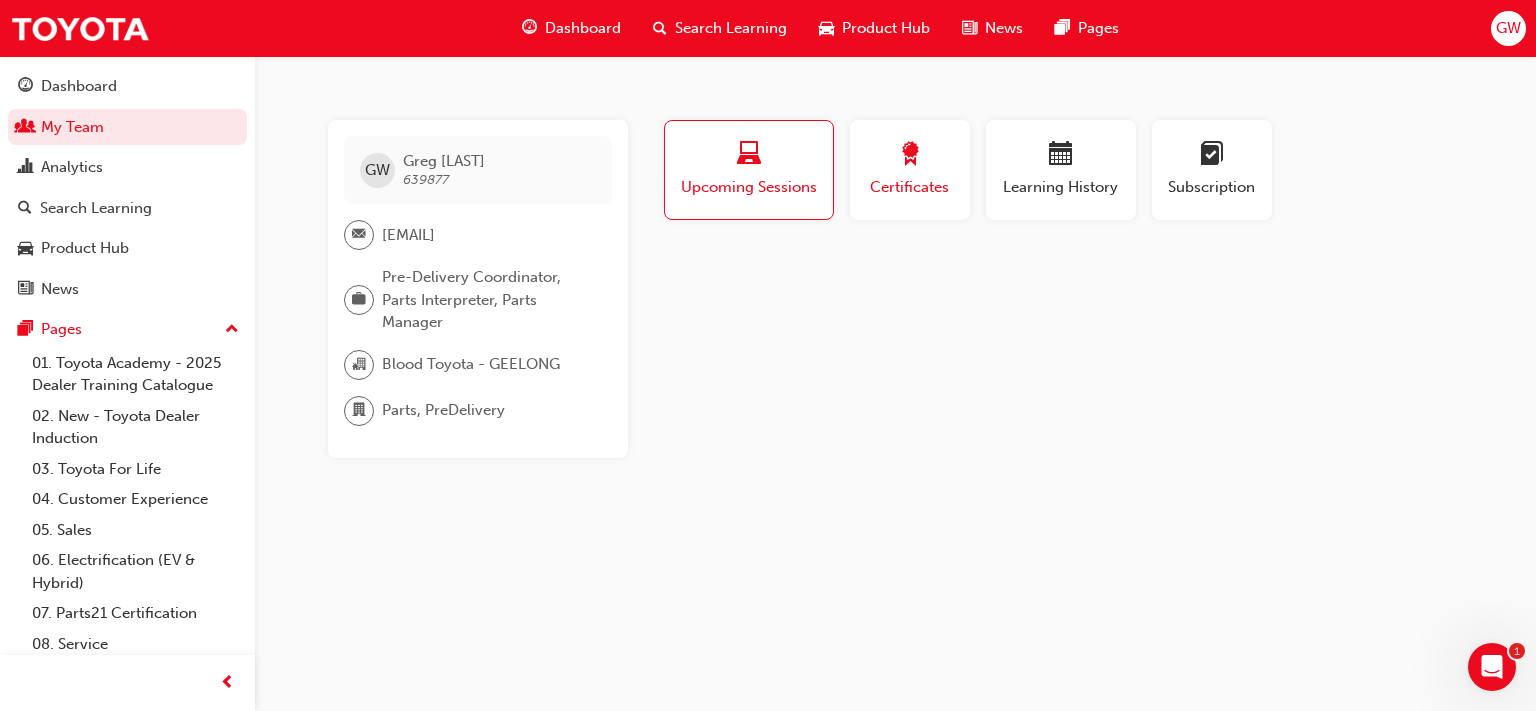 click at bounding box center (910, 155) 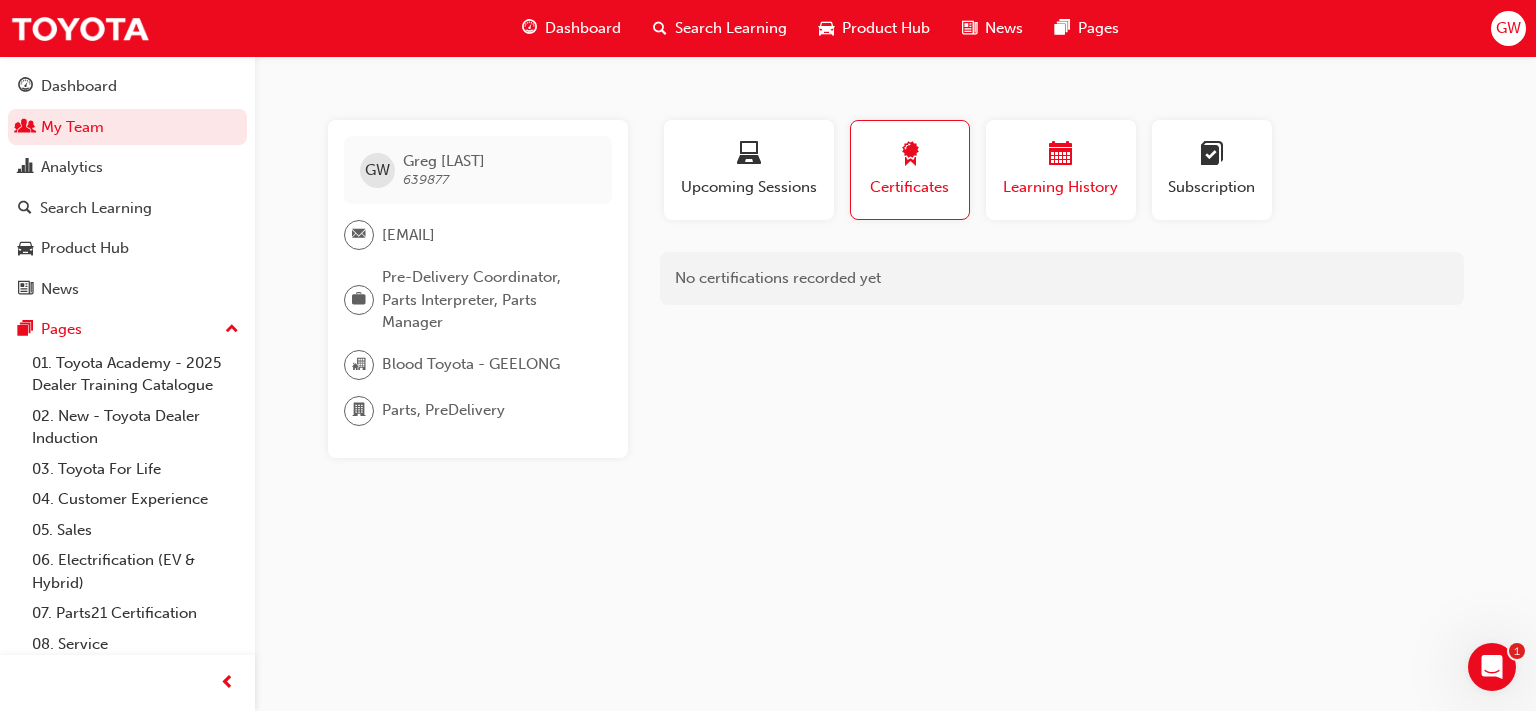 click at bounding box center [1061, 155] 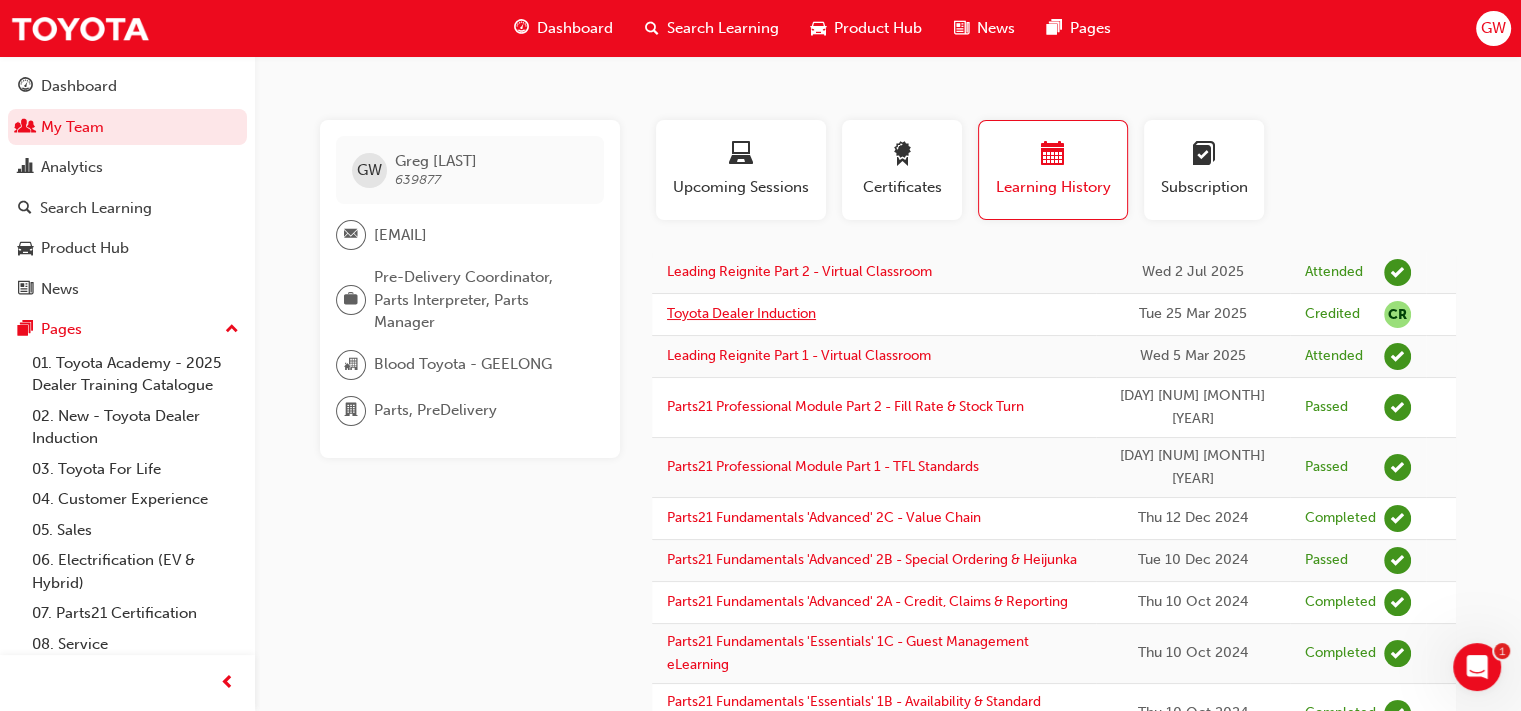 click on "Toyota Dealer Induction" at bounding box center (741, 313) 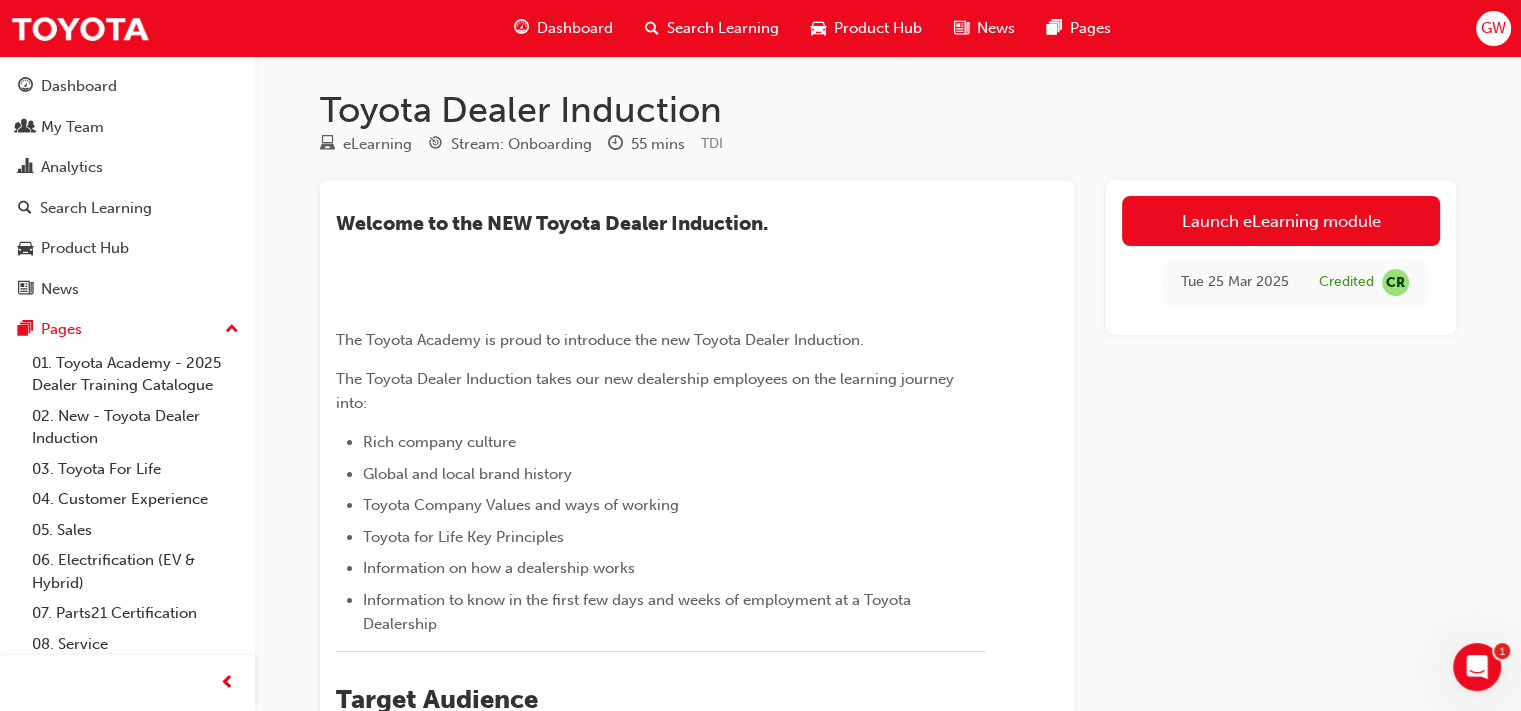 scroll, scrollTop: 0, scrollLeft: 0, axis: both 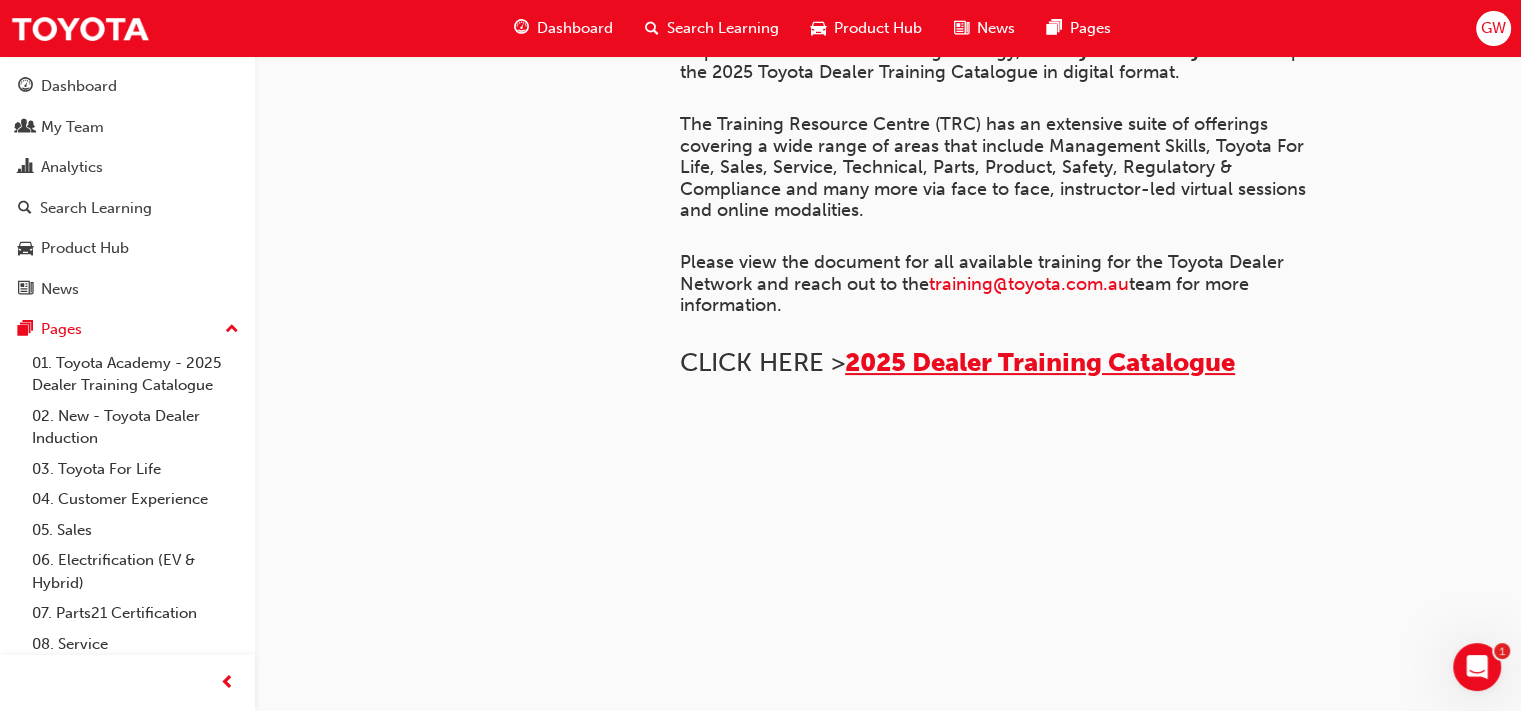 click on "2025 Dealer Training Catalogue" at bounding box center (1040, 362) 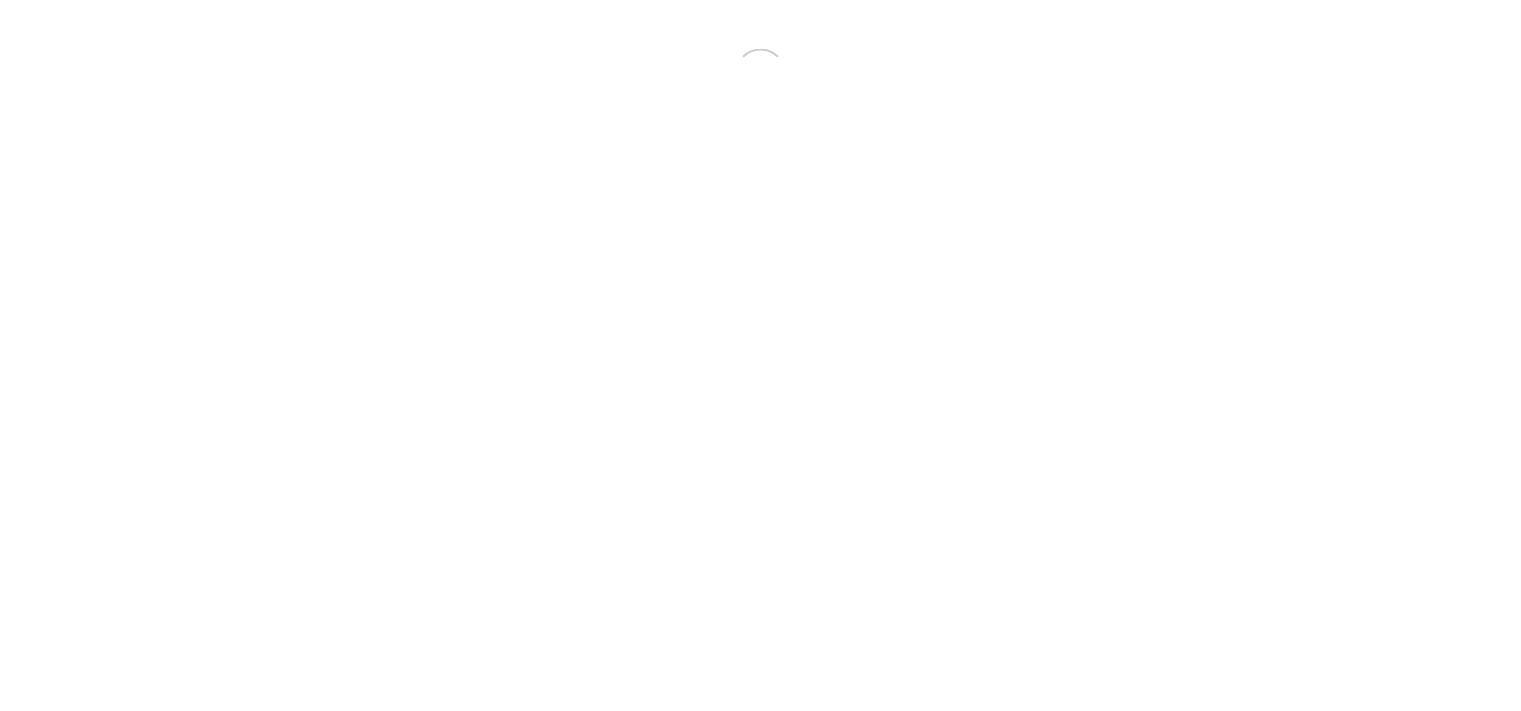 scroll, scrollTop: 0, scrollLeft: 0, axis: both 